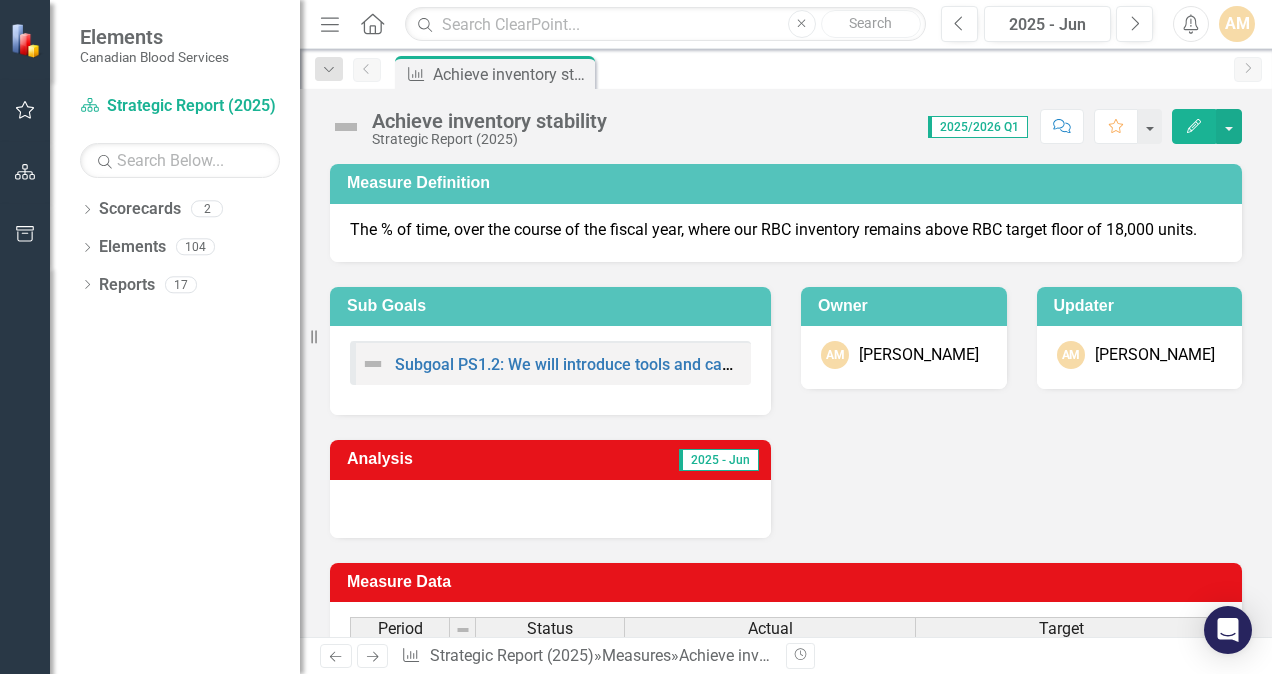 scroll, scrollTop: 0, scrollLeft: 0, axis: both 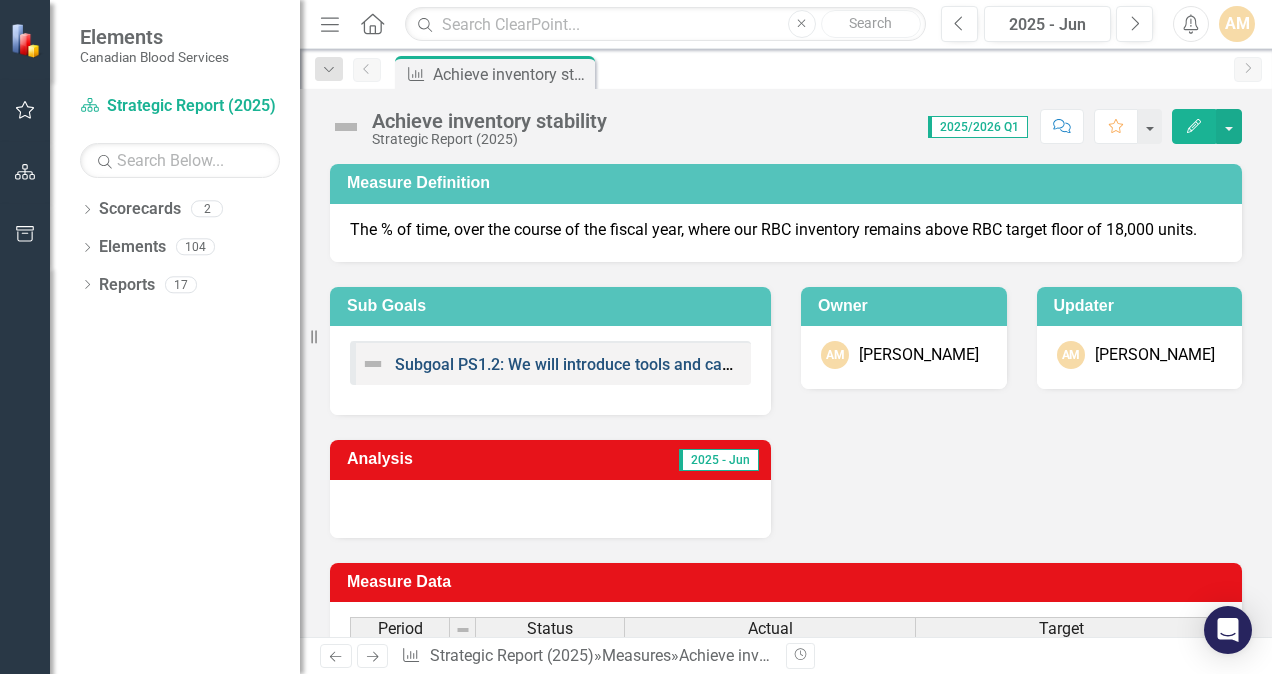 click on "Subgoal PS1.2: We will introduce tools and capabilities to influence utilization and improve national system level inventory visibility to enable full system optimization and stability." at bounding box center [1034, 364] 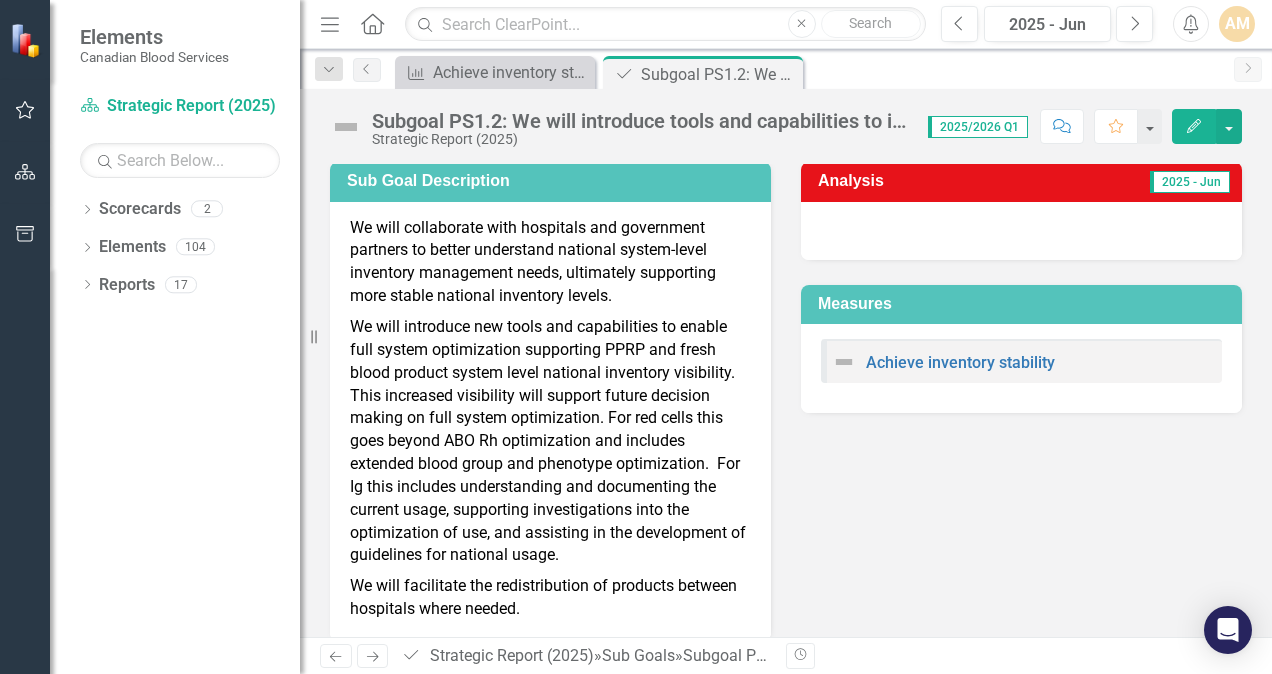 scroll, scrollTop: 0, scrollLeft: 0, axis: both 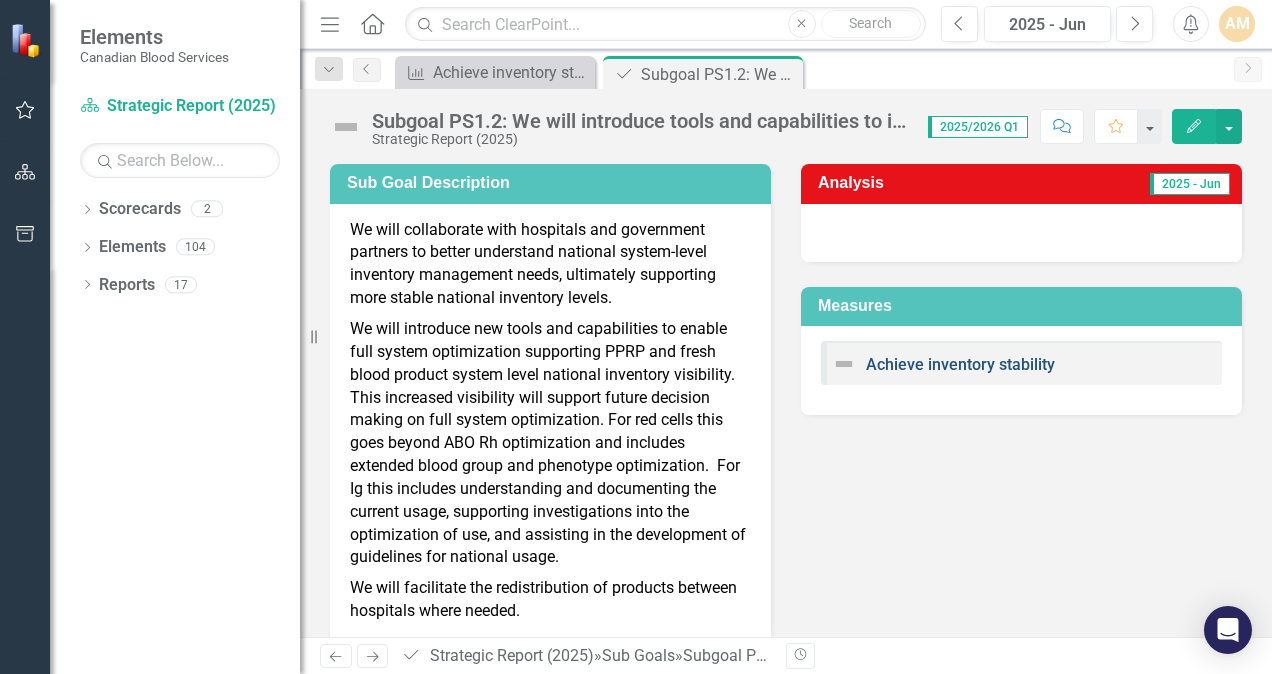 click on "Achieve inventory stability" at bounding box center [960, 364] 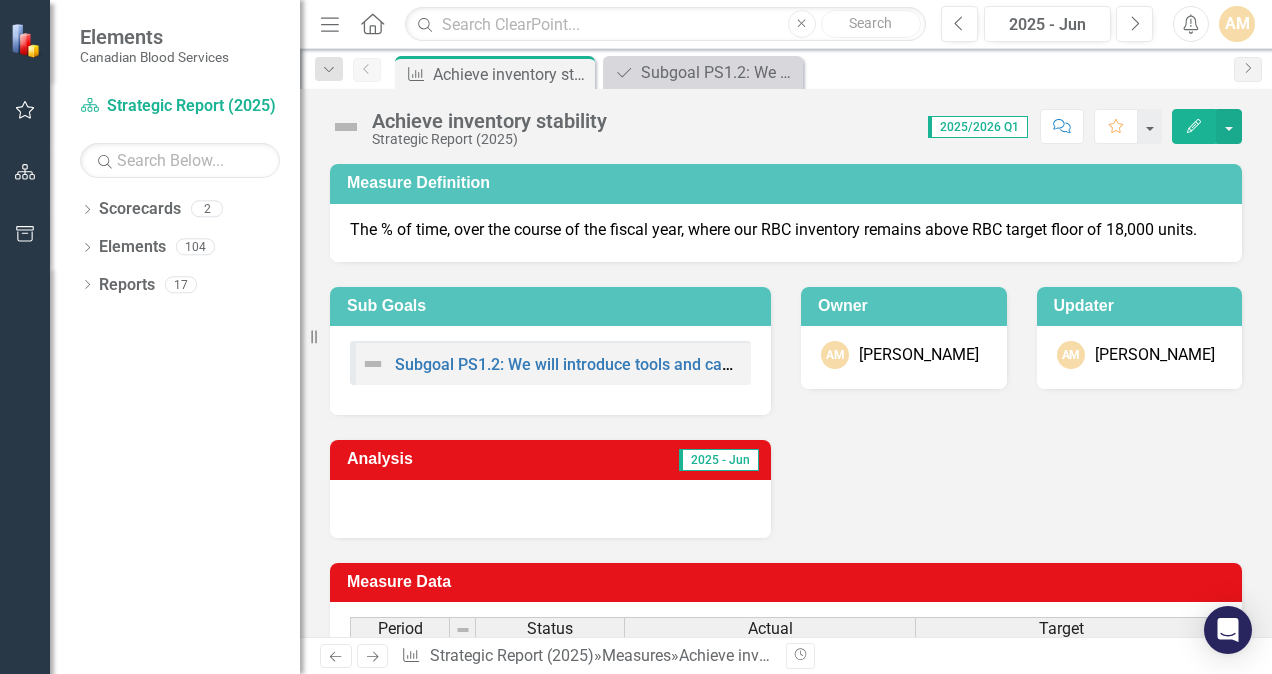 click on "The % of time, over the course of the fiscal year, where our RBC inventory remains above RBC target floor of 18,000 units." at bounding box center [786, 230] 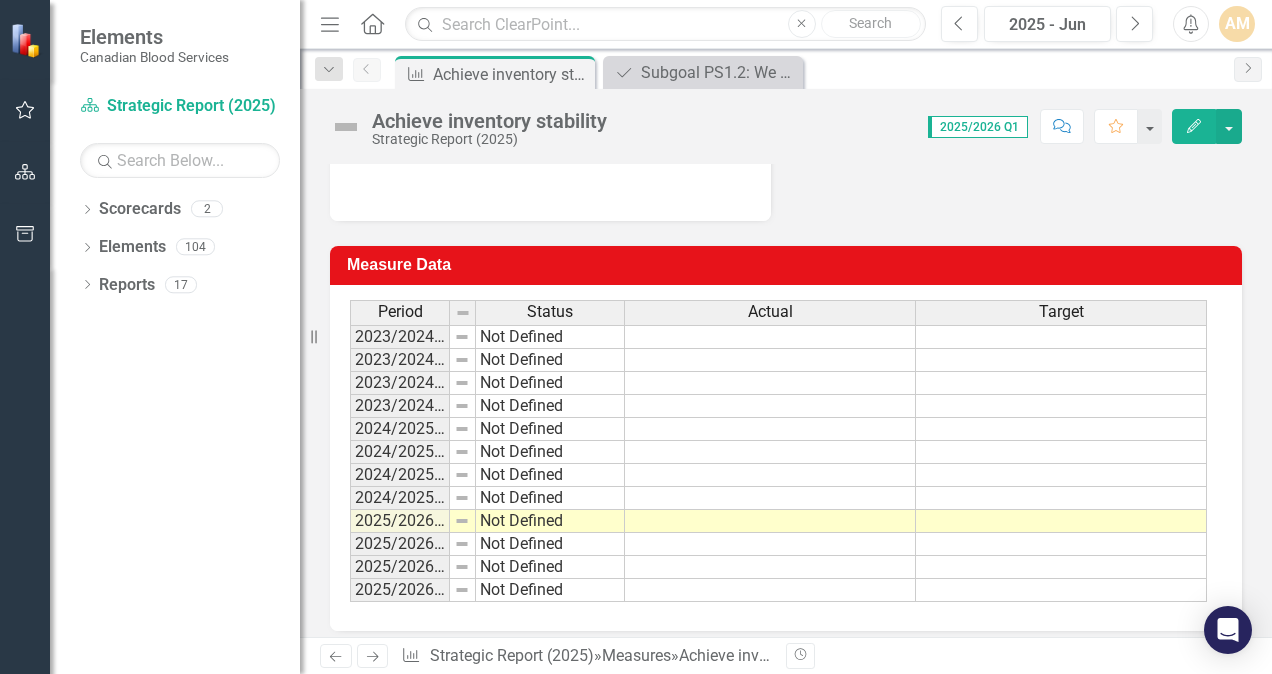 scroll, scrollTop: 331, scrollLeft: 0, axis: vertical 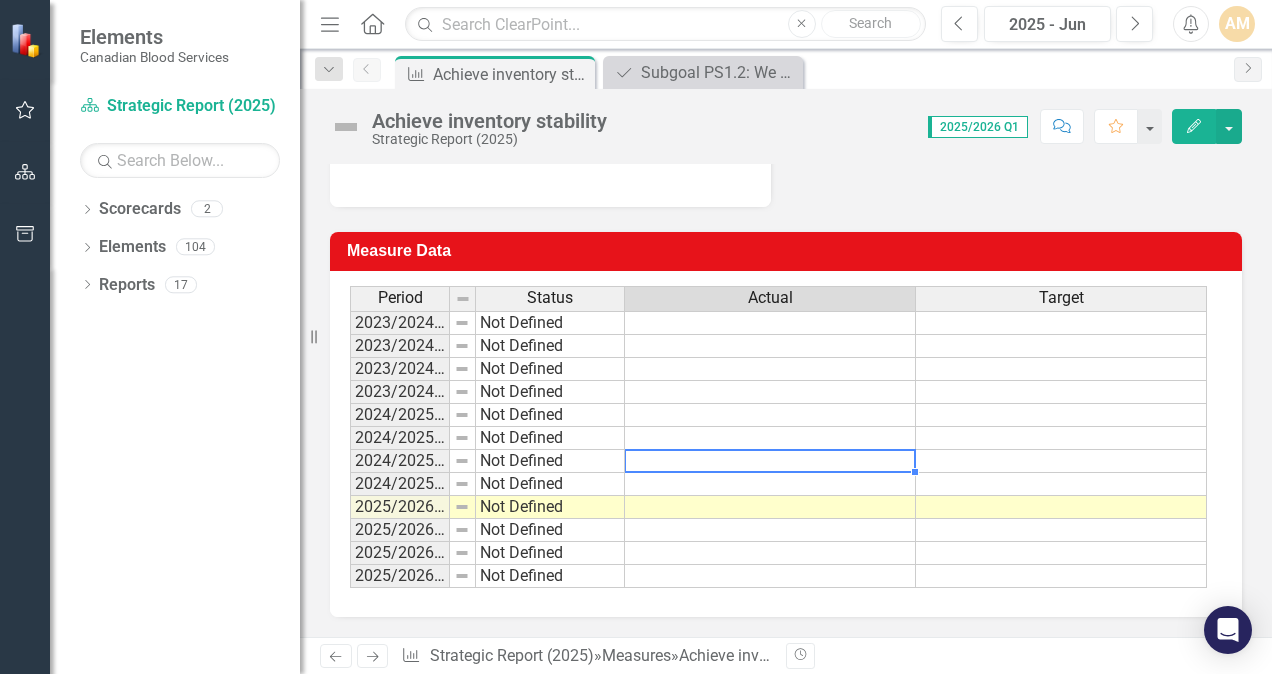 click at bounding box center (770, 461) 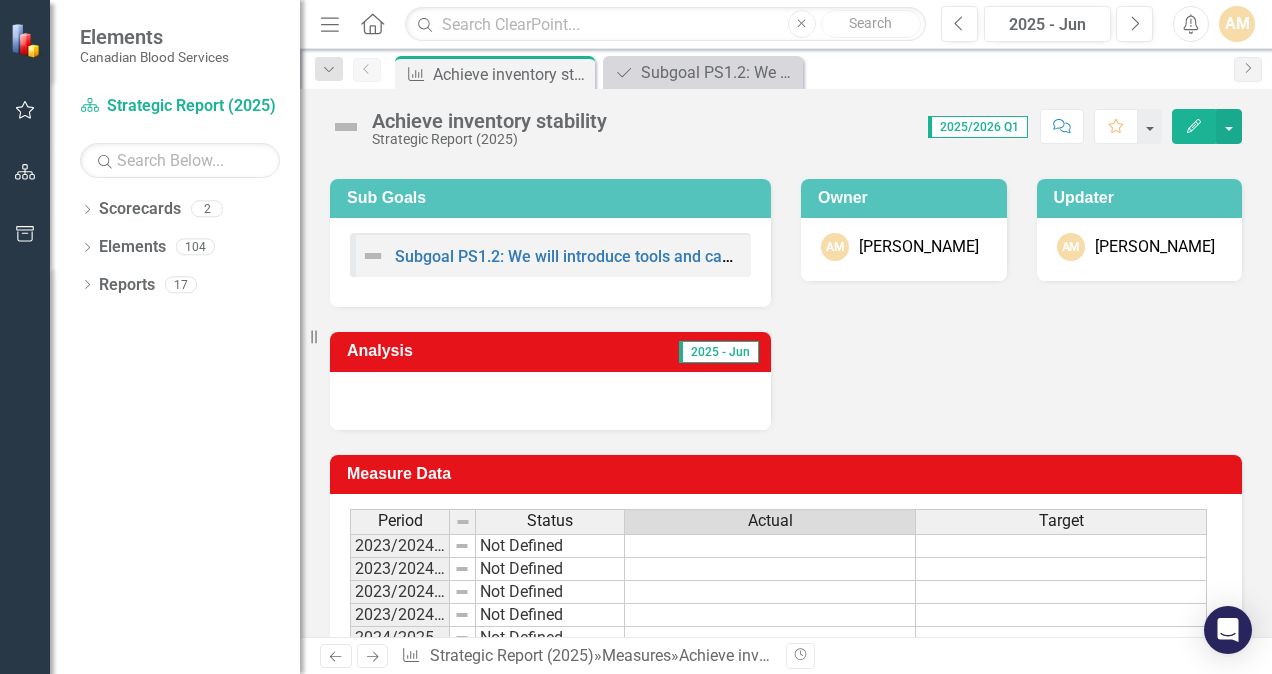 scroll, scrollTop: 0, scrollLeft: 0, axis: both 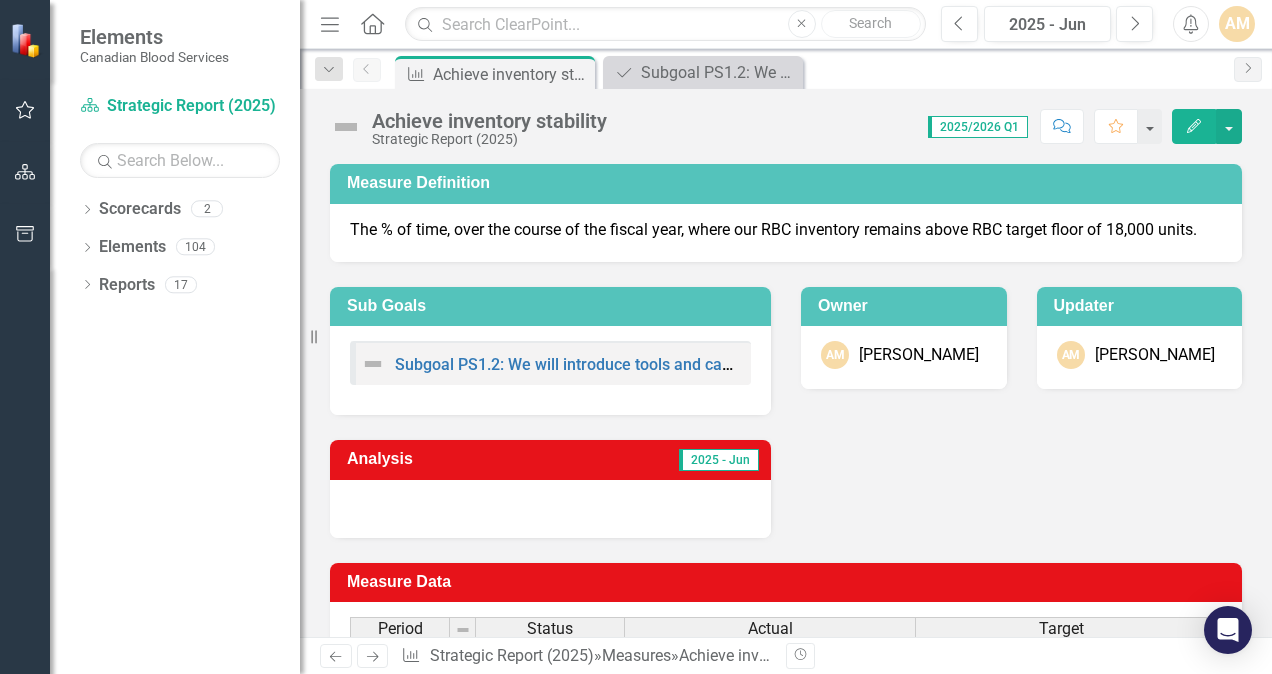 drag, startPoint x: 1223, startPoint y: 225, endPoint x: 909, endPoint y: 238, distance: 314.26898 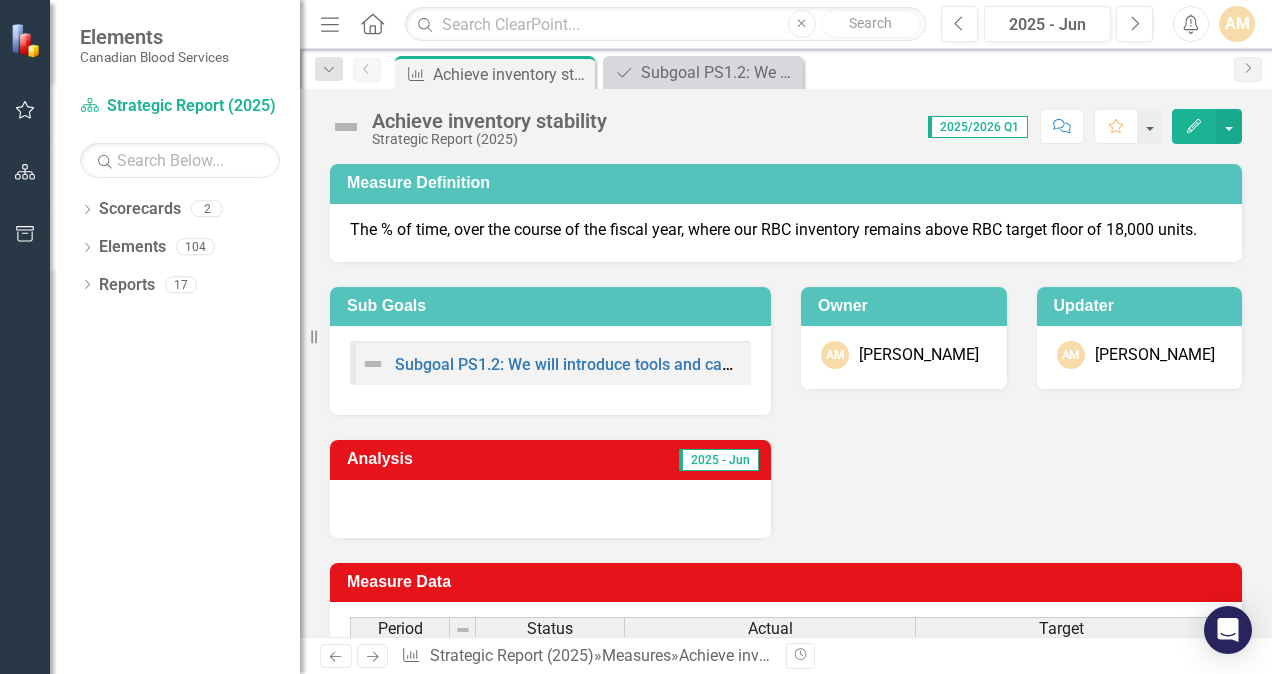 click on "The % of time, over the course of the fiscal year, where our RBC inventory remains above RBC target floor of 18,000 units." at bounding box center [786, 233] 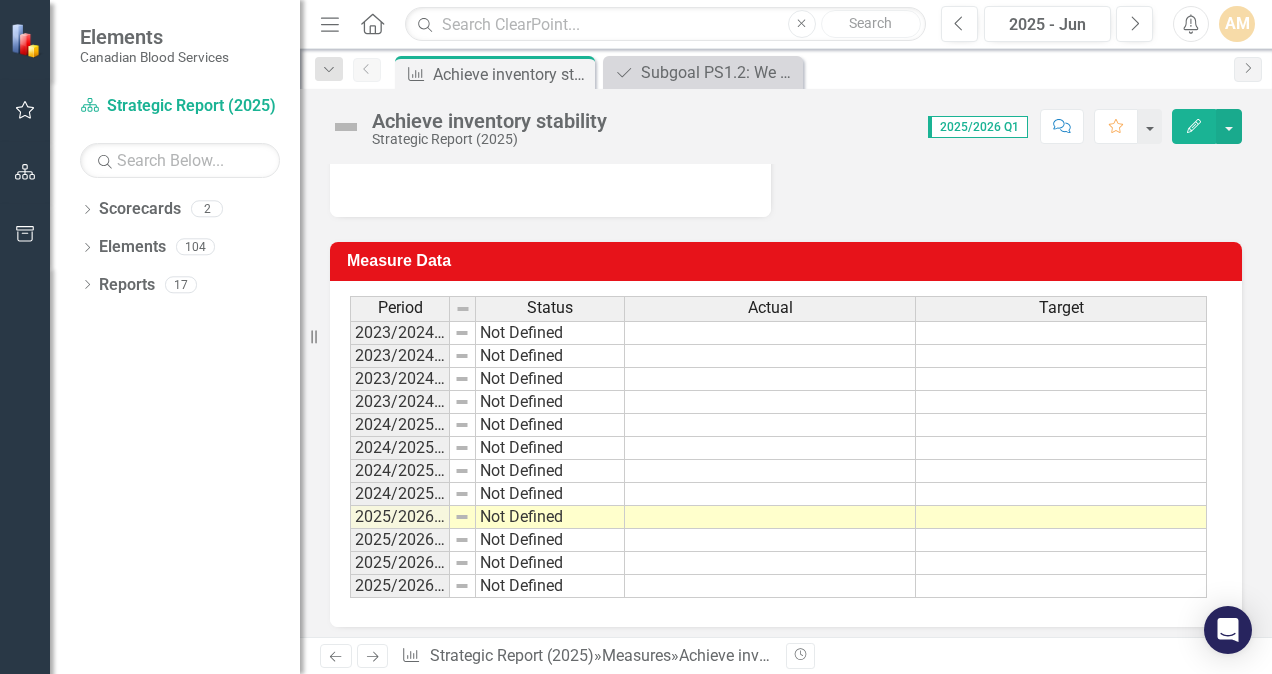 scroll, scrollTop: 331, scrollLeft: 0, axis: vertical 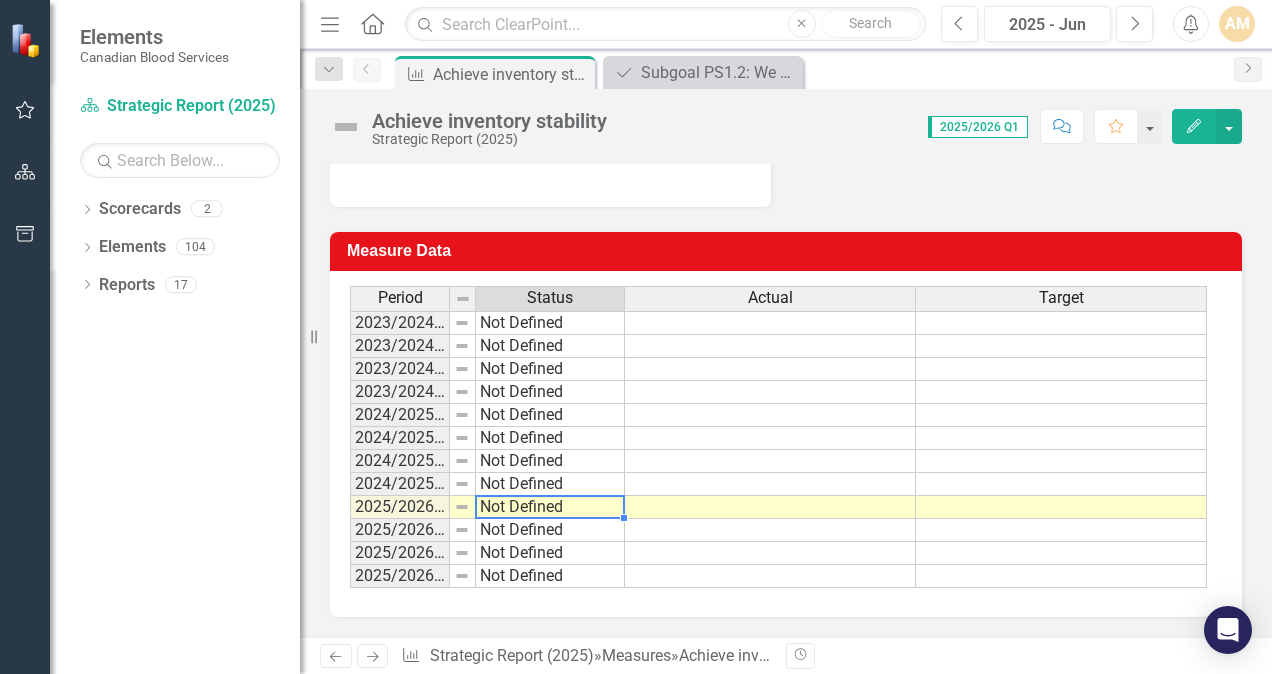 click on "Not Defined" at bounding box center [550, 507] 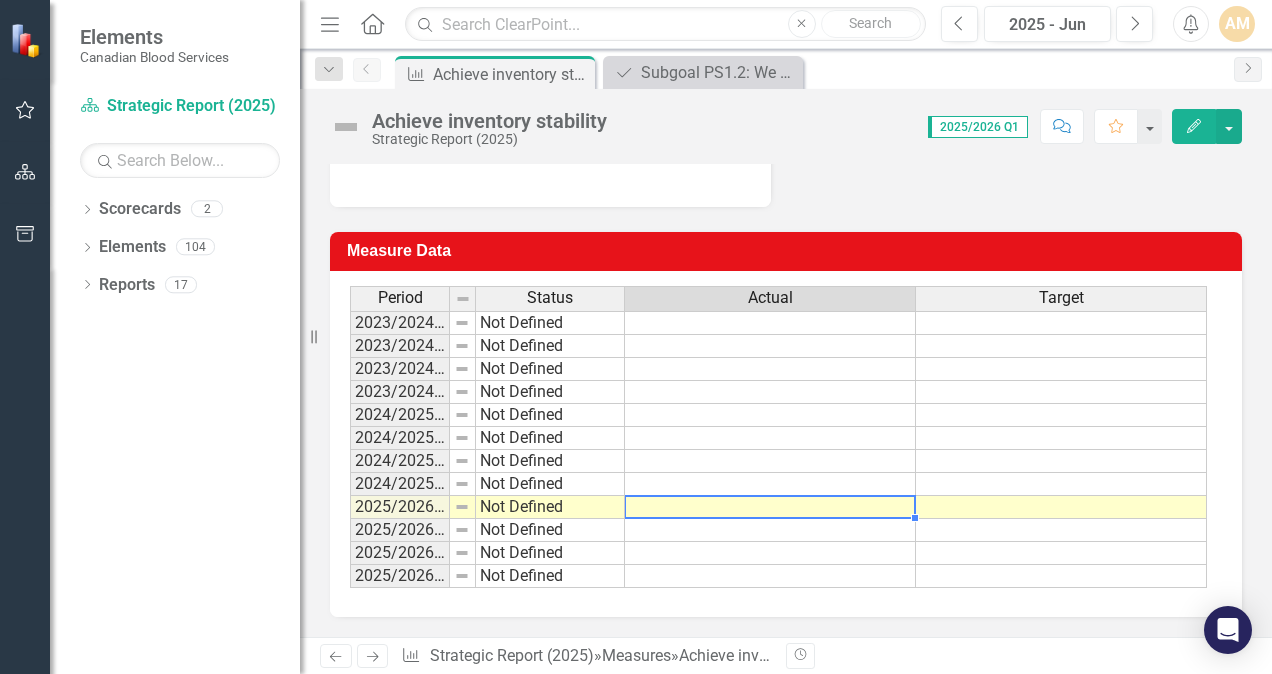 click at bounding box center [770, 507] 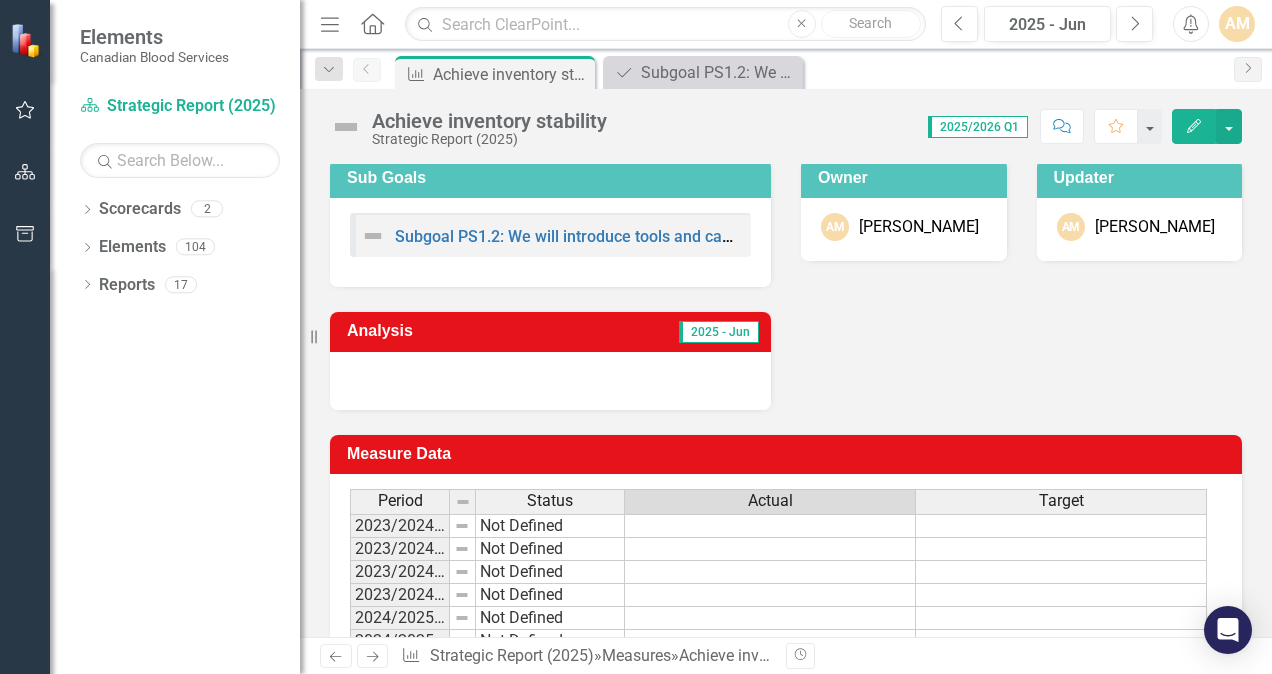 scroll, scrollTop: 0, scrollLeft: 0, axis: both 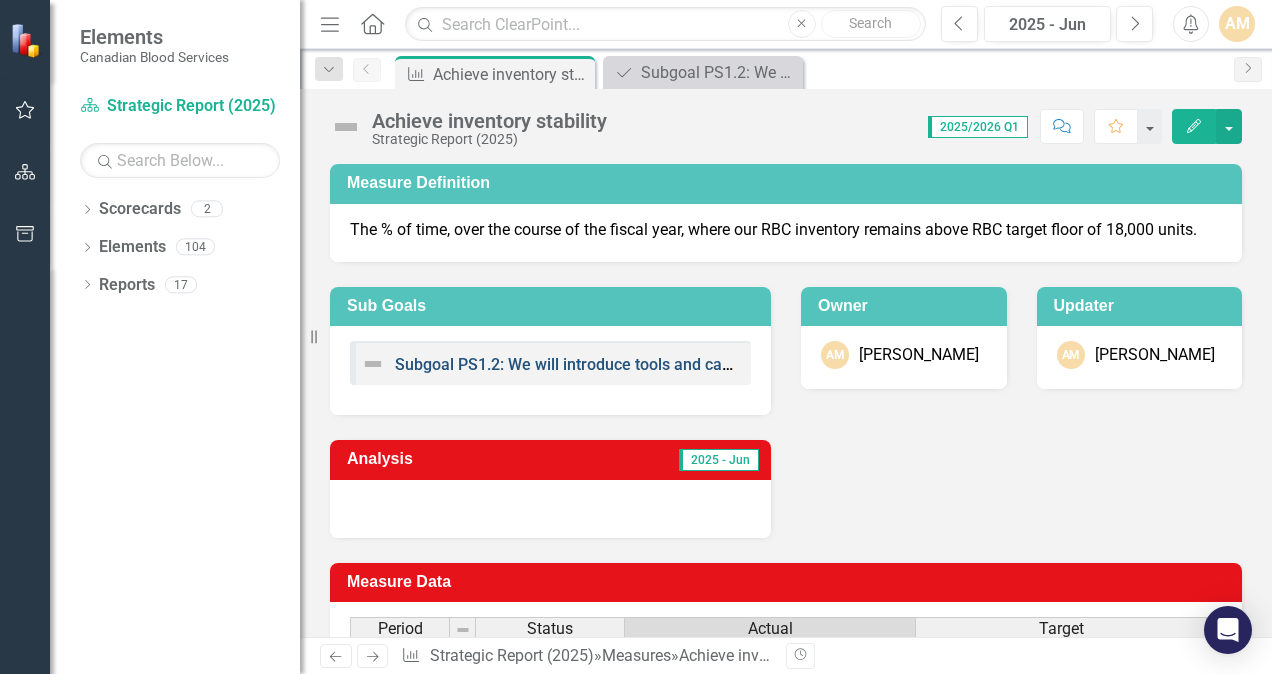 click on "Subgoal PS1.2: We will introduce tools and capabilities to influence utilization and improve national system level inventory visibility to enable full system optimization and stability." at bounding box center (1034, 364) 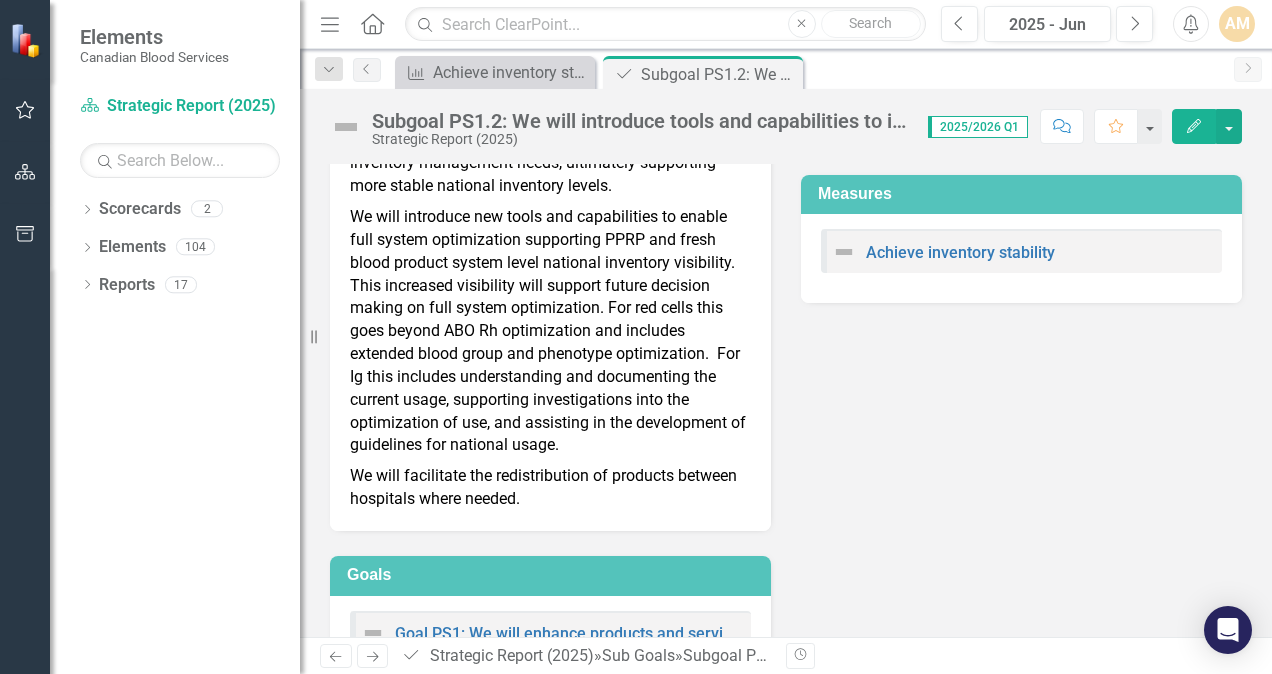 scroll, scrollTop: 0, scrollLeft: 0, axis: both 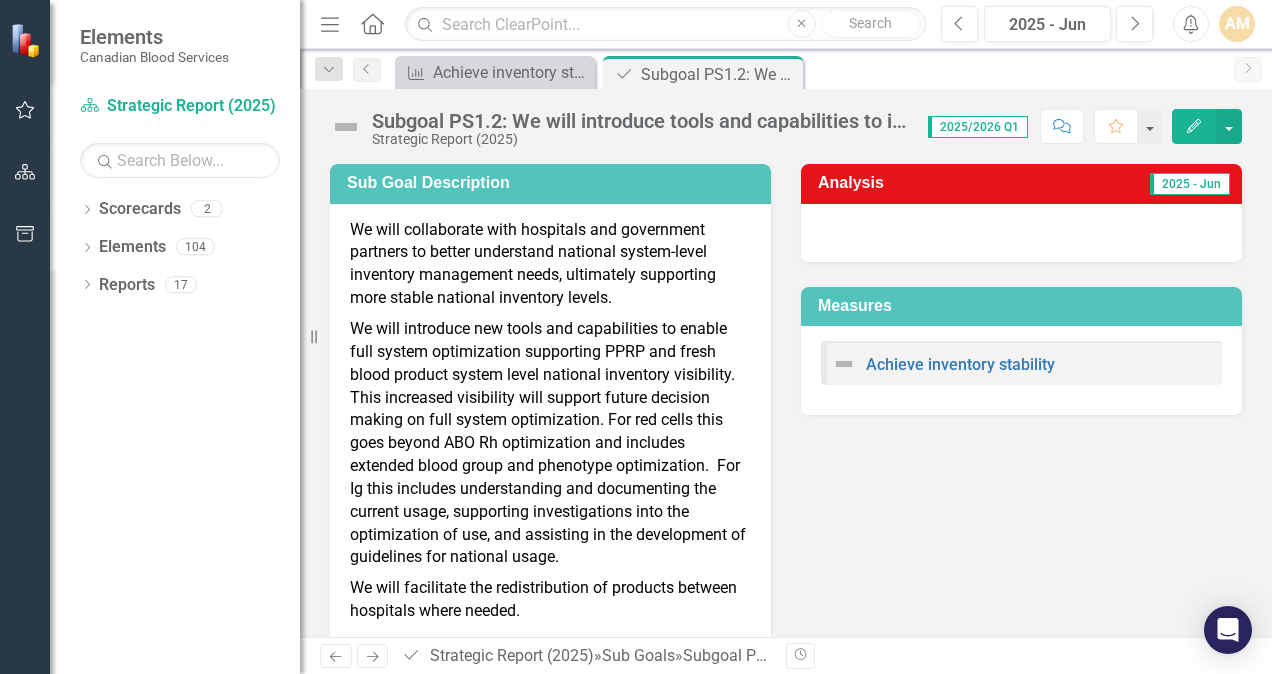 click on "2025 - Jun" at bounding box center [1117, 185] 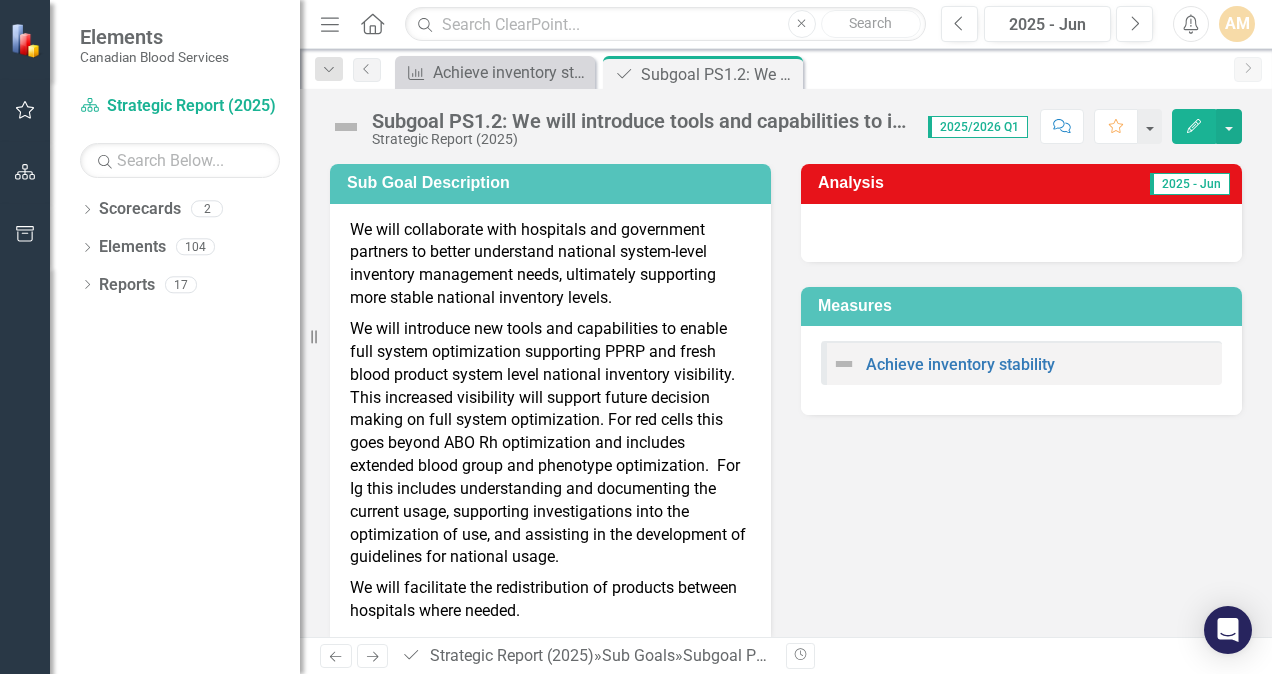 click on "2025 - Jun" at bounding box center (1190, 184) 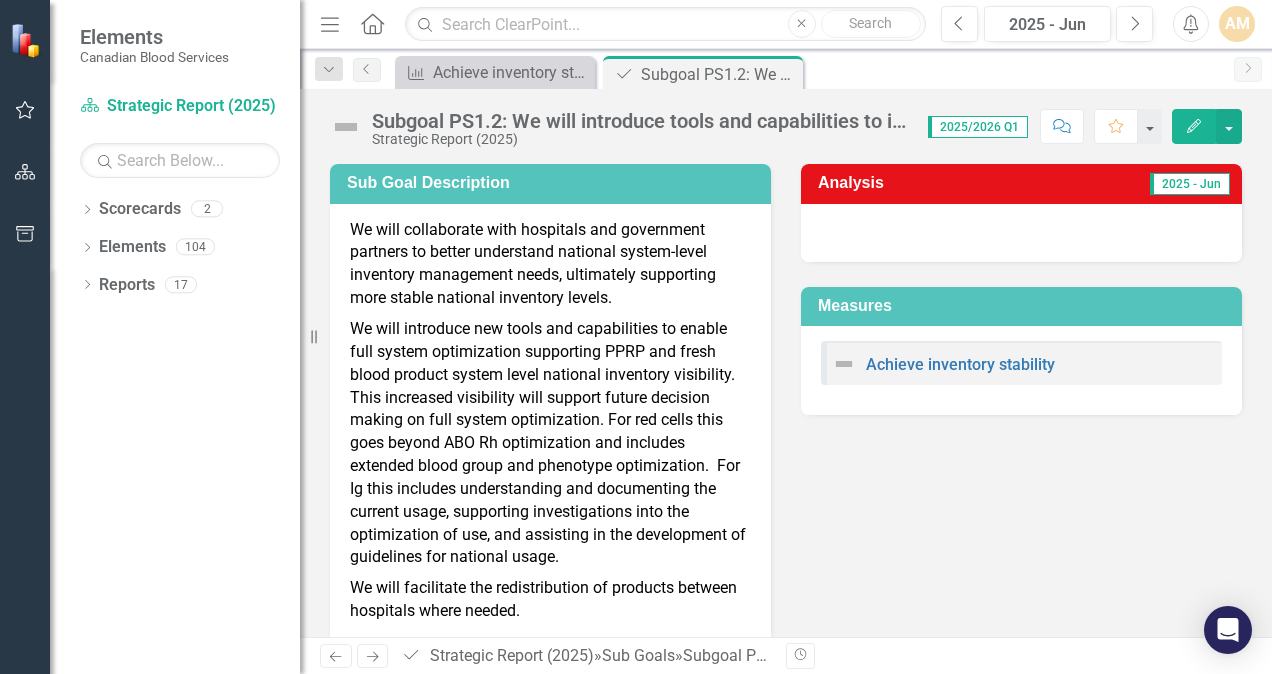 click on "Edit" at bounding box center [1194, 126] 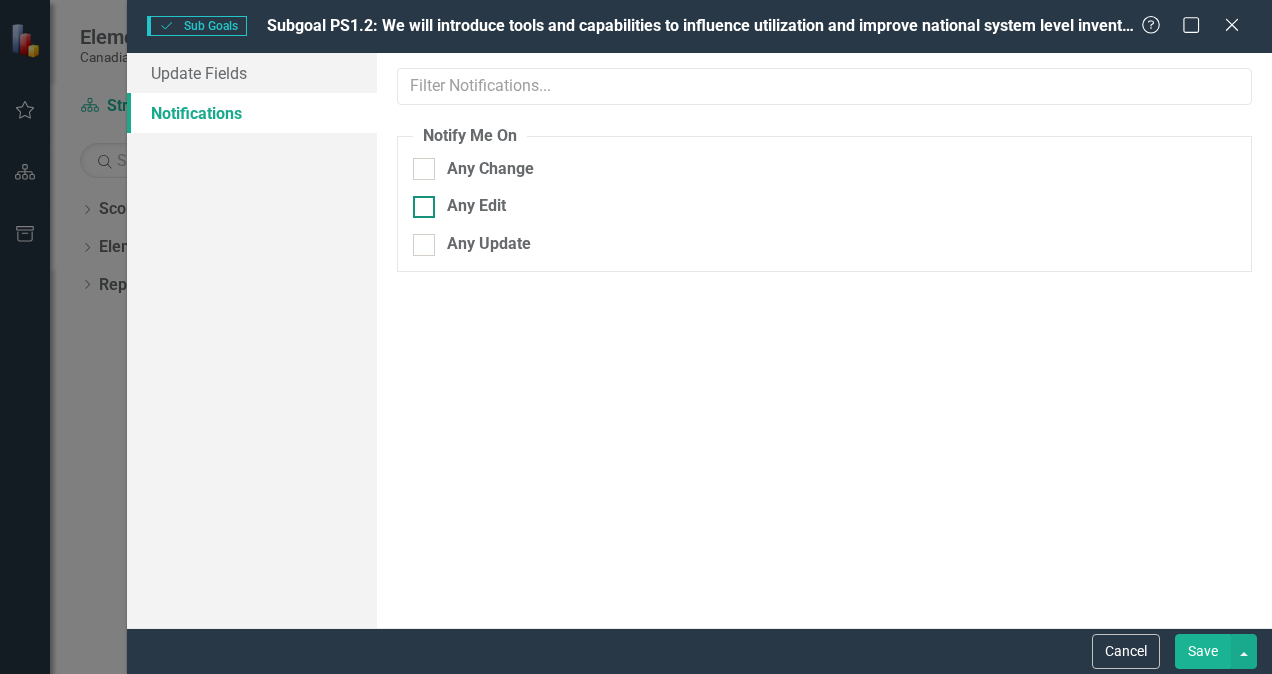scroll, scrollTop: 0, scrollLeft: 0, axis: both 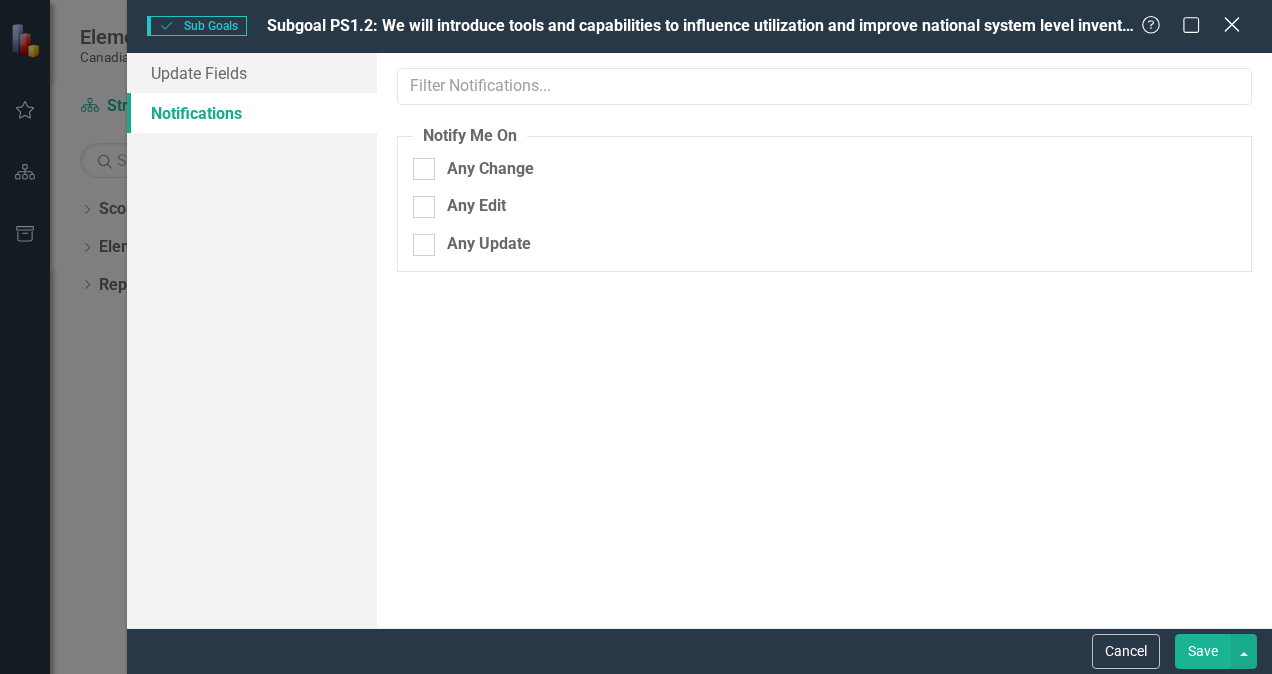 click on "Close" 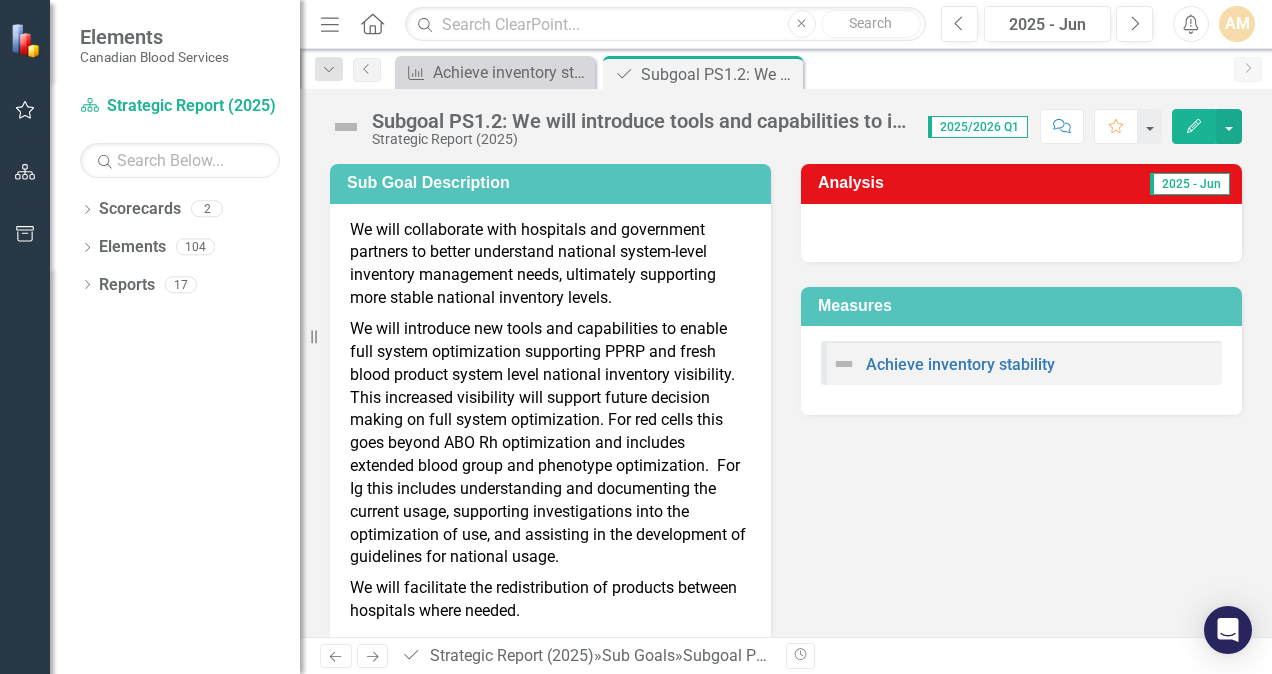 click at bounding box center [1021, 233] 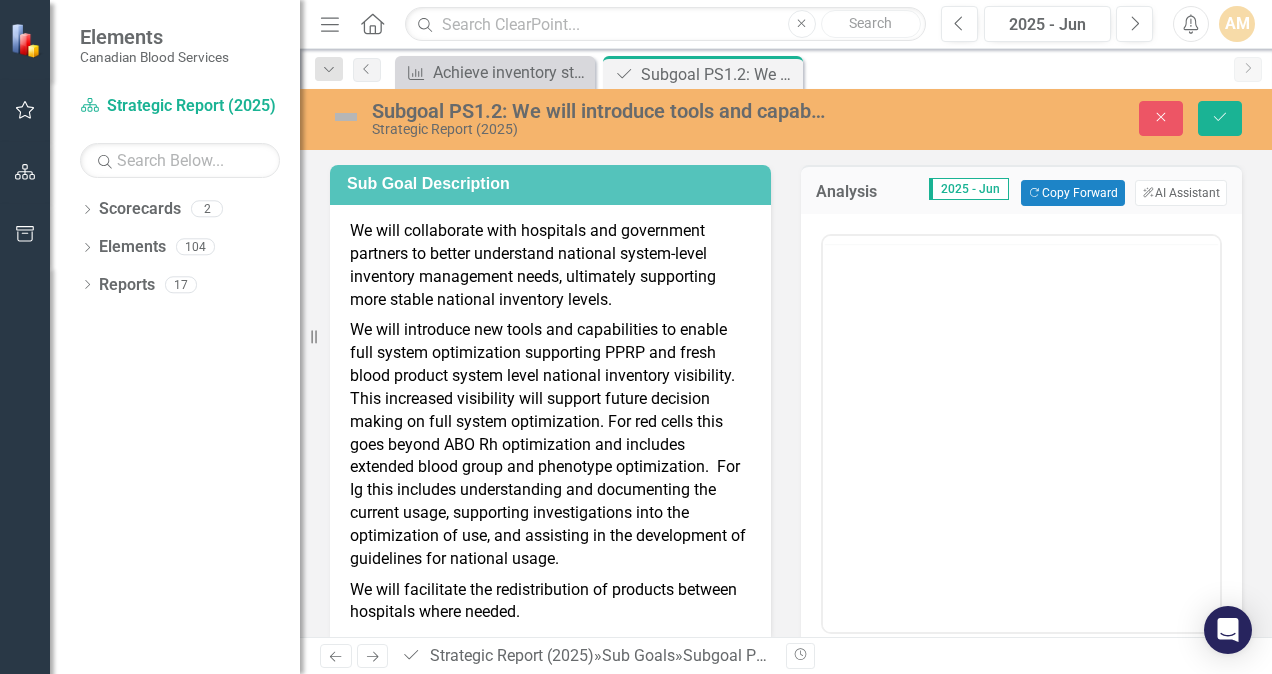 scroll, scrollTop: 0, scrollLeft: 0, axis: both 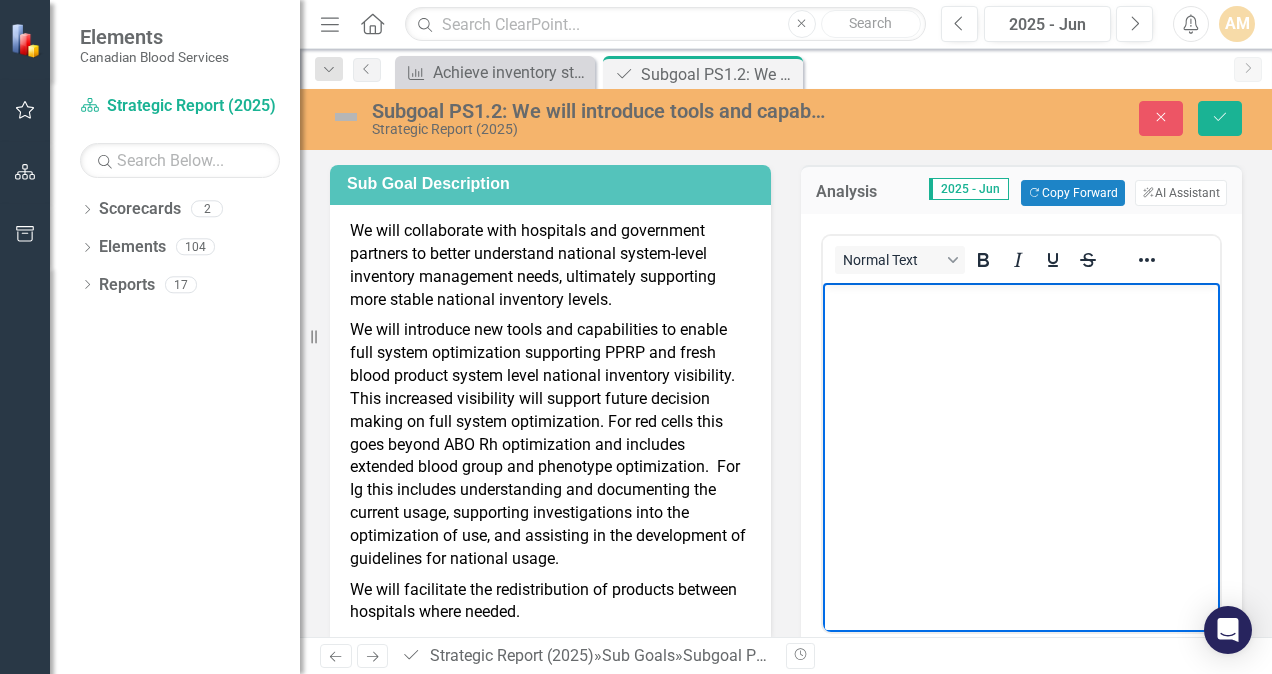 click at bounding box center (1021, 433) 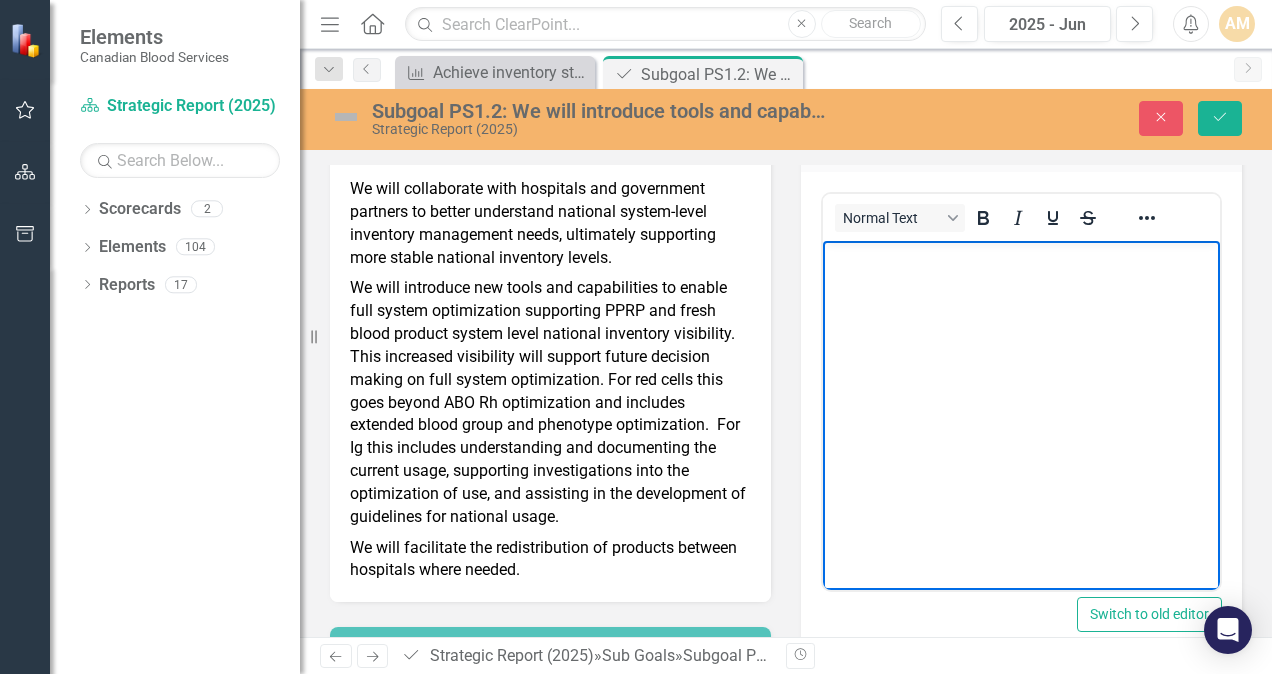 scroll, scrollTop: 0, scrollLeft: 0, axis: both 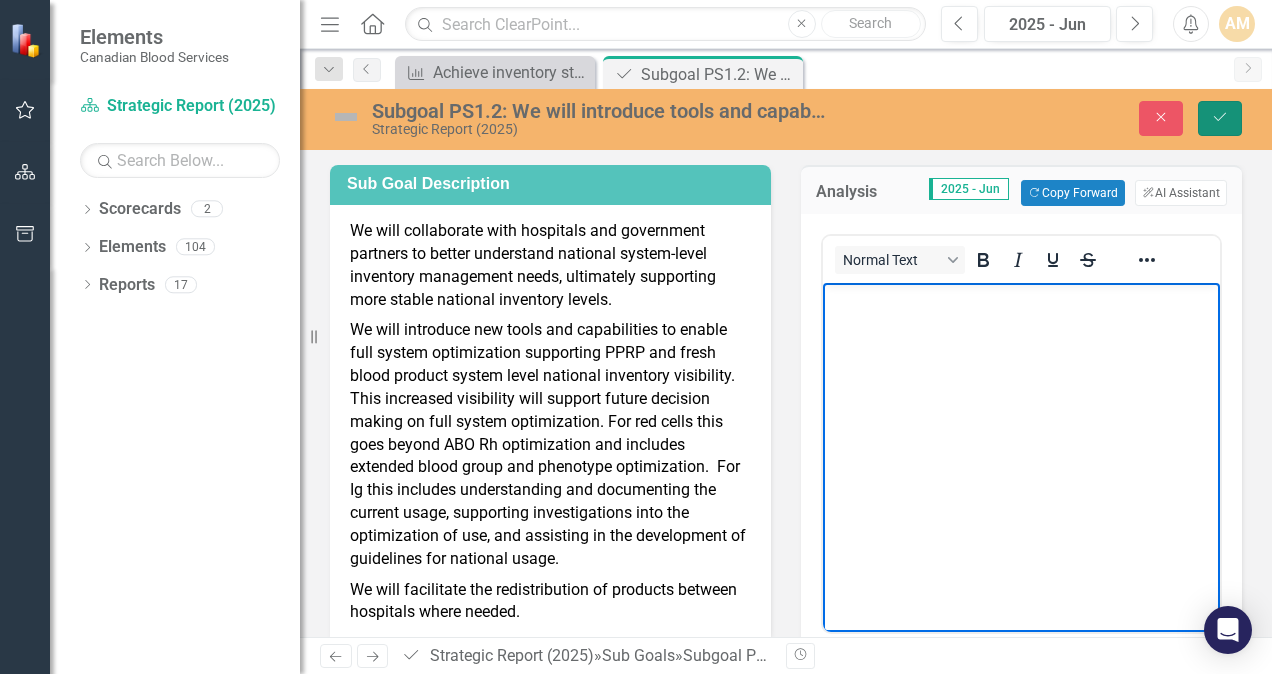 click on "Save" 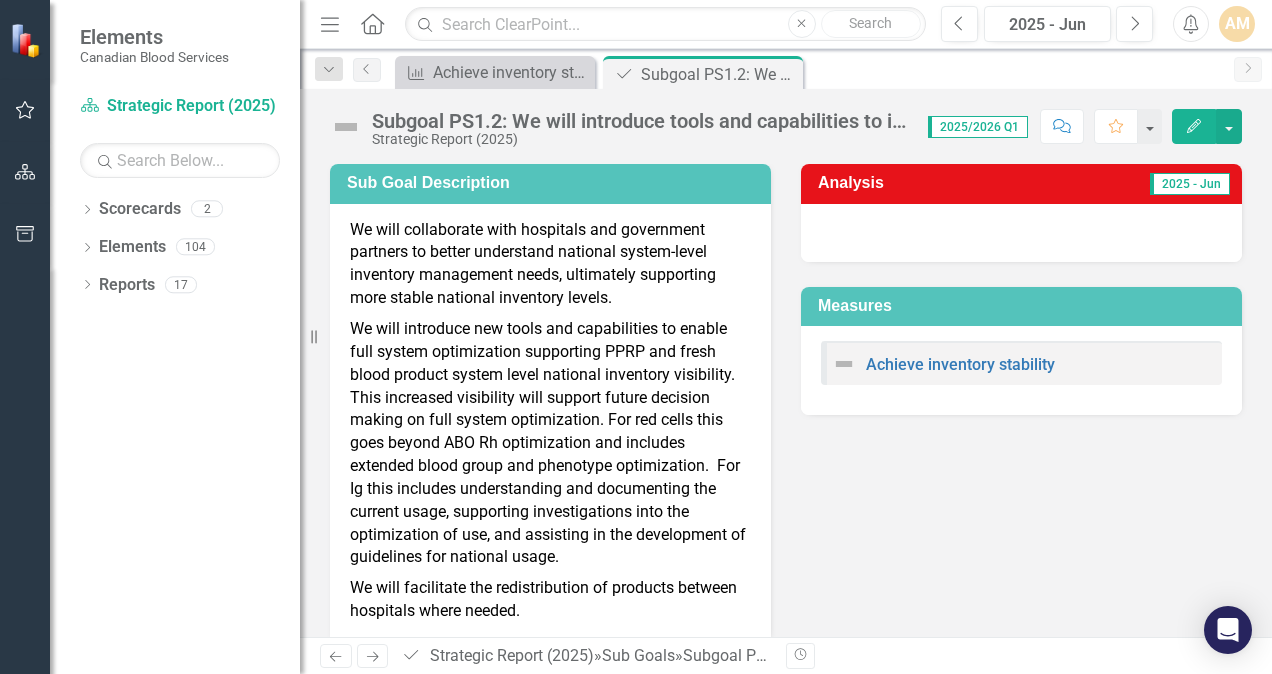 click at bounding box center (1021, 233) 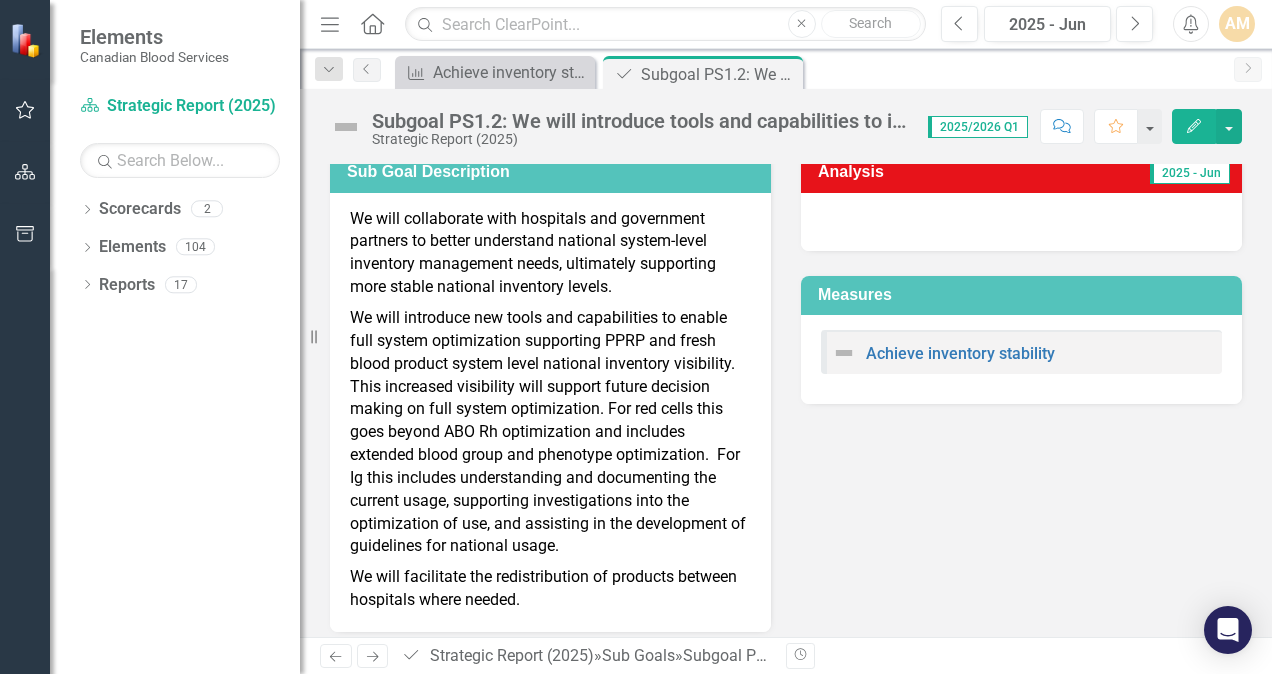 scroll, scrollTop: 0, scrollLeft: 0, axis: both 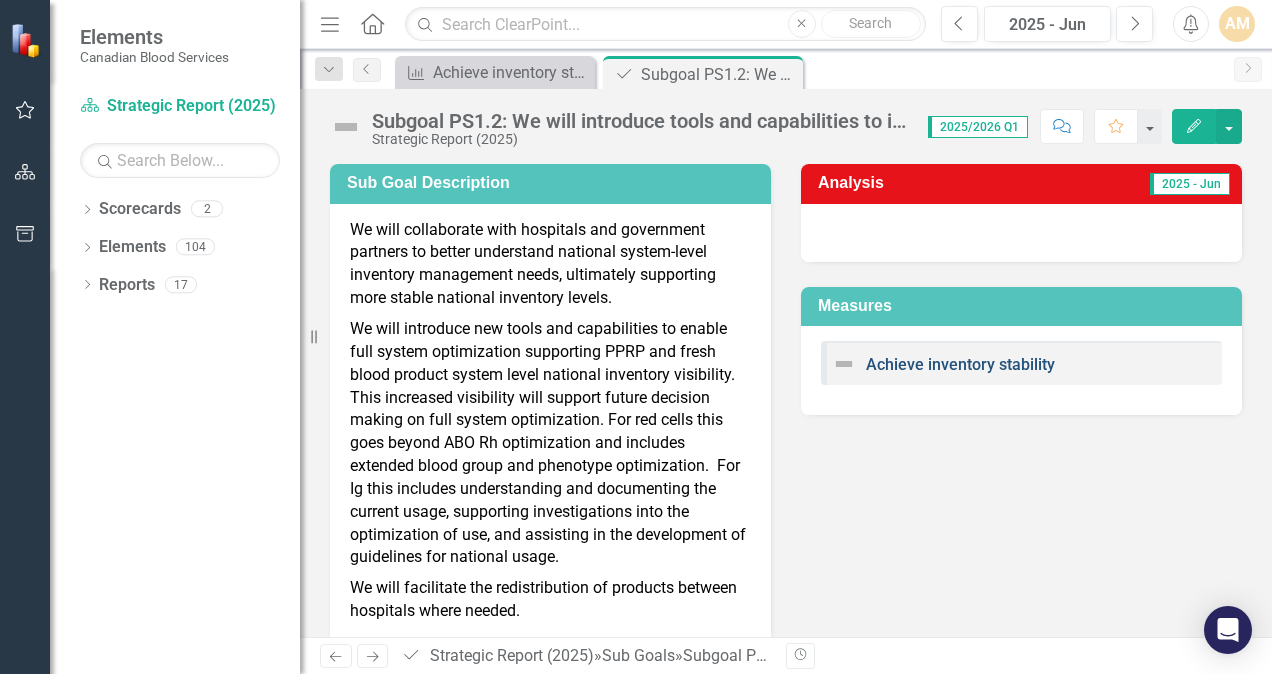 click on "Achieve inventory stability" at bounding box center (960, 364) 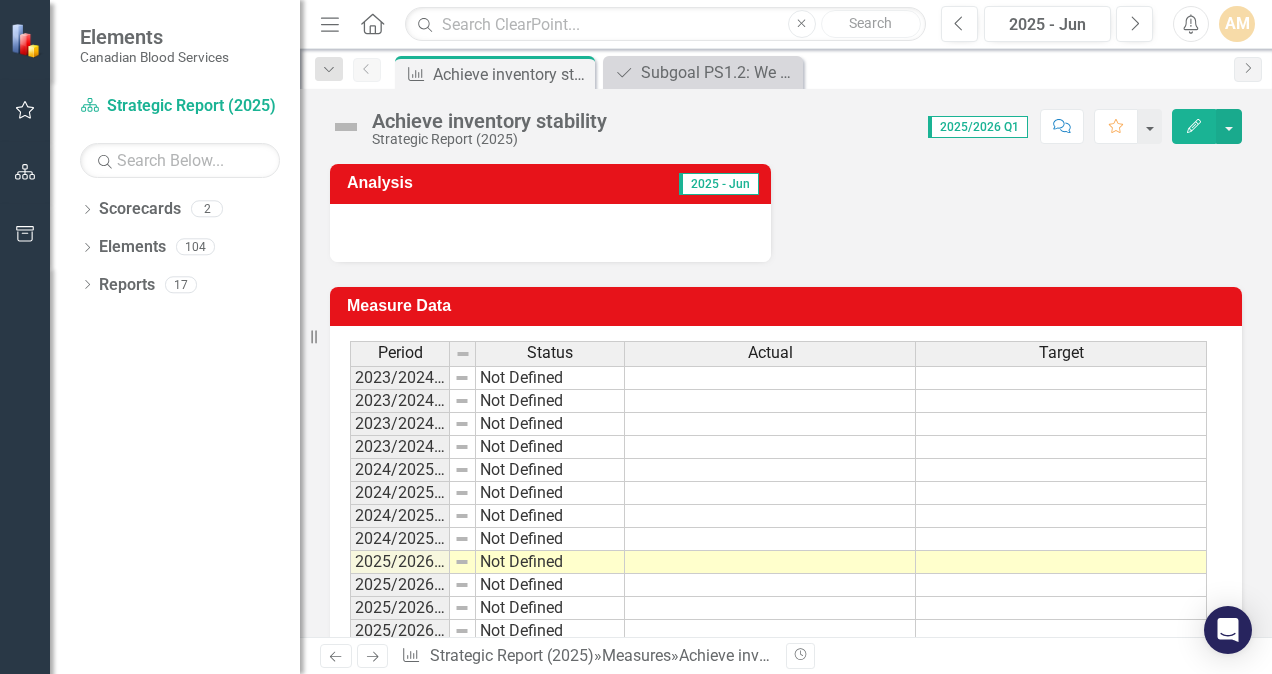 scroll, scrollTop: 331, scrollLeft: 0, axis: vertical 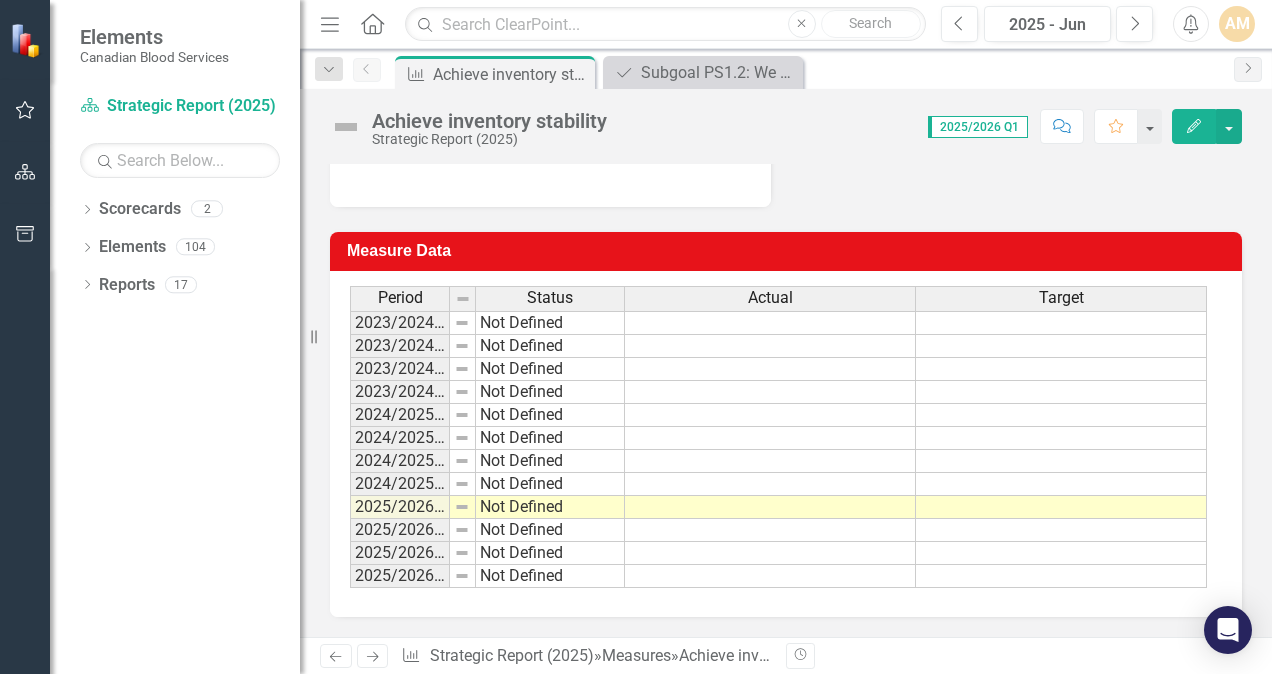 click at bounding box center (770, 507) 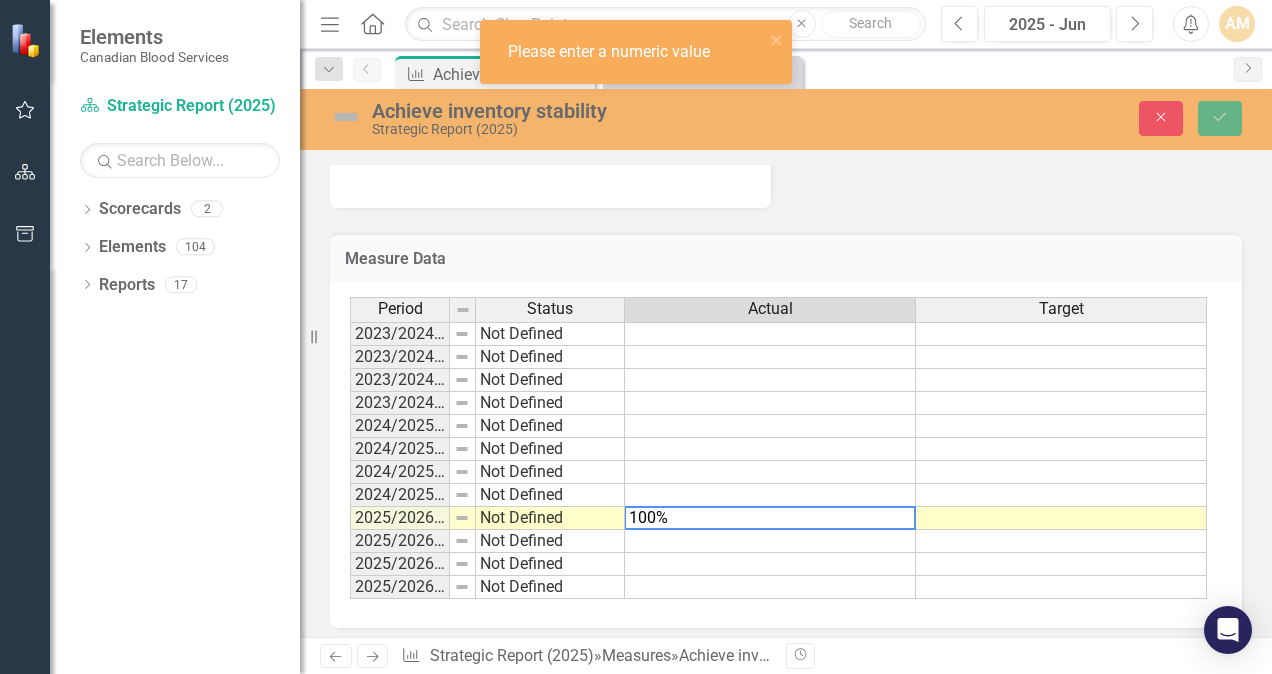click at bounding box center [1061, 518] 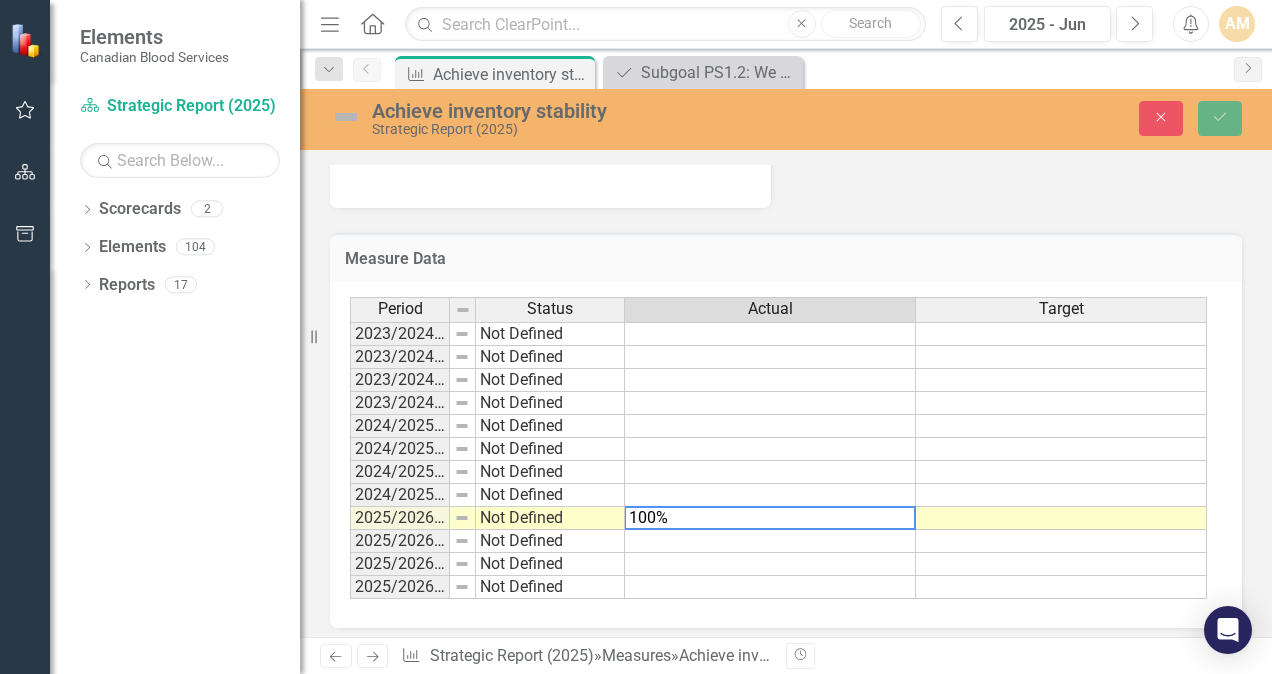 drag, startPoint x: 729, startPoint y: 515, endPoint x: 566, endPoint y: 521, distance: 163.1104 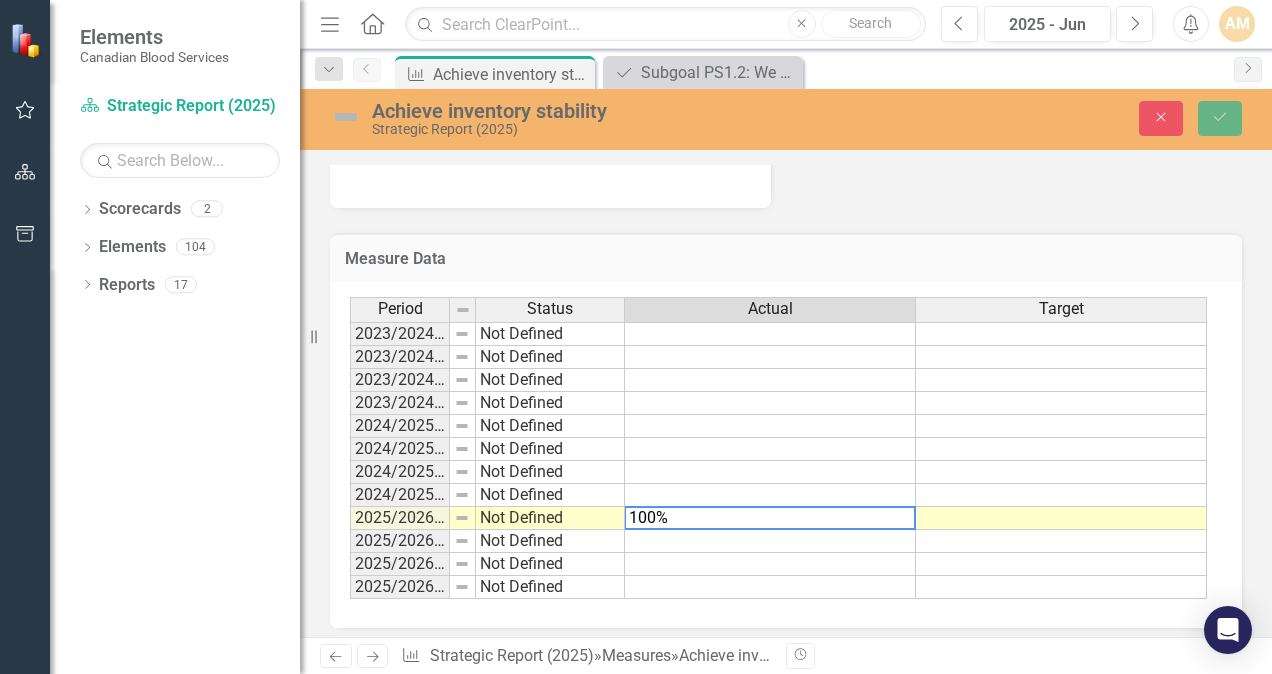 click on "Period Status Actual Target 2023/2024 Q1 Not Defined 2023/2024 Q2 Not Defined 2023/2024 Q3 Not Defined 2023/2024 Q4 Not Defined 2024/2025 Q1 Not Defined 2024/2025 Q2 Not Defined 2024/2025 Q3 Not Defined 2024/2025 Q4 Not Defined 2025/2026 Q1 Not Defined 2025/2026 Q2 Not Defined 2025/2026 Q3 Not Defined 2025/2026 Q4 Not Defined Period Status Actual Target Period Status 2023/2024 Q1 Not Defined 2023/2024 Q2 Not Defined 2023/2024 Q3 Not Defined 2023/2024 Q4 Not Defined 2024/2025 Q1 Not Defined 2024/2025 Q2 Not Defined 2024/2025 Q3 Not Defined 2024/2025 Q4 Not Defined 2025/2026 Q1 Not Defined 2025/2026 Q2 Not Defined 2025/2026 Q3 Not Defined 2025/2026 Q4 Not Defined Period Status 100%" at bounding box center (778, 448) 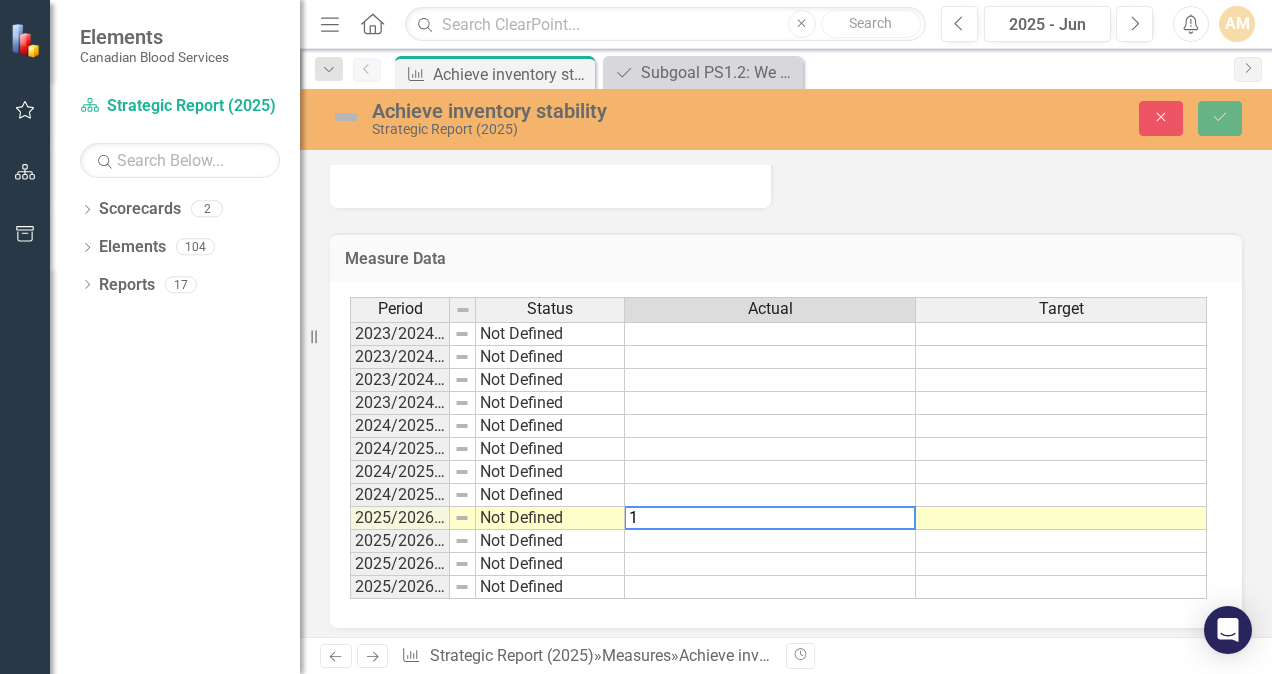 type on "1" 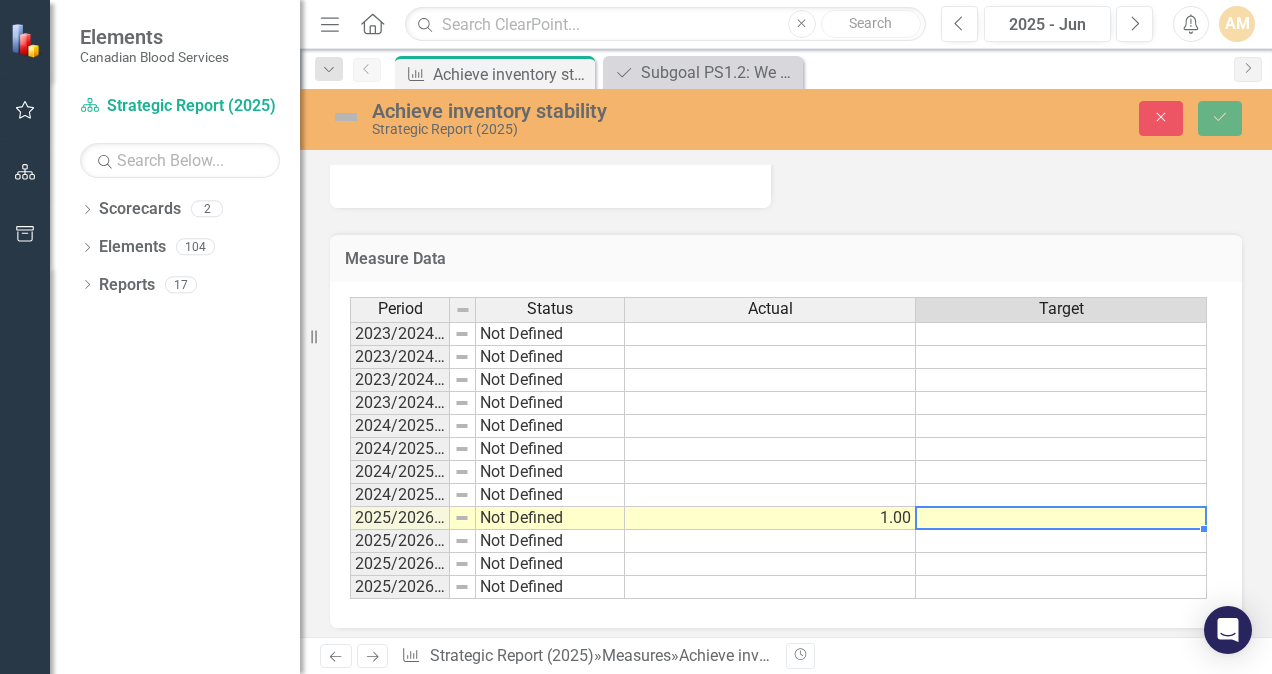 click at bounding box center [1061, 518] 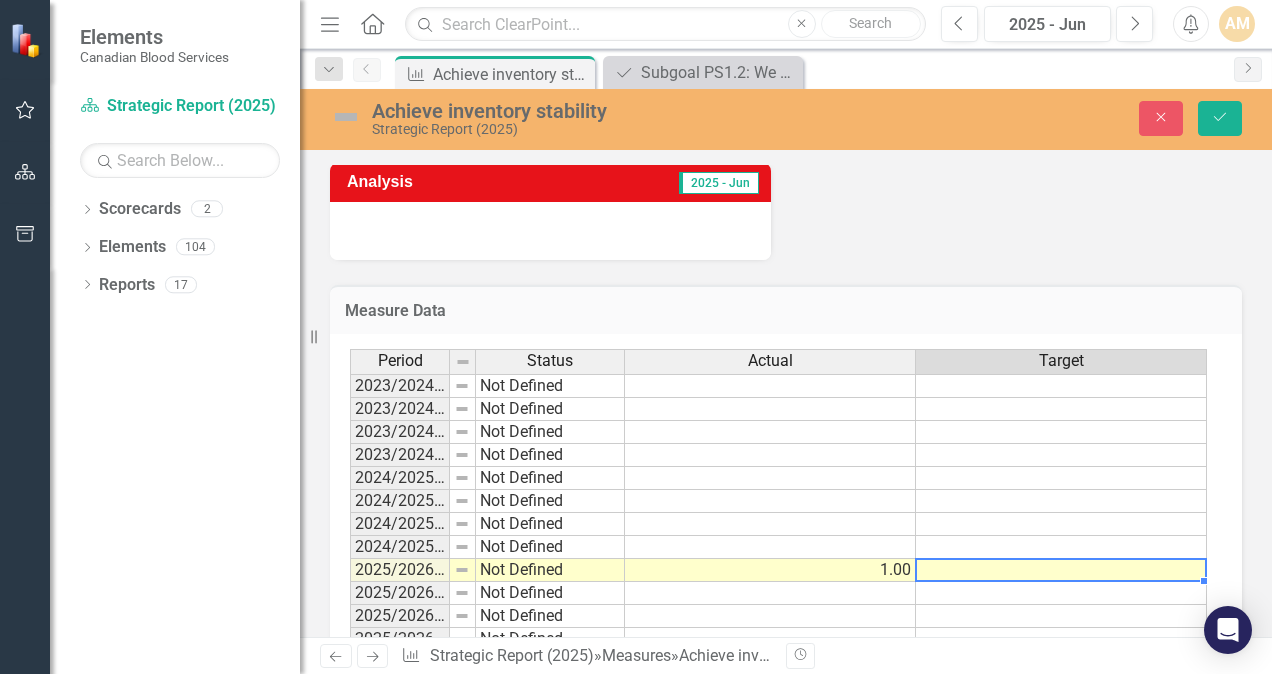 scroll, scrollTop: 300, scrollLeft: 0, axis: vertical 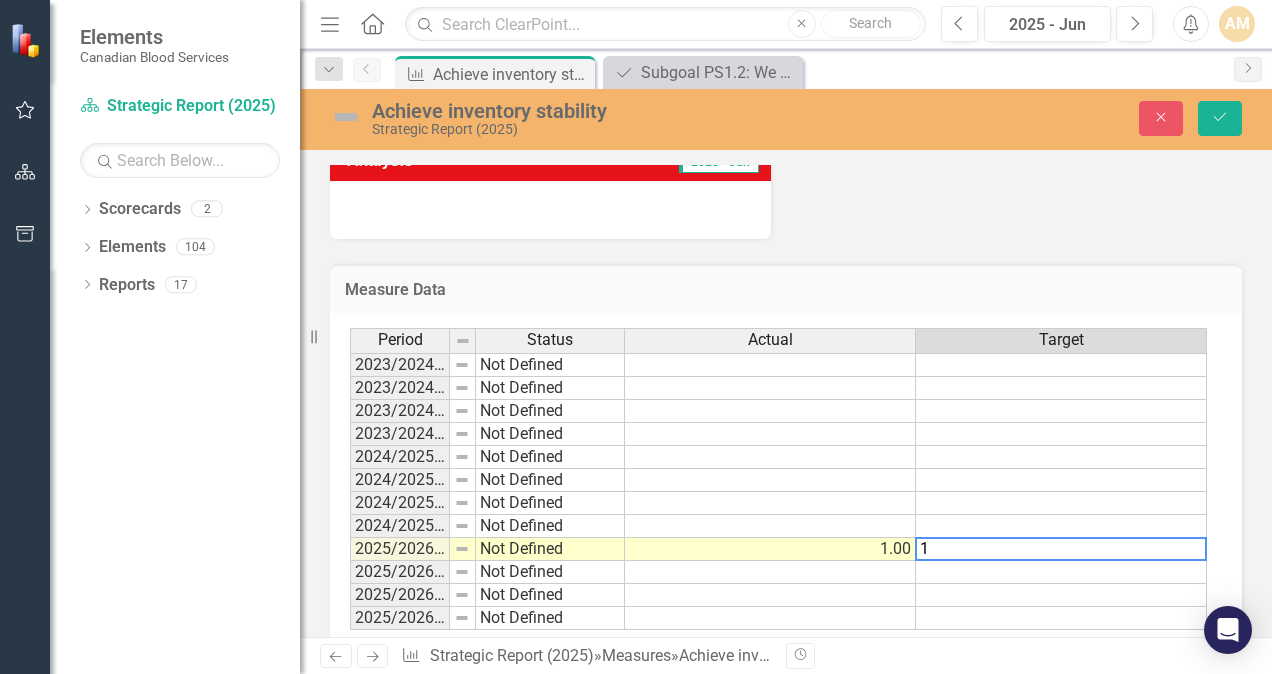 type on "1" 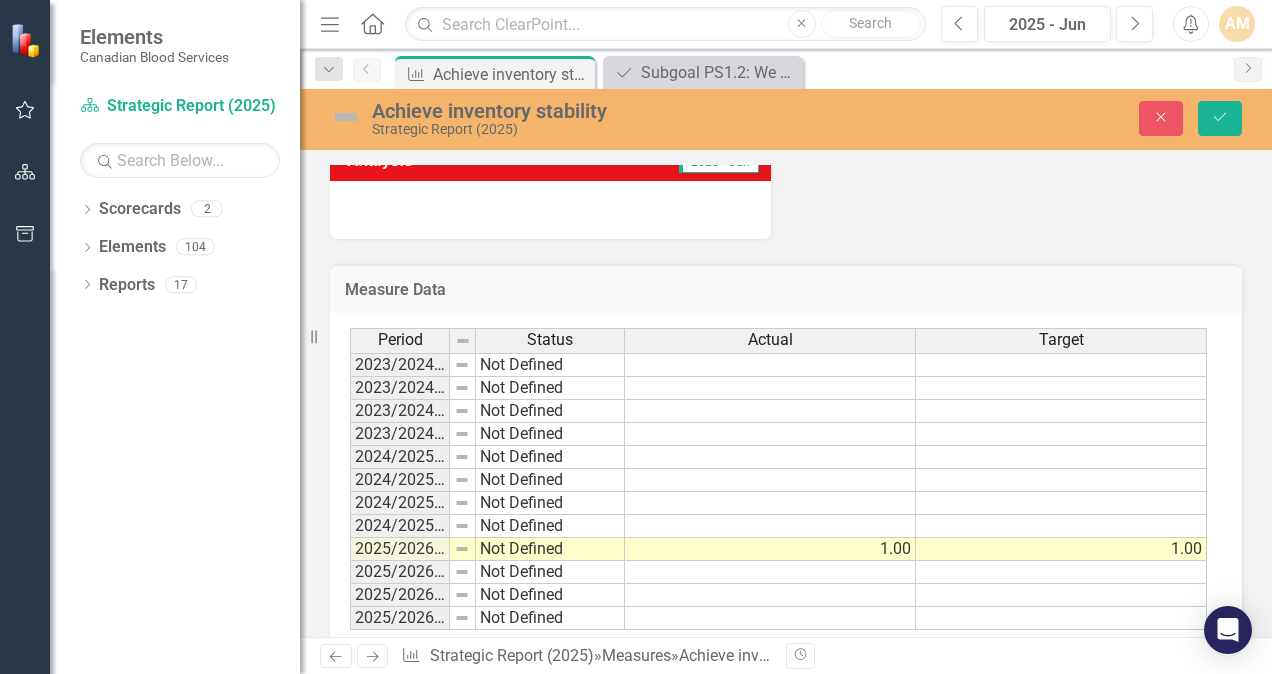 click on "Analysis 2025 - Jun" at bounding box center (786, 178) 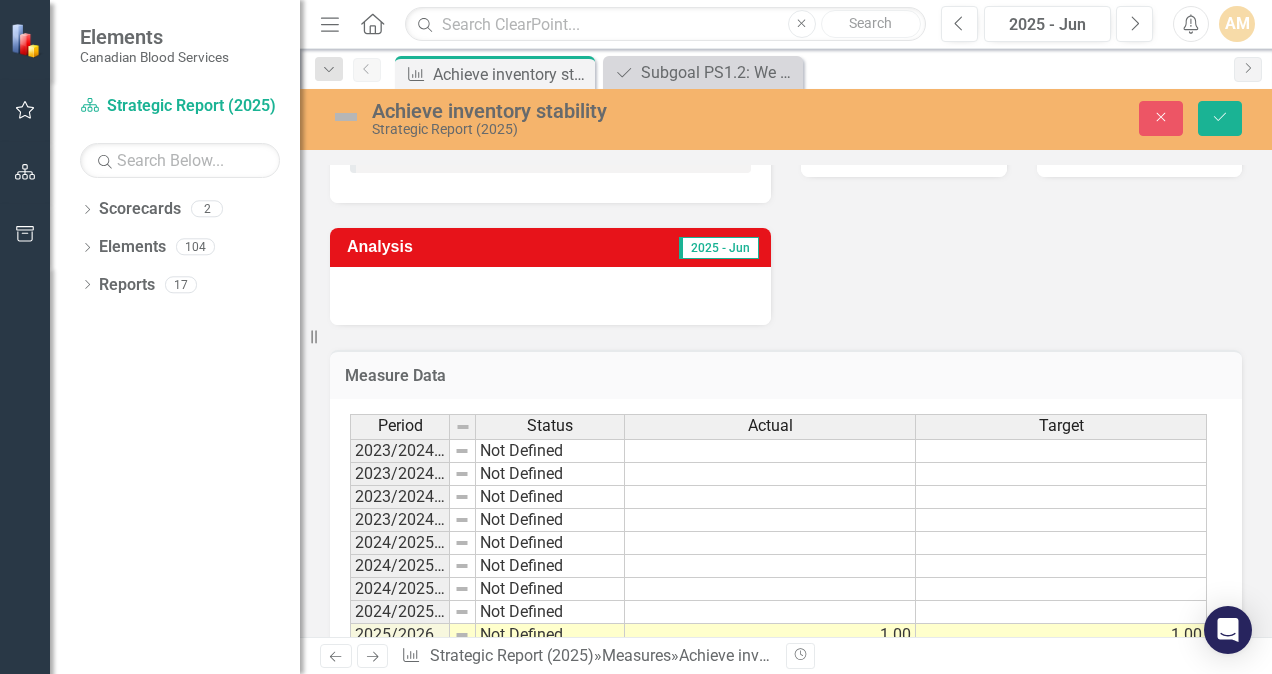scroll, scrollTop: 342, scrollLeft: 0, axis: vertical 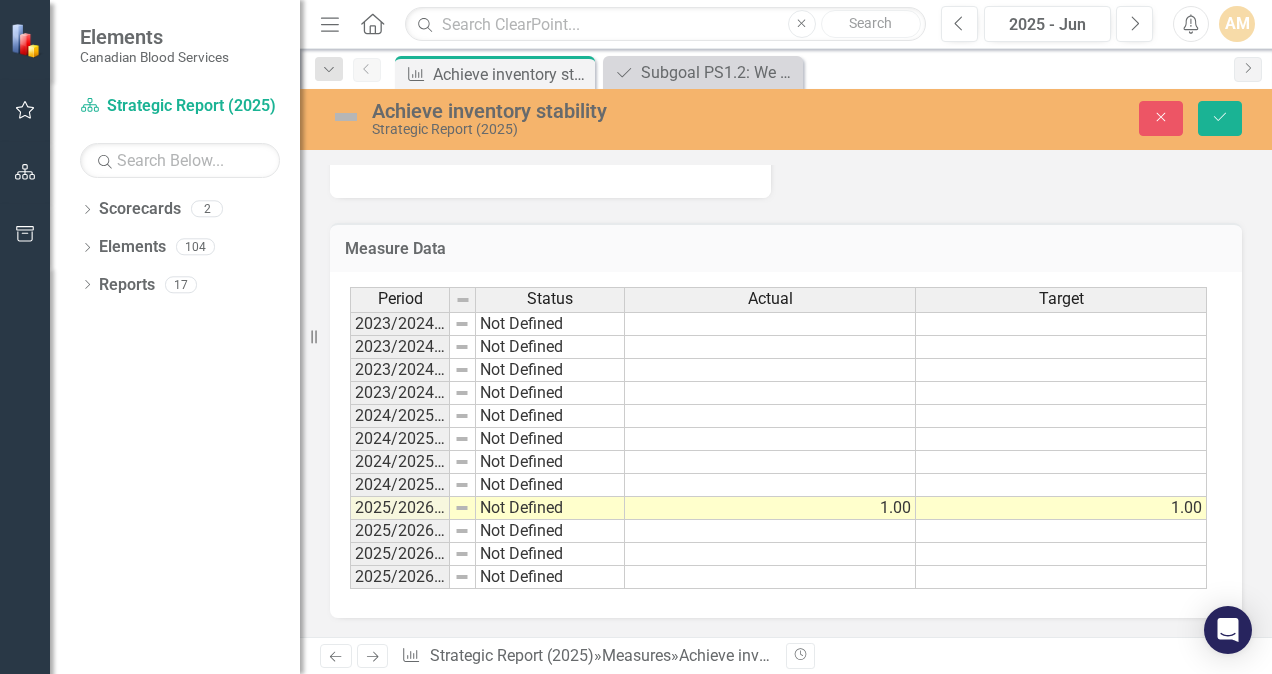 click on "Period Status Actual Target 2023/2024 Q1 Not Defined 2023/2024 Q2 Not Defined 2023/2024 Q3 Not Defined 2023/2024 Q4 Not Defined 2024/2025 Q1 Not Defined 2024/2025 Q2 Not Defined 2024/2025 Q3 Not Defined 2024/2025 Q4 Not Defined 2025/2026 Q1 Not Defined 1.00 1.00 2025/2026 Q2 Not Defined 2025/2026 Q3 Not Defined 2025/2026 Q4 Not Defined Period Status Actual Target Period Status 2023/2024 Q1 Not Defined 2023/2024 Q2 Not Defined 2023/2024 Q3 Not Defined 2023/2024 Q4 Not Defined 2024/2025 Q1 Not Defined 2024/2025 Q2 Not Defined 2024/2025 Q3 Not Defined 2024/2025 Q4 Not Defined 2025/2026 Q1 Not Defined 2025/2026 Q2 Not Defined 2025/2026 Q3 Not Defined 2025/2026 Q4 Not Defined Period Status 1" at bounding box center [786, 445] 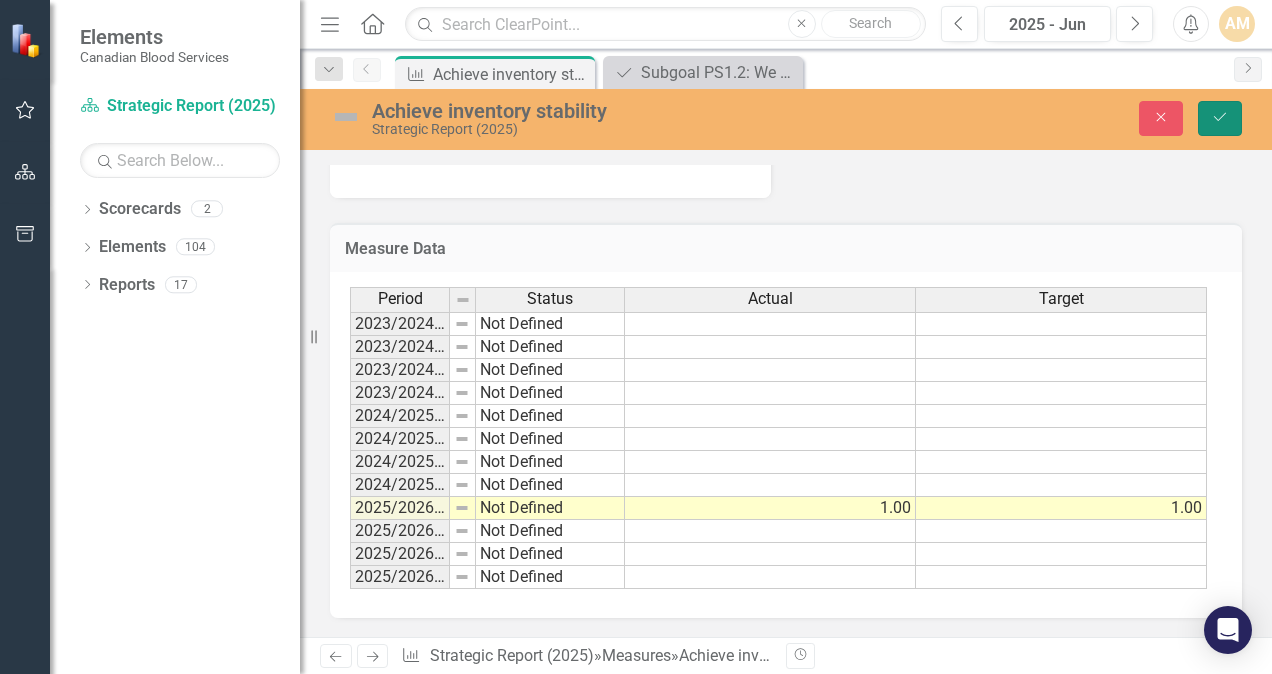 click on "Save" at bounding box center [1220, 118] 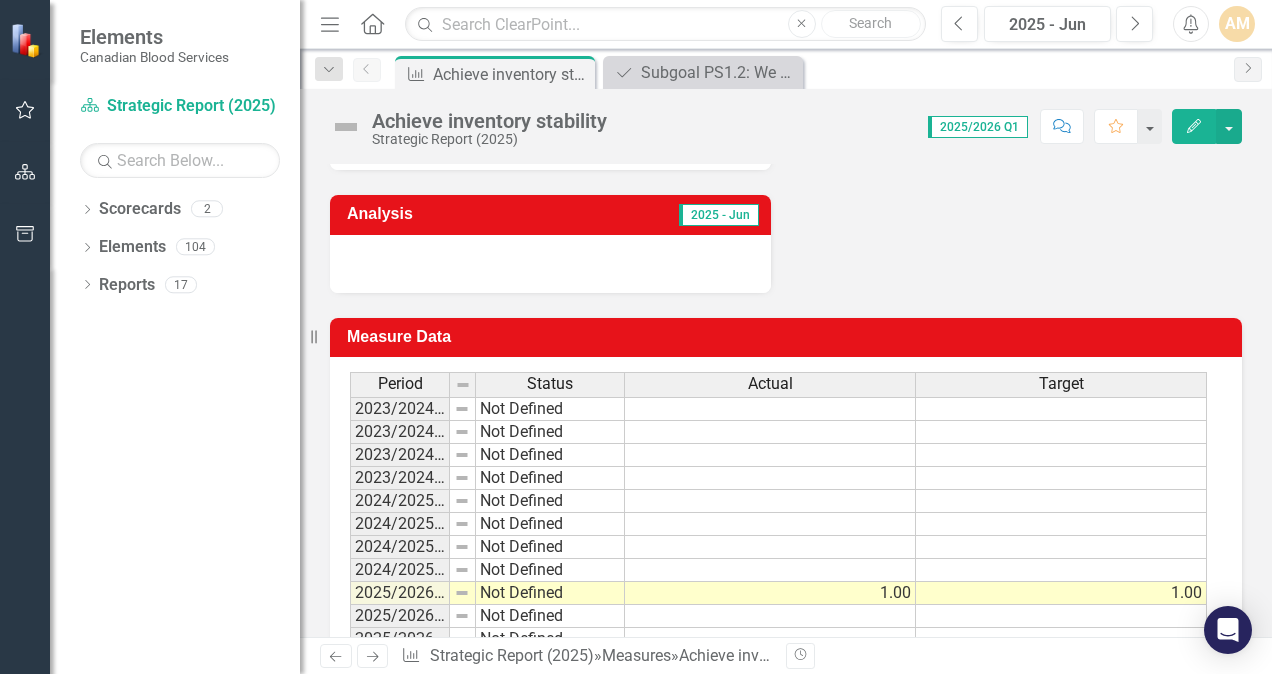 scroll, scrollTop: 131, scrollLeft: 0, axis: vertical 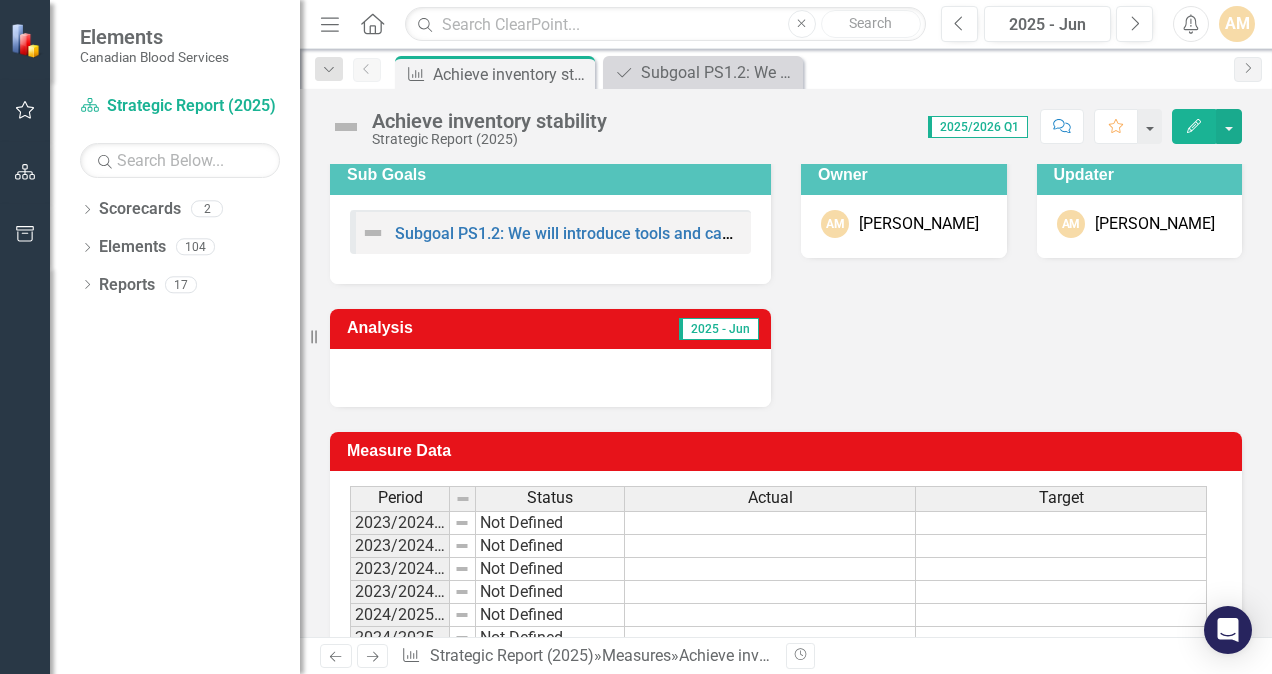 click at bounding box center [550, 378] 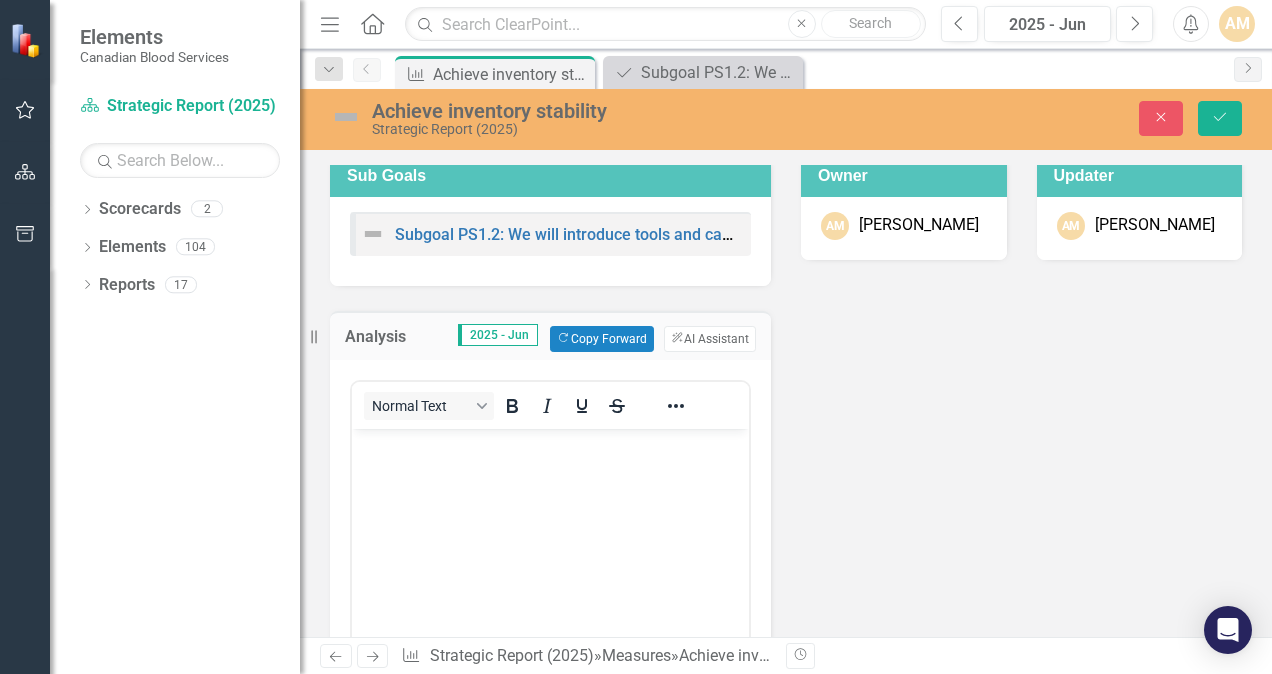 scroll, scrollTop: 0, scrollLeft: 0, axis: both 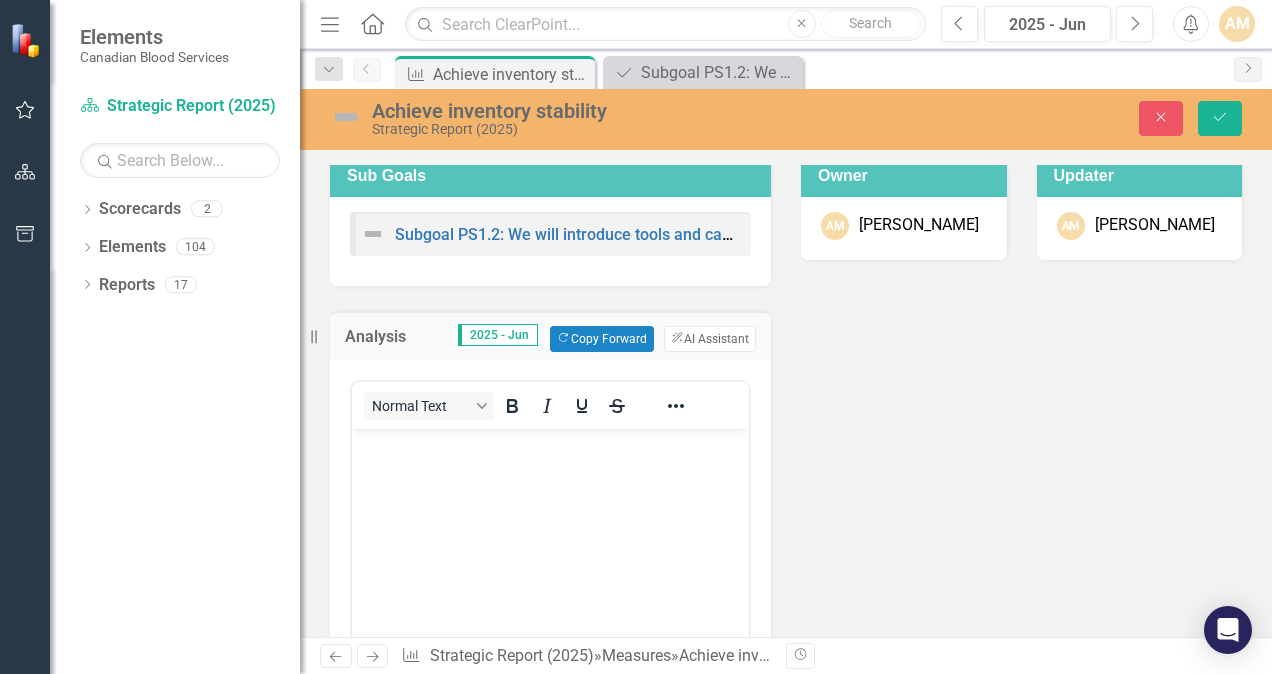 click at bounding box center (550, 445) 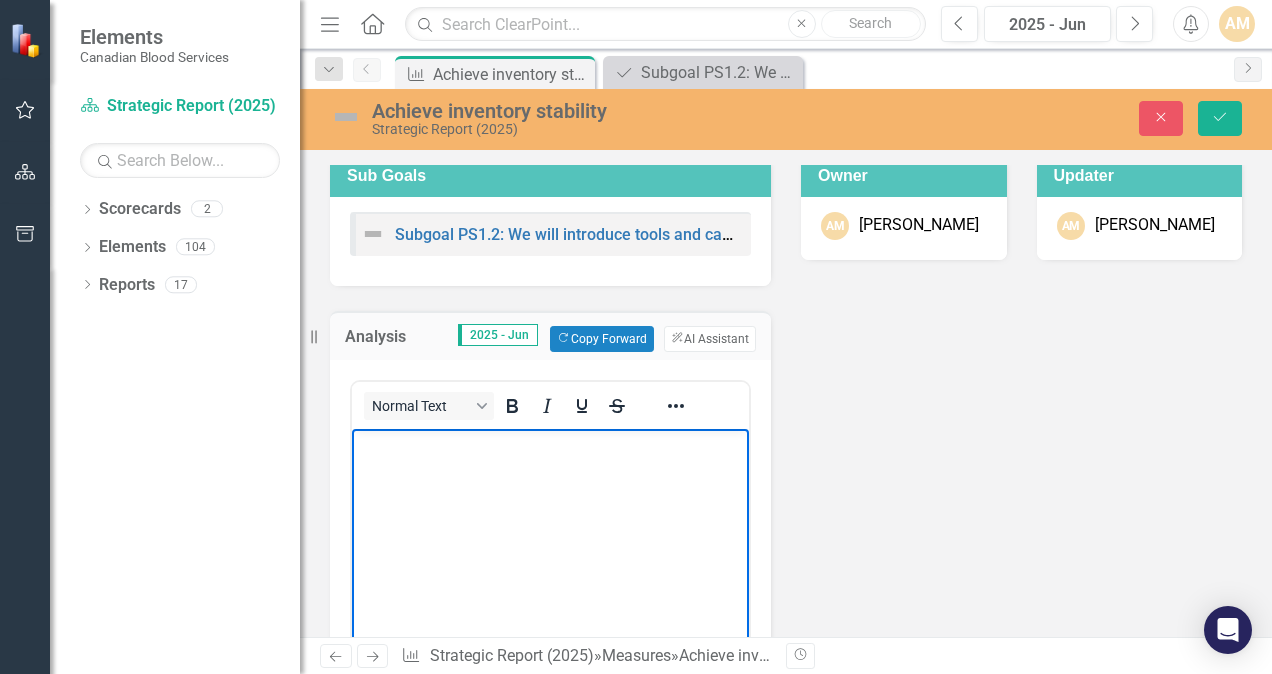 type 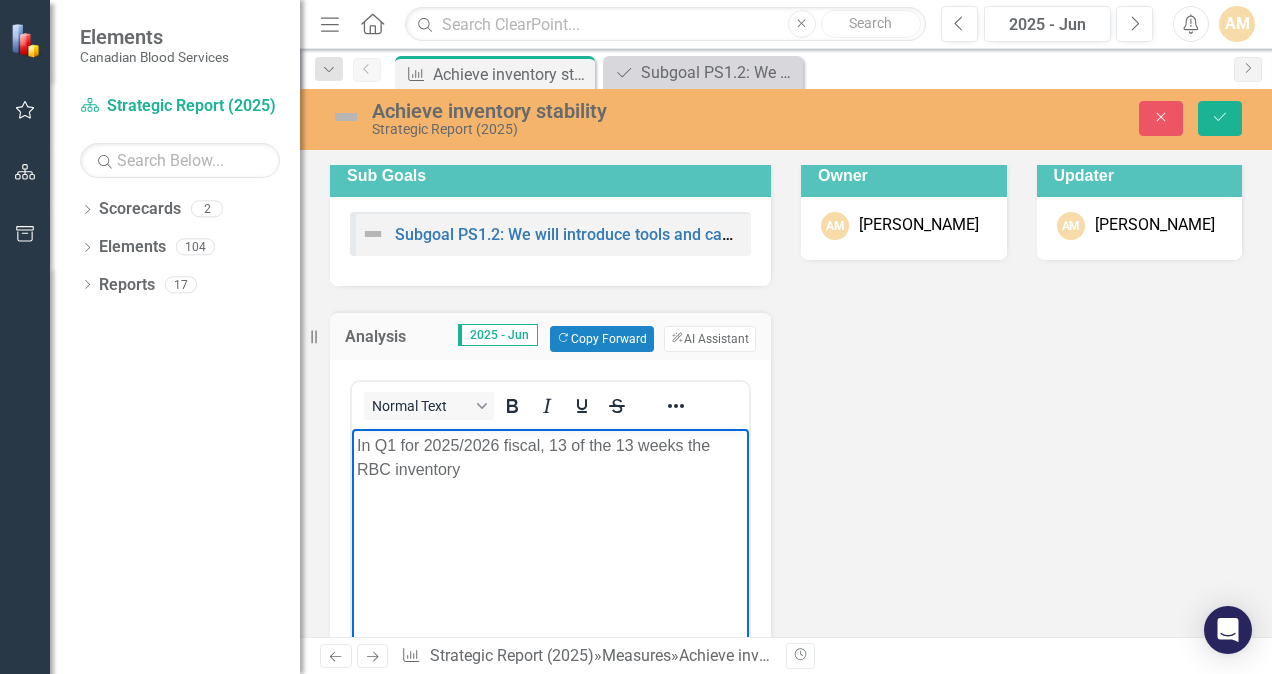 click on "In Q1 for 2025/2026 fiscal, 13 of the 13 weeks the RBC inventory" at bounding box center [550, 457] 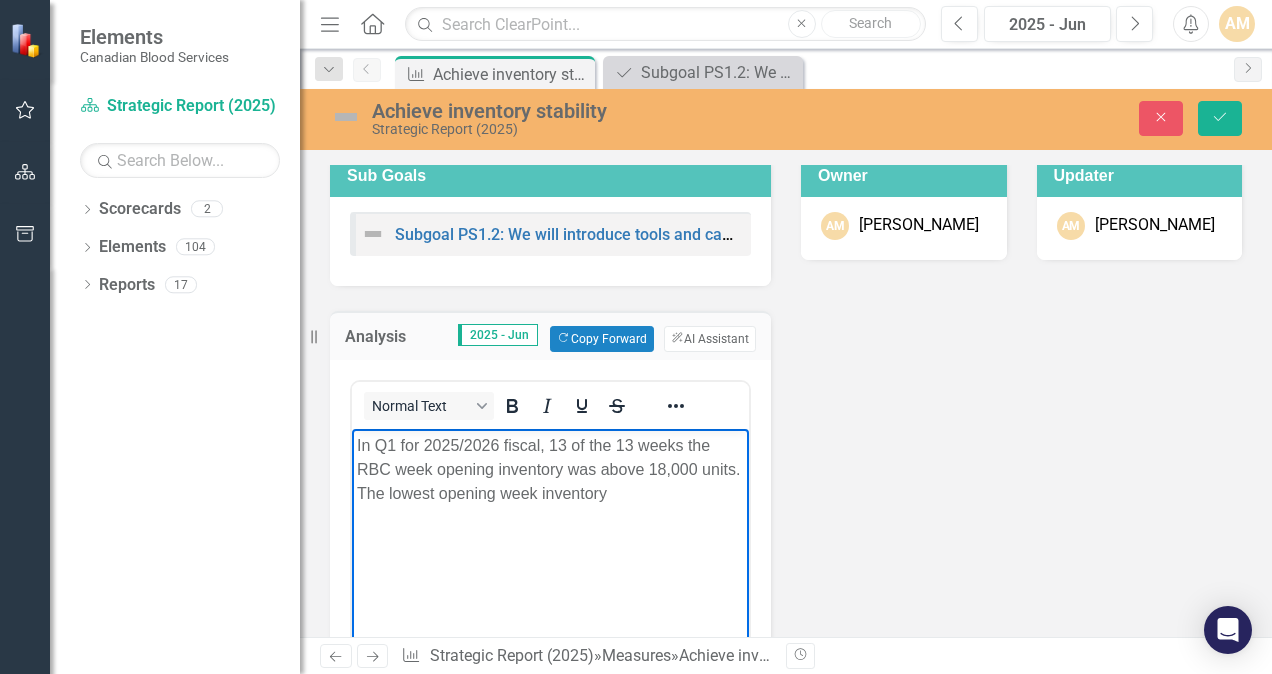 click on "In Q1 for 2025/2026 fiscal, 13 of the 13 weeks the RBC week opening inventory was above 18,000 units. The lowest opening week inventory" at bounding box center [550, 469] 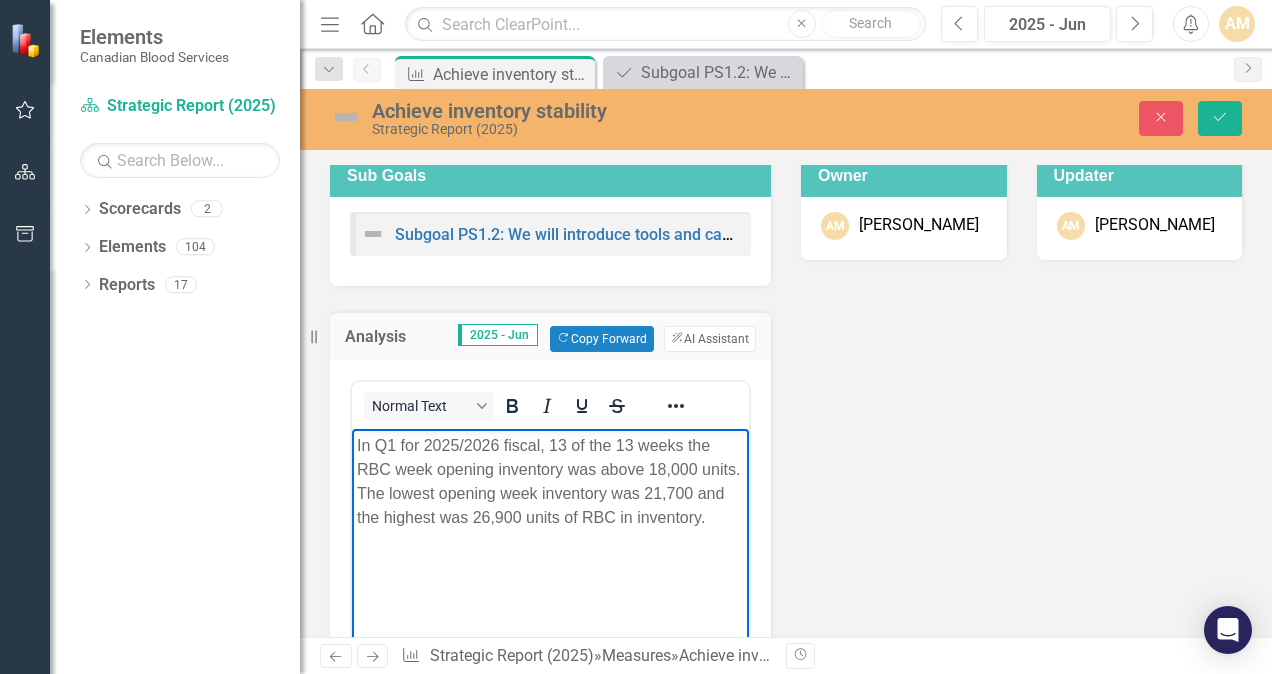 click on "Analysis 2025 - Jun Copy Forward  Copy Forward  ClearPoint AI  AI Assistant Normal Text Switch to old editor" at bounding box center (786, 570) 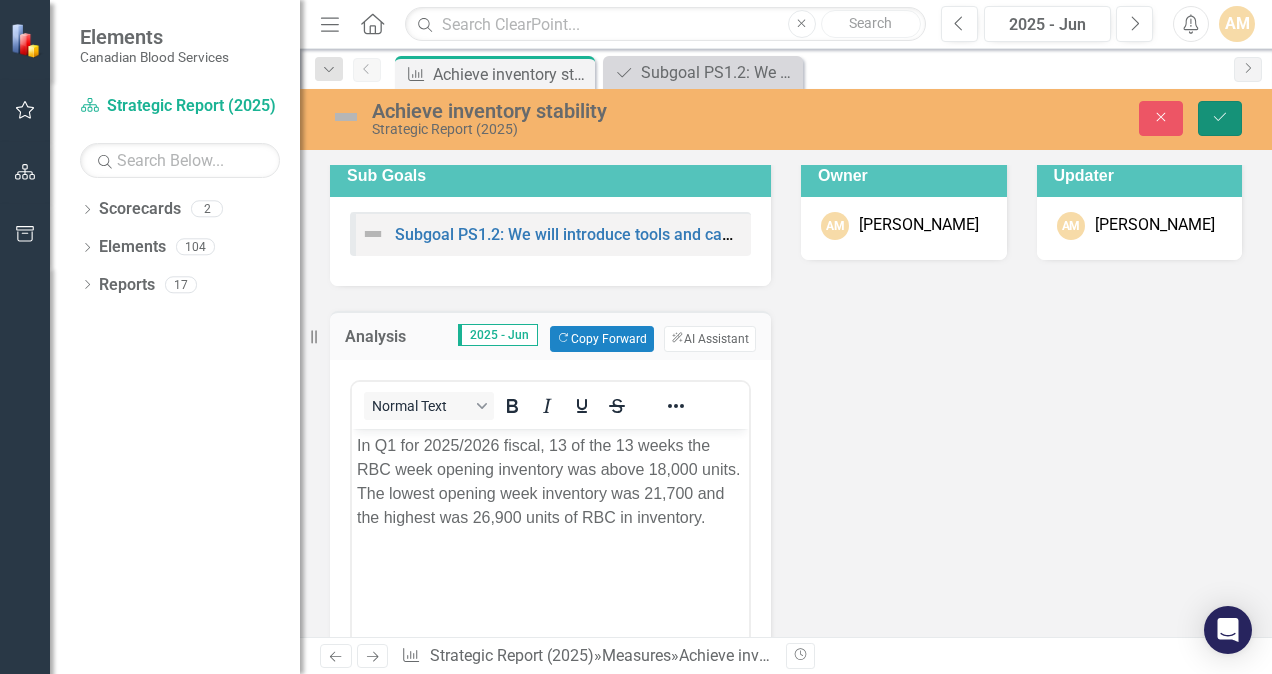 click on "Save" 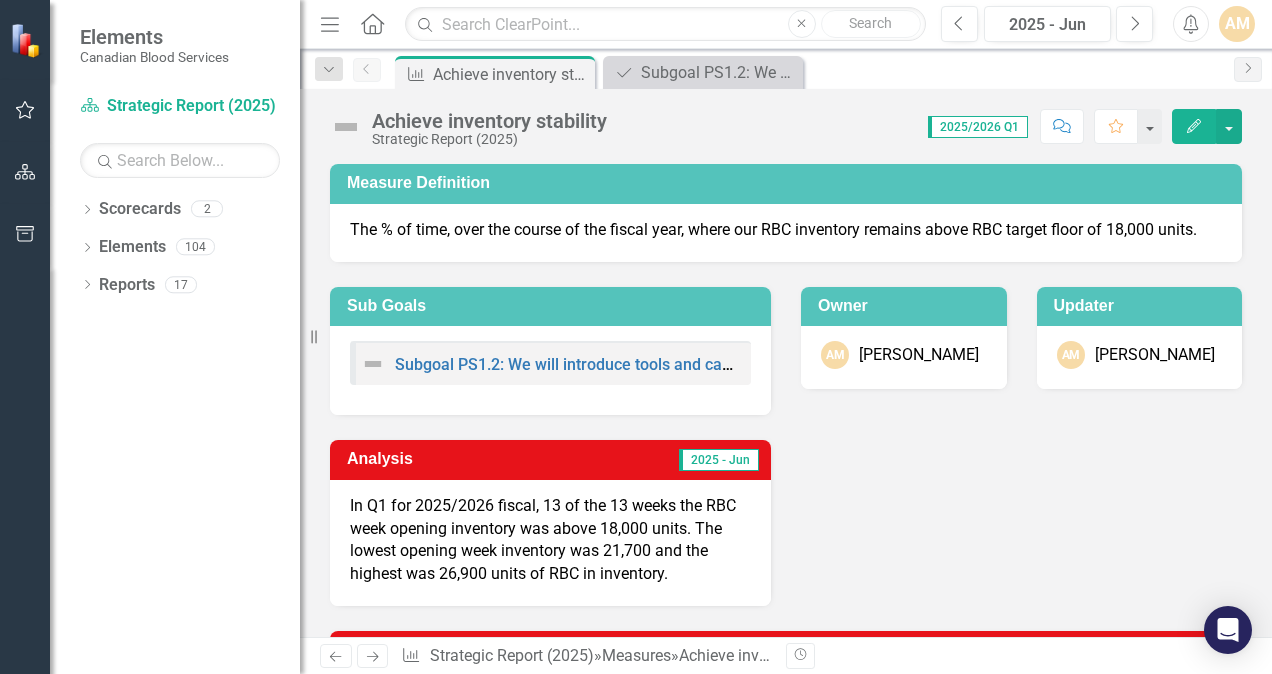 scroll, scrollTop: 400, scrollLeft: 0, axis: vertical 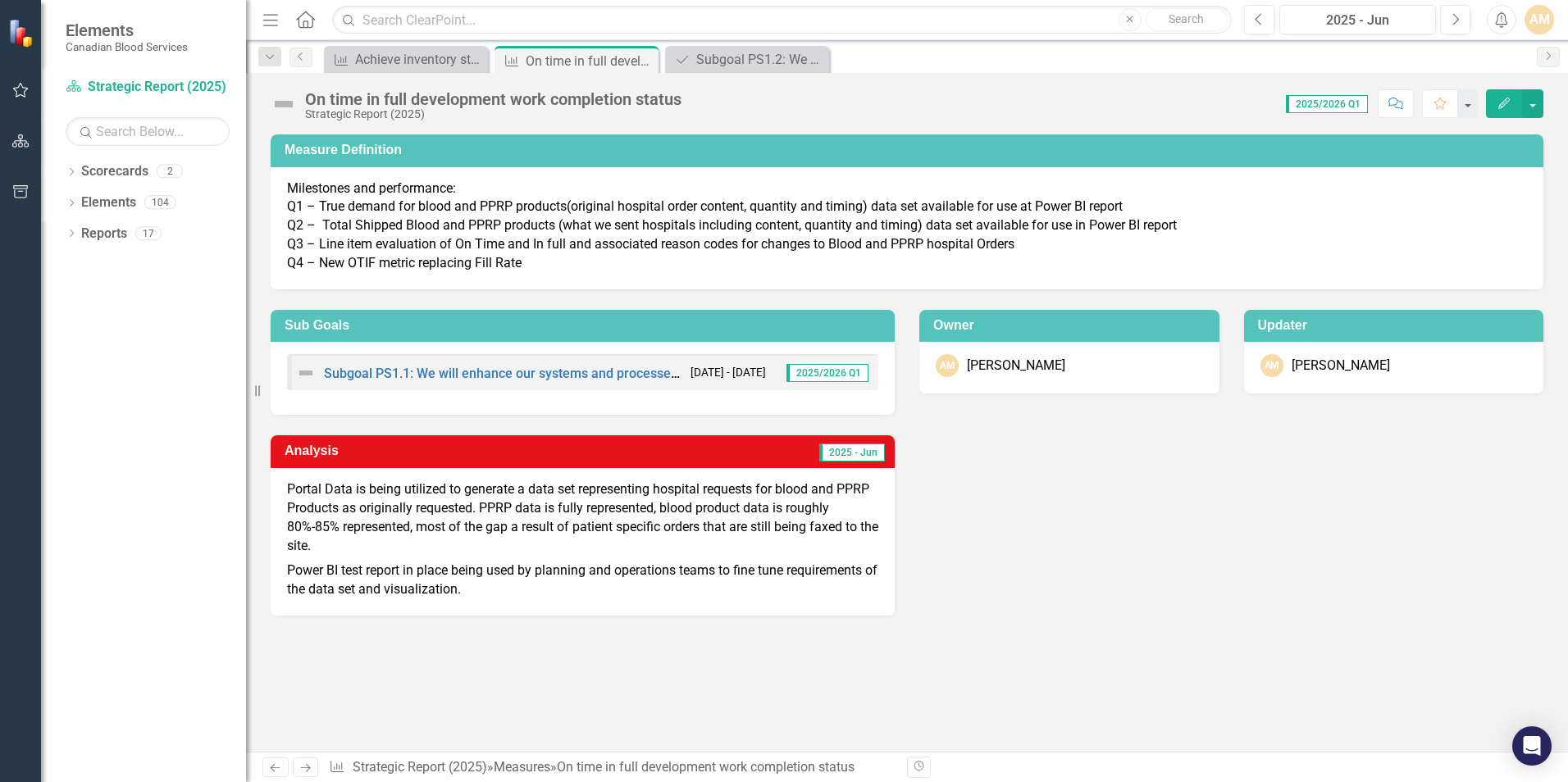 click on "Portal Data is being utilized to generate a data set representing hospital requests for blood and PPRP Products as originally requested. PPRP data is fully represented, blood product data is roughly 80%-85% represented, most of the gap a result of patient specific orders that are still being faxed to the site." at bounding box center (582, 519) 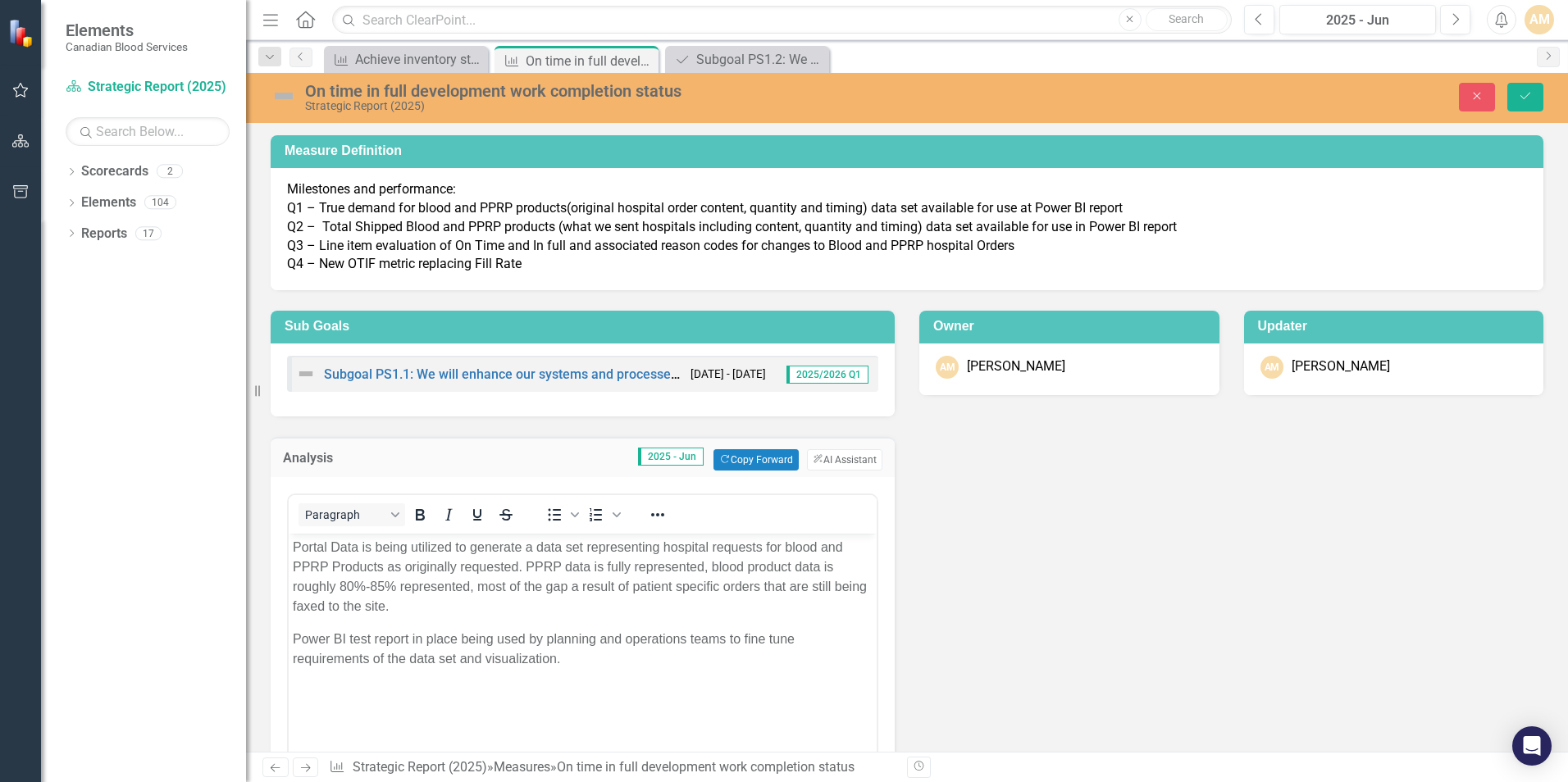 scroll, scrollTop: 0, scrollLeft: 0, axis: both 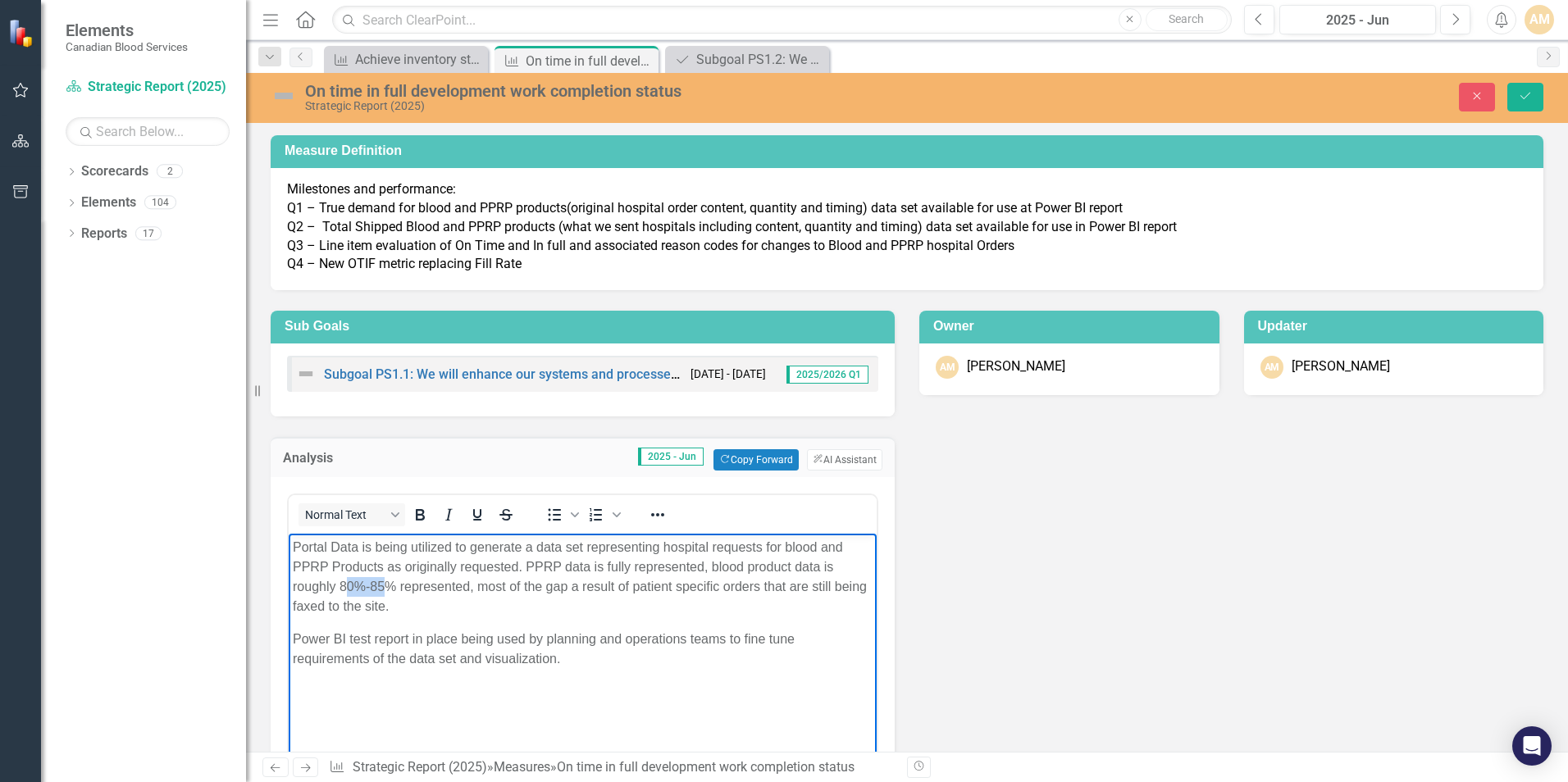 drag, startPoint x: 346, startPoint y: 587, endPoint x: 389, endPoint y: 584, distance: 43.104524 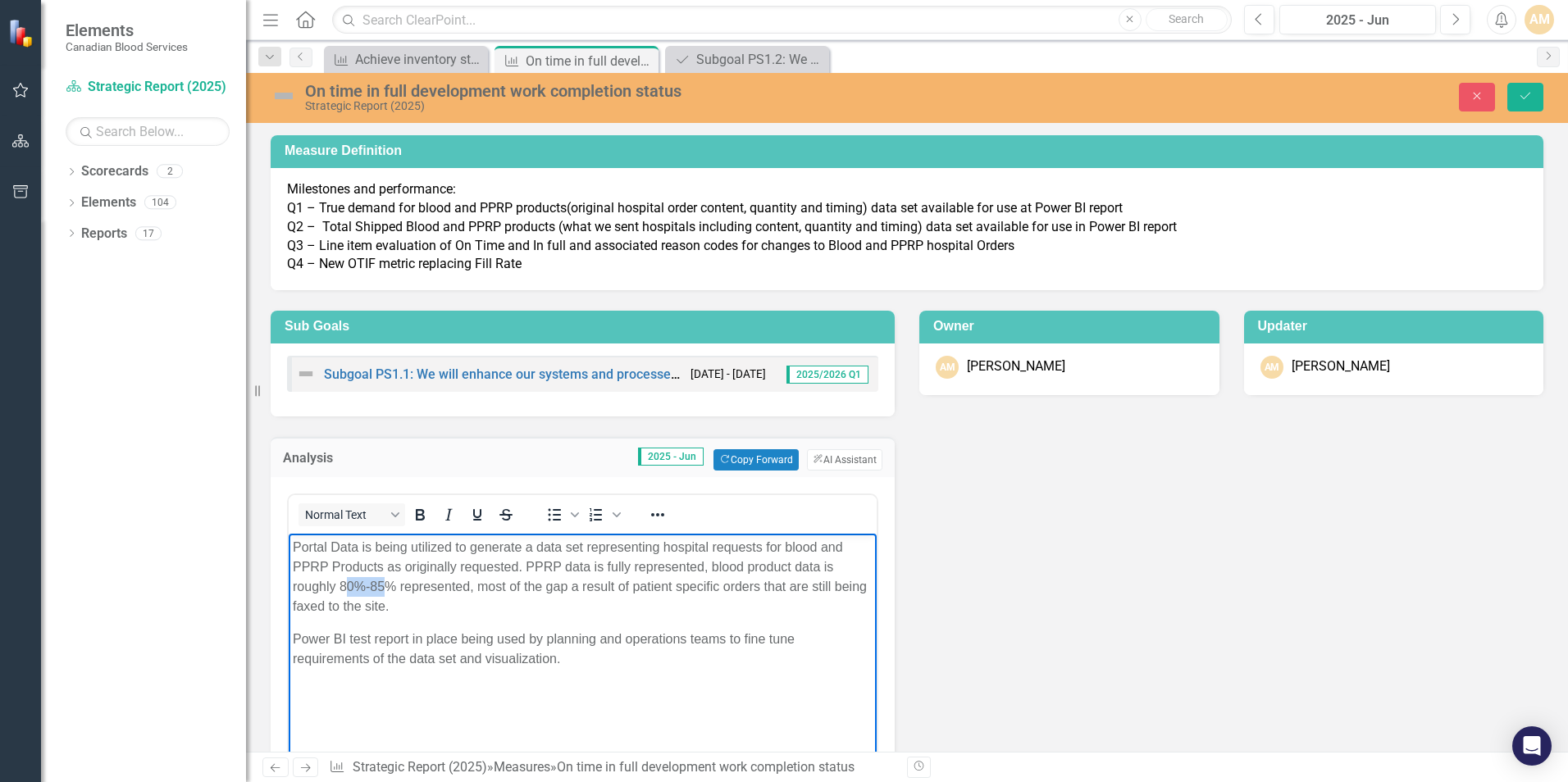 click on "Portal Data is being utilized to generate a data set representing hospital requests for blood and PPRP Products as originally requested. PPRP data is fully represented, blood product data is roughly 80%-85% represented, most of the gap a result of patient specific orders that are still being faxed to the site." at bounding box center (582, 576) 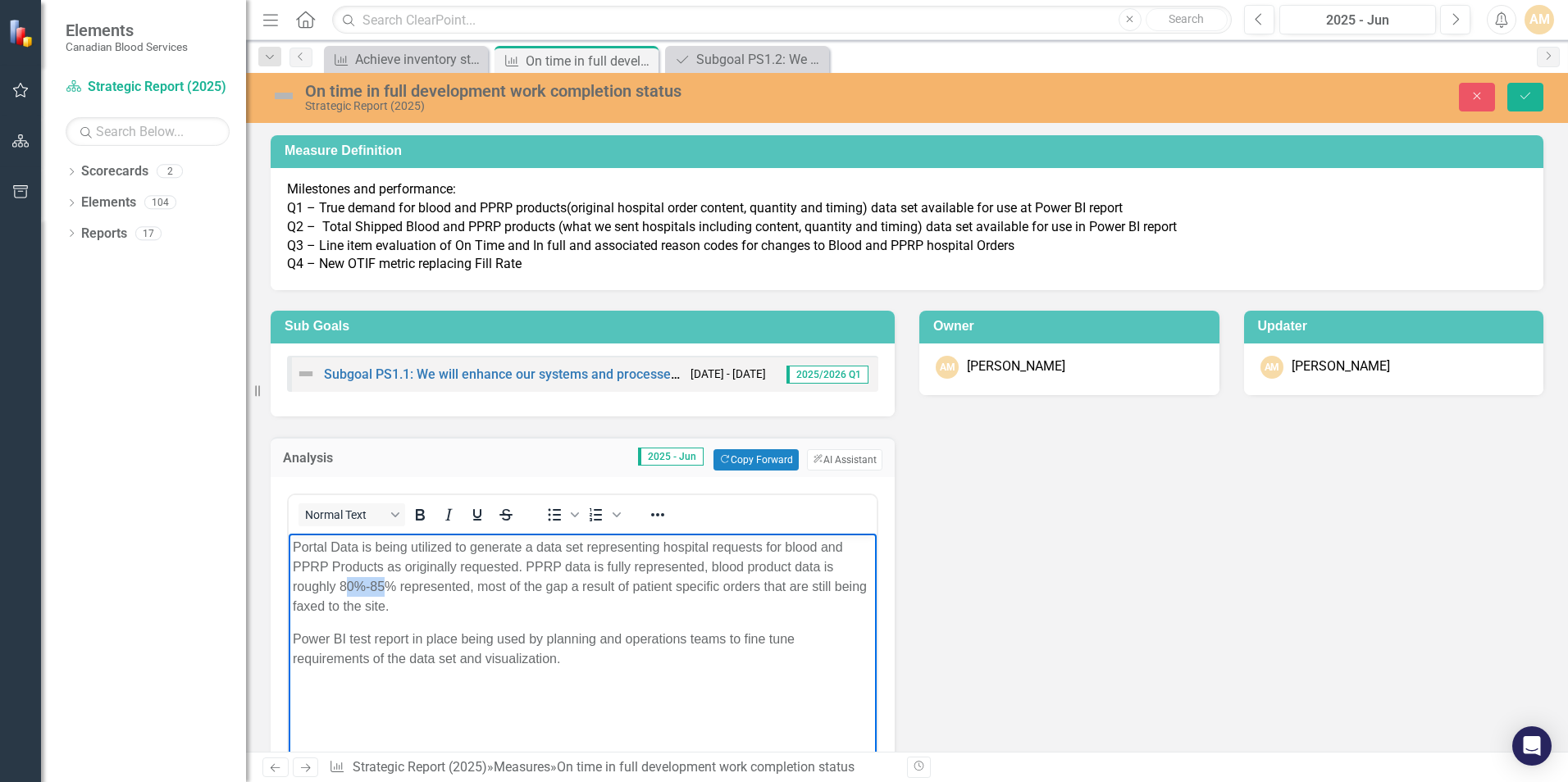 type 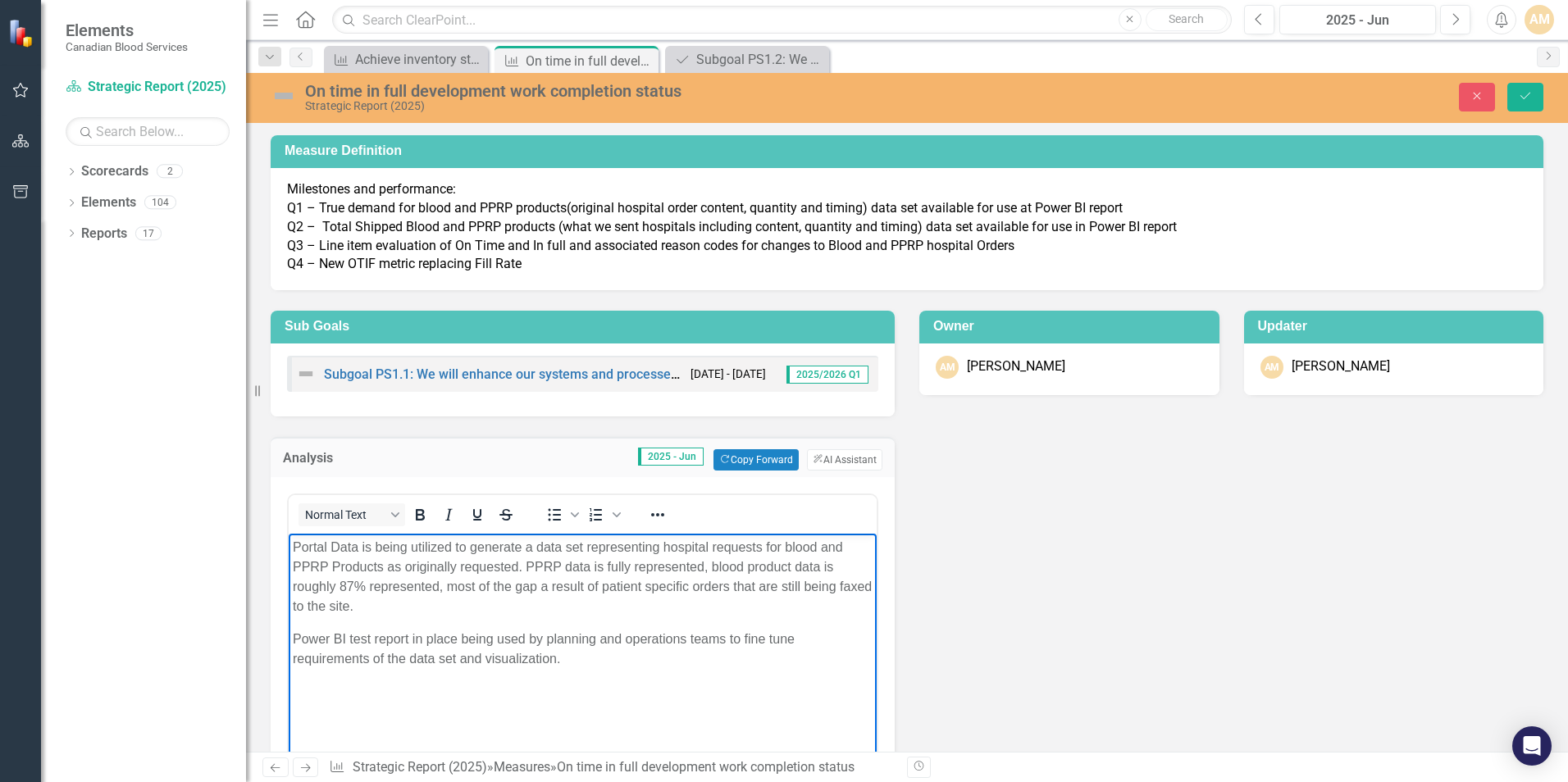 click on "Portal Data is being utilized to generate a data set representing hospital requests for blood and PPRP Products as originally requested. PPRP data is fully represented, blood product data is roughly 87% represented, most of the gap a result of patient specific orders that are still being faxed to the site." at bounding box center (582, 576) 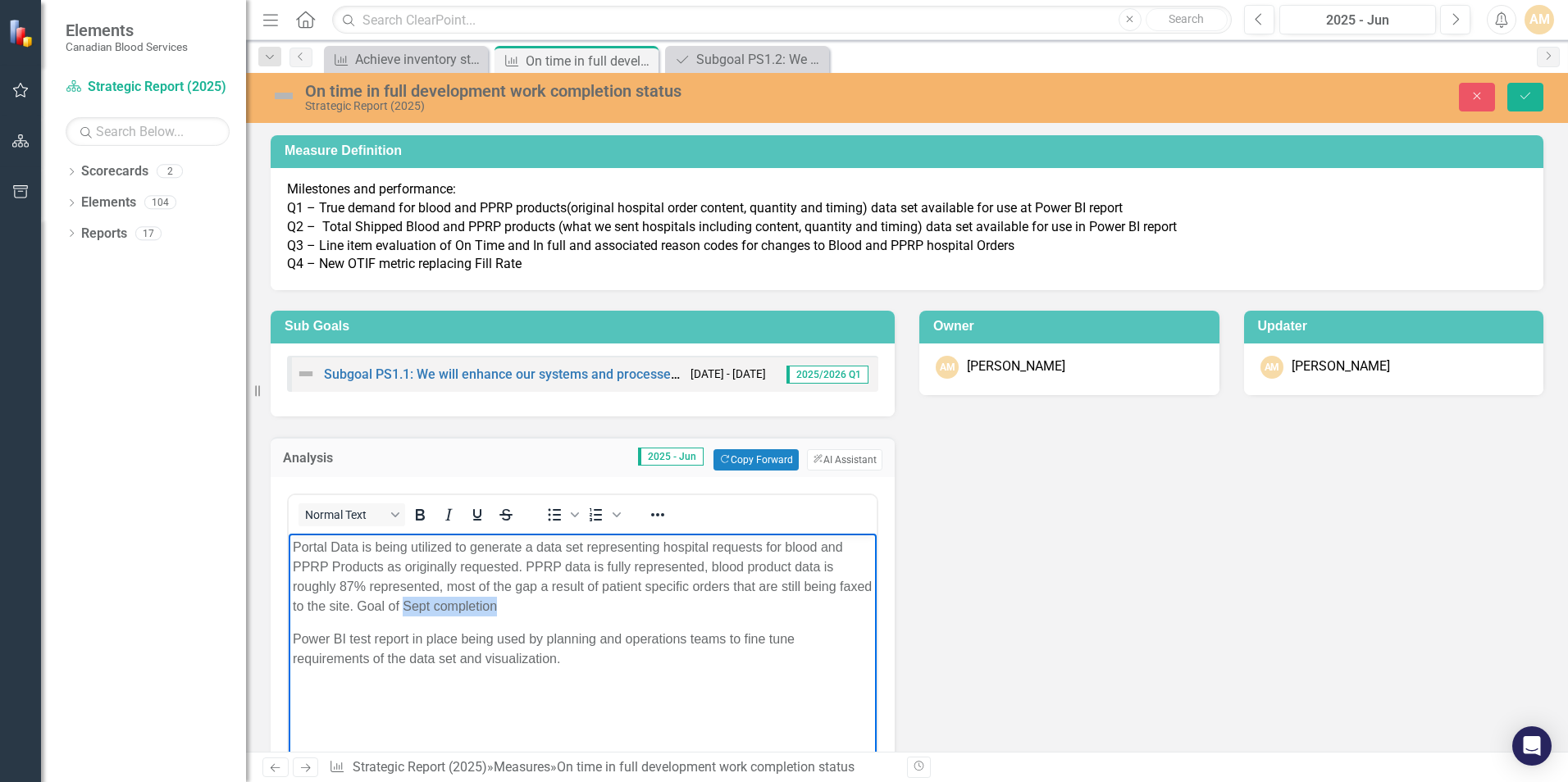 drag, startPoint x: 441, startPoint y: 604, endPoint x: 543, endPoint y: 603, distance: 102.004902 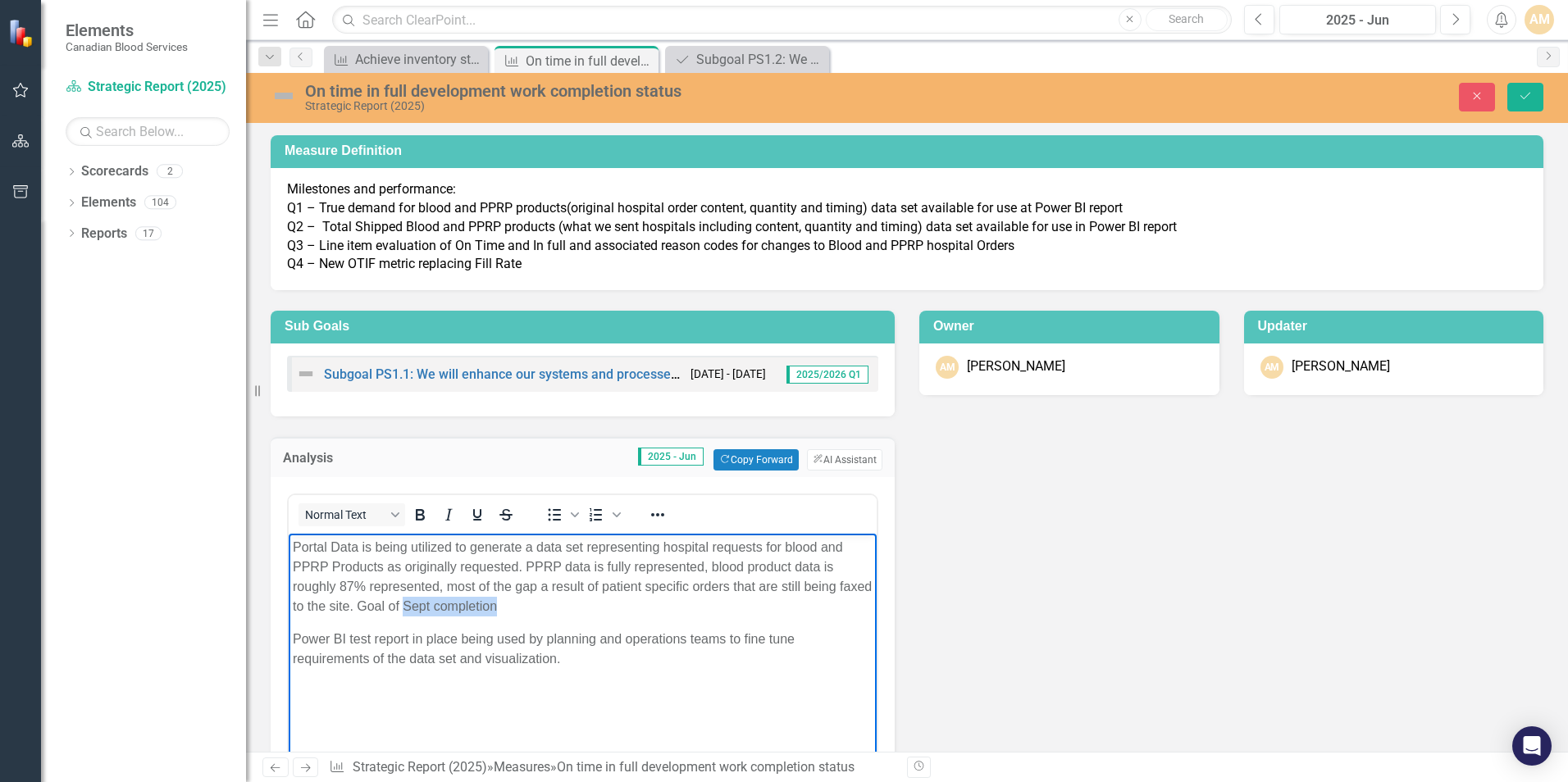 click on "Portal Data is being utilized to generate a data set representing hospital requests for blood and PPRP Products as originally requested. PPRP data is fully represented, blood product data is roughly 87% represented, most of the gap a result of patient specific orders that are still being faxed to the site. Goal of Sept completion" at bounding box center (582, 576) 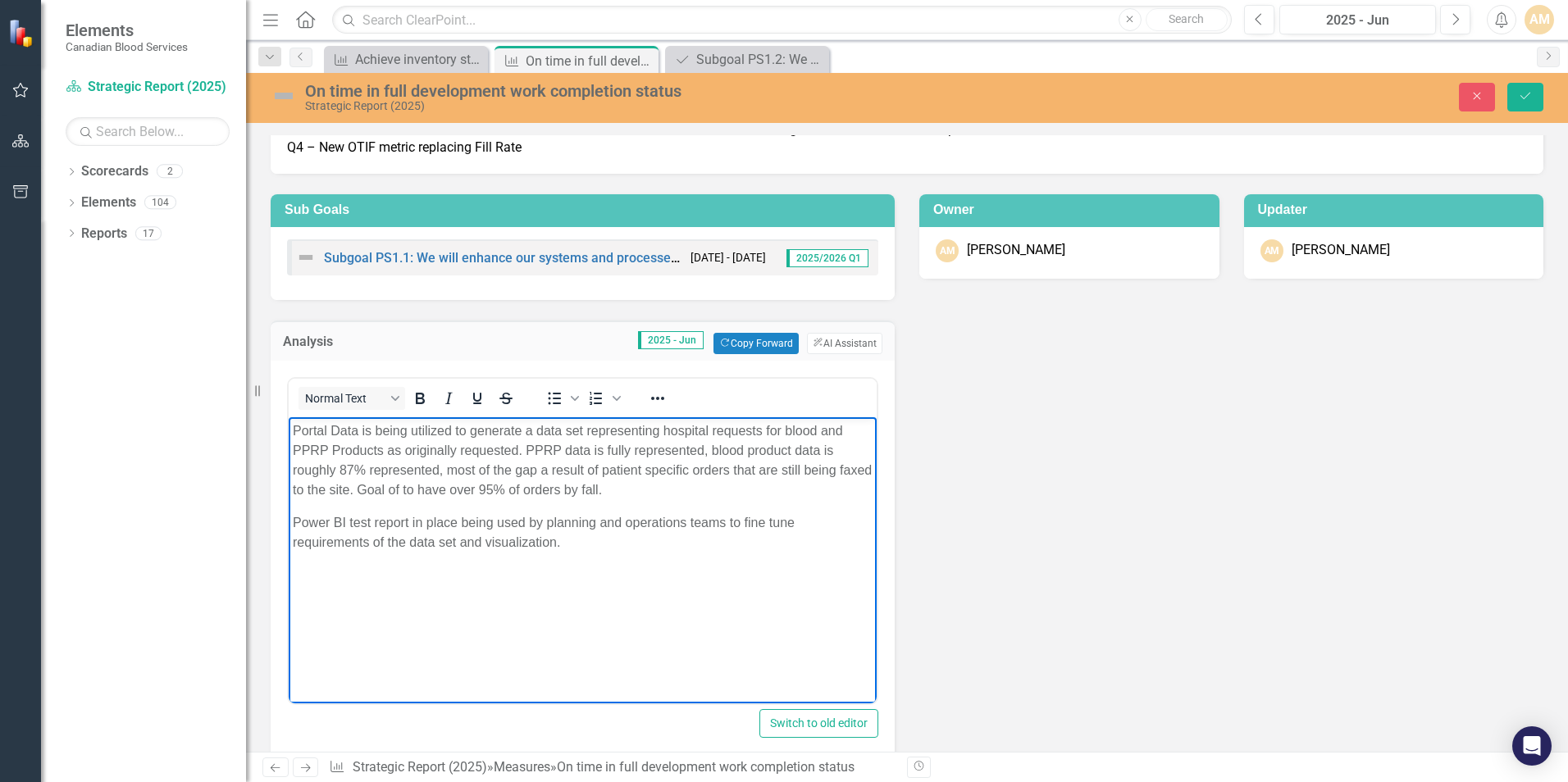 scroll, scrollTop: 147, scrollLeft: 0, axis: vertical 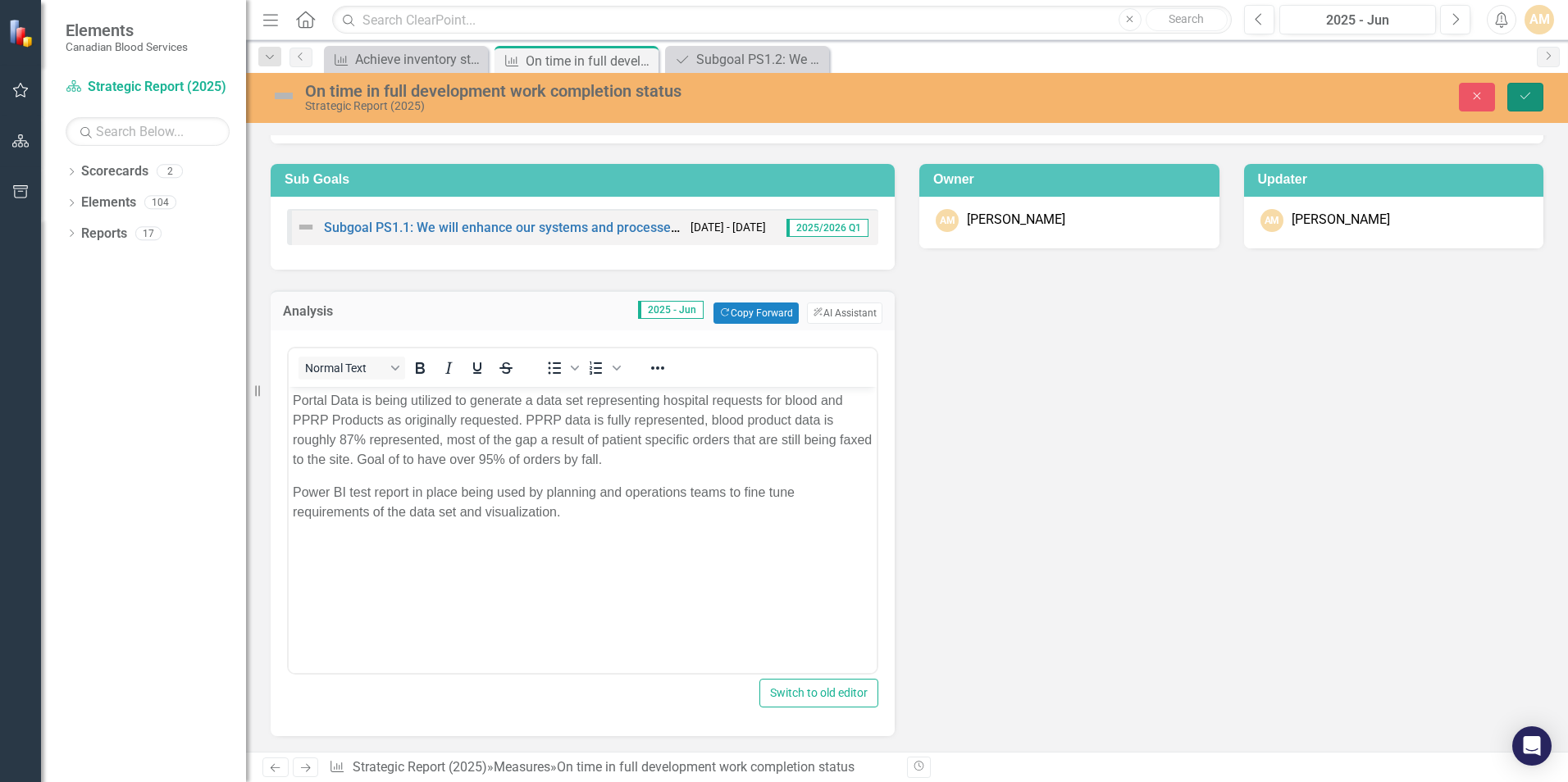 click on "Save" 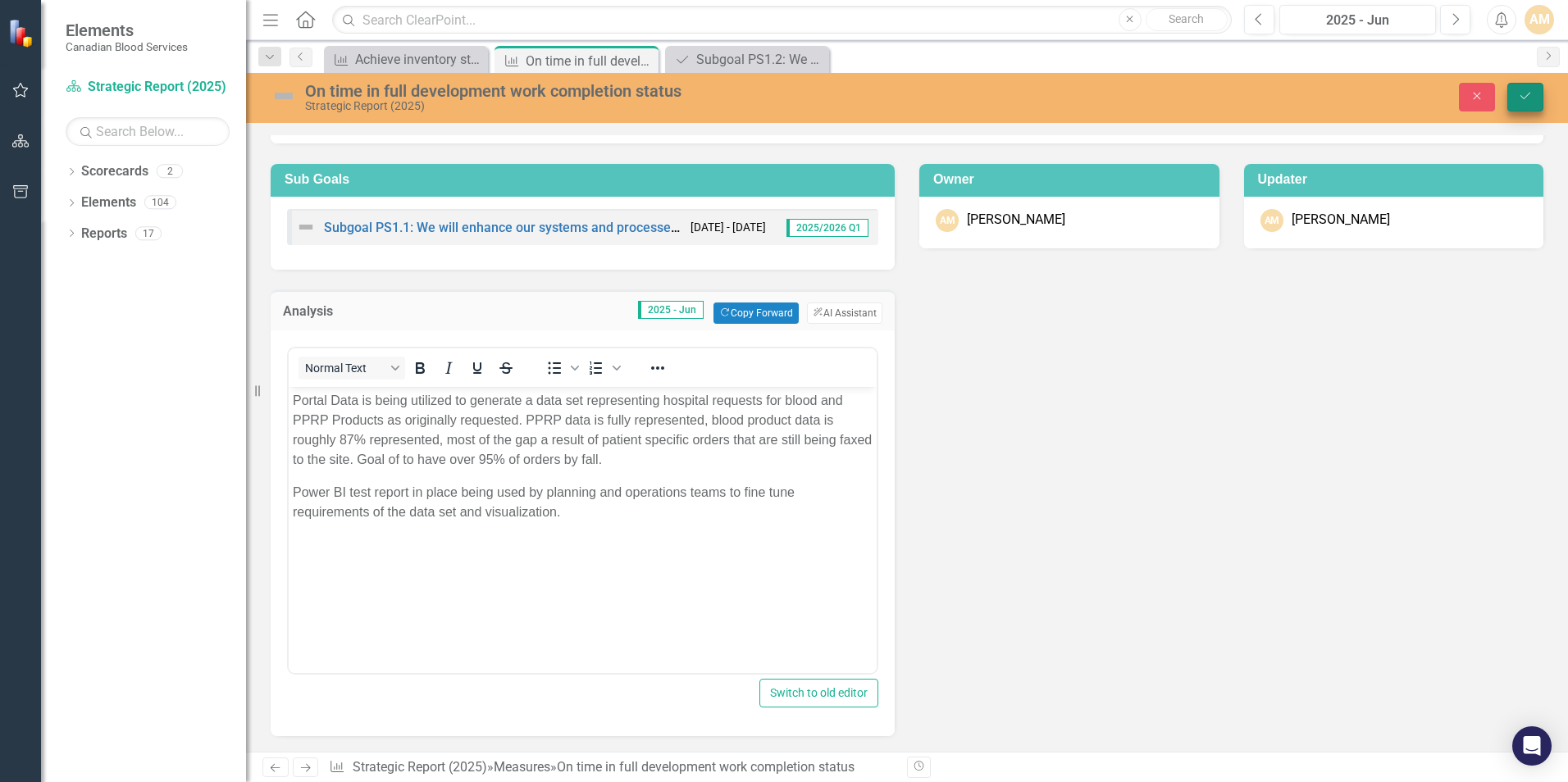 scroll, scrollTop: 0, scrollLeft: 0, axis: both 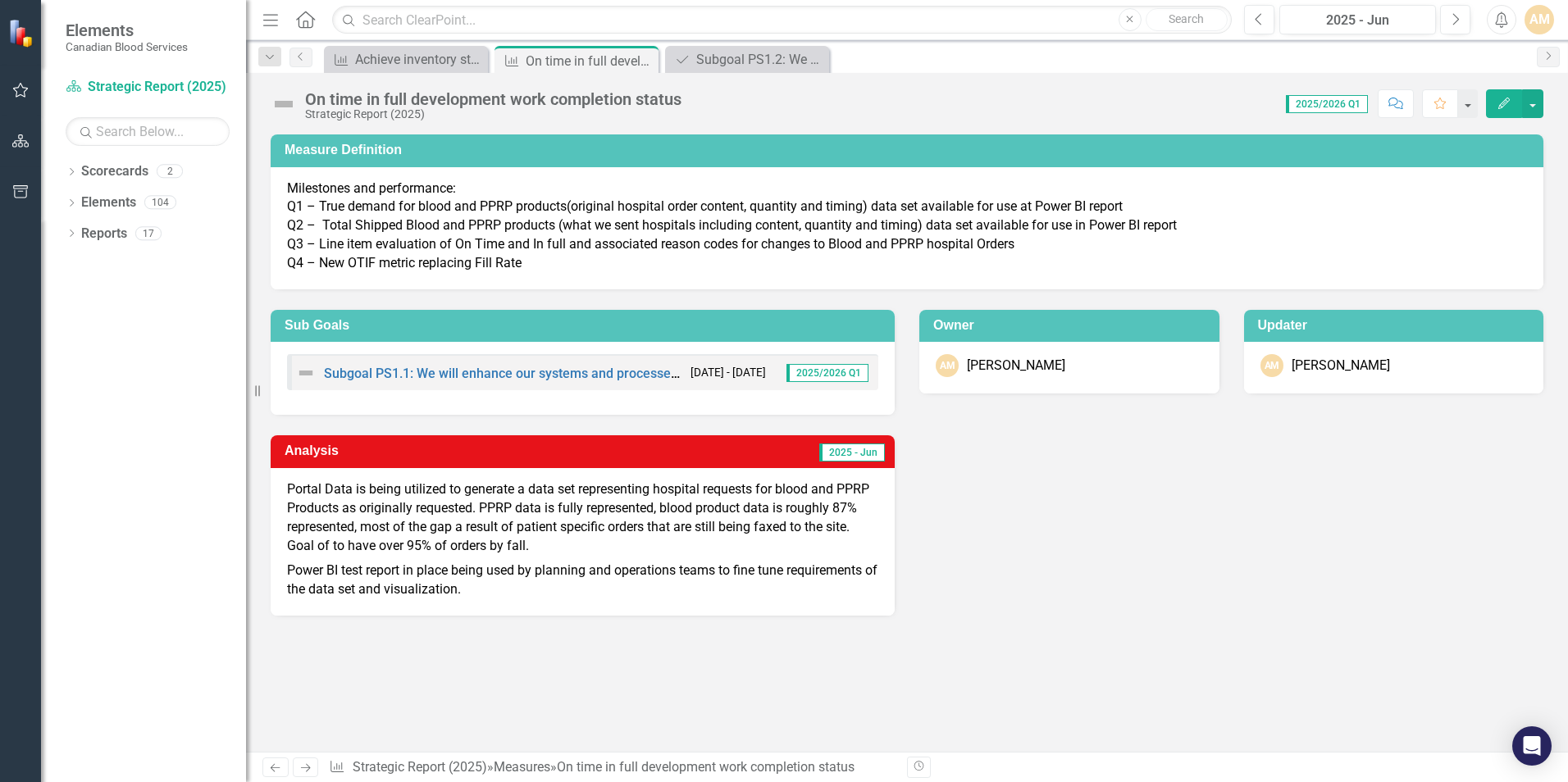 click on "Portal Data is being utilized to generate a data set representing hospital requests for blood and PPRP Products as originally requested. PPRP data is fully represented, blood product data is roughly 87% represented, most of the gap a result of patient specific orders that are still being faxed to the site. Goal of to have over 95% of orders by fall." at bounding box center [582, 519] 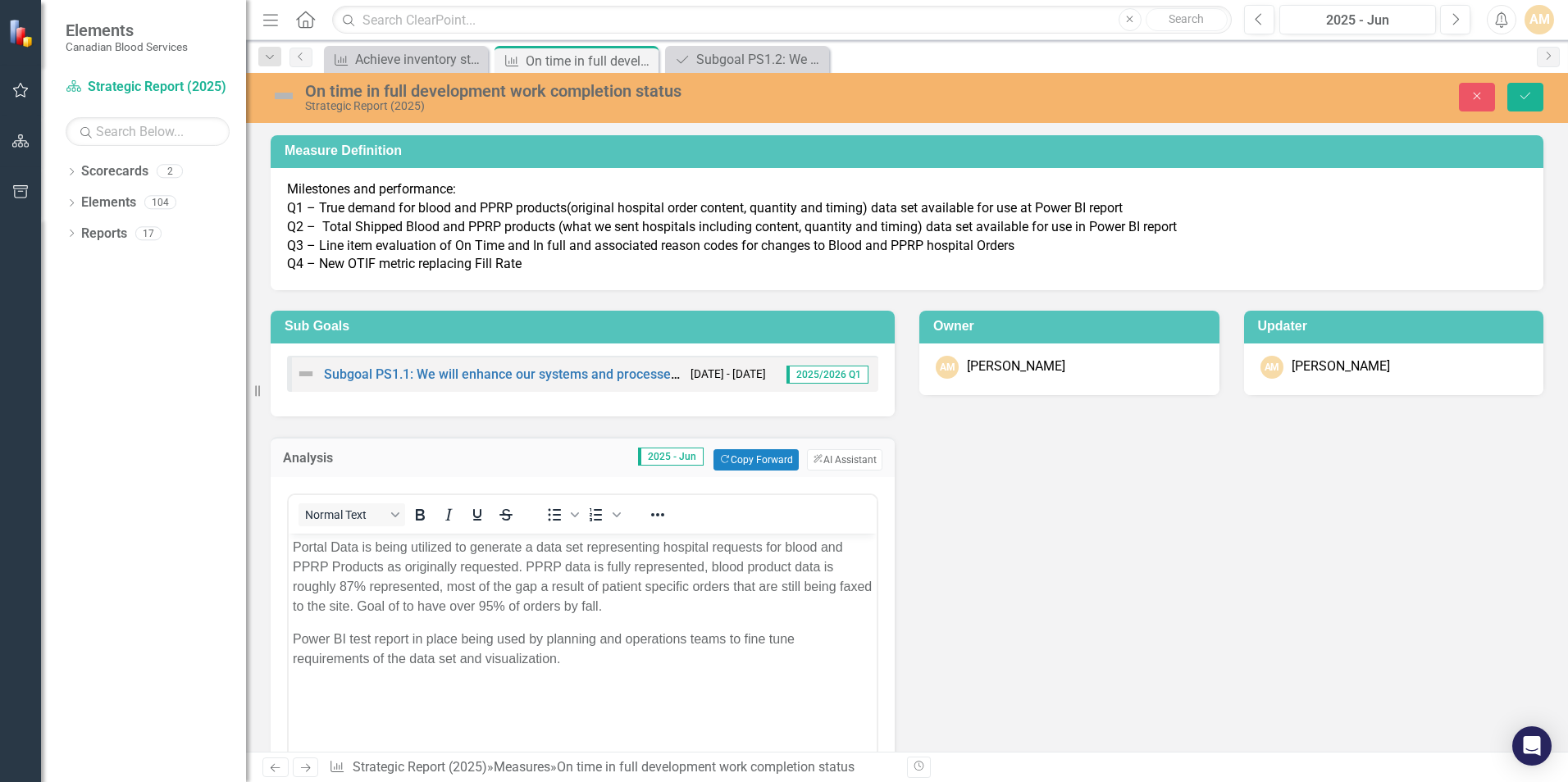 scroll, scrollTop: 0, scrollLeft: 0, axis: both 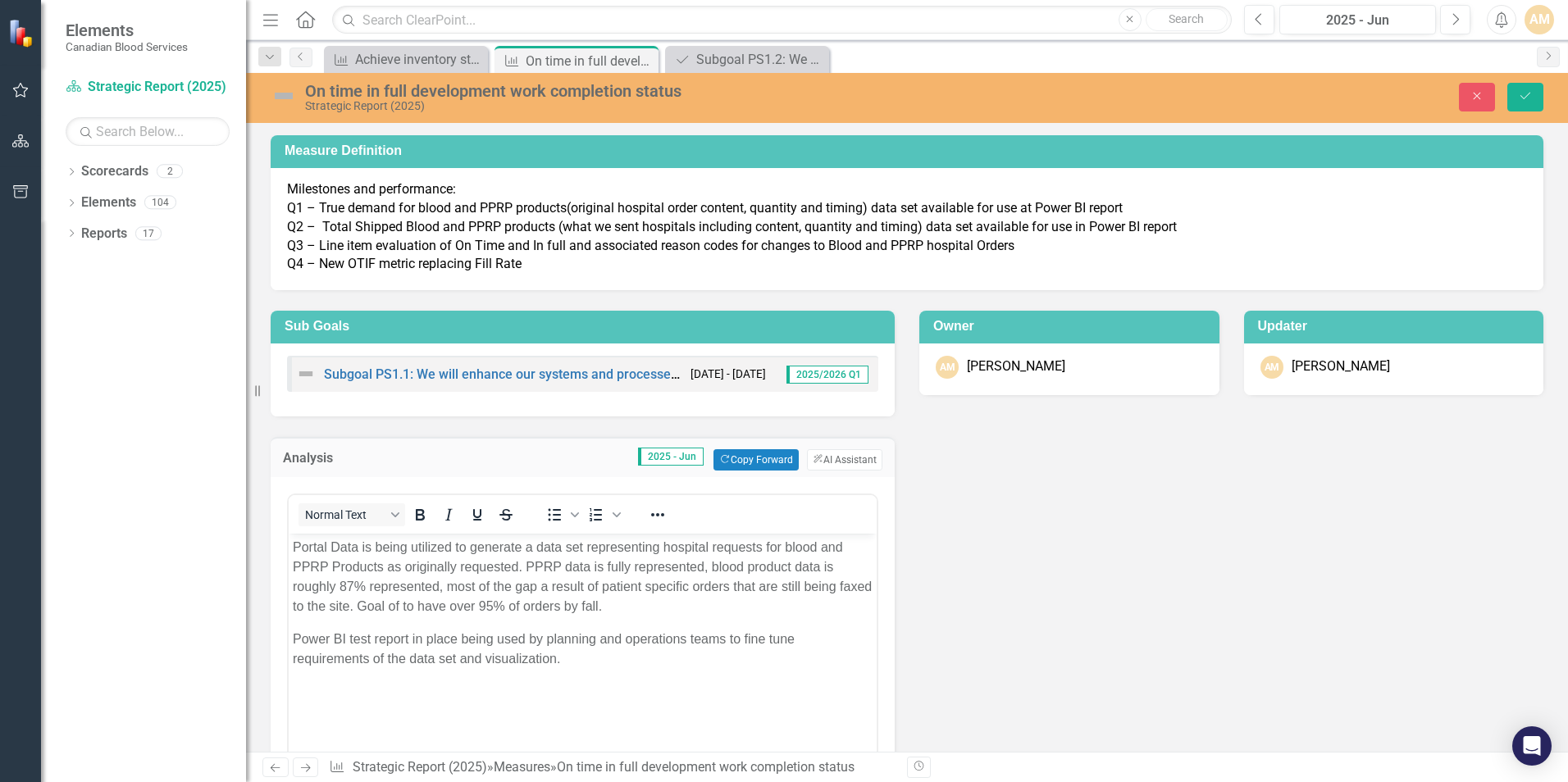 click on "Portal Data is being utilized to generate a data set representing hospital requests for blood and PPRP Products as originally requested. PPRP data is fully represented, blood product data is roughly 87% represented, most of the gap a result of patient specific orders that are still being faxed to the site. Goal of to have over 95% of orders by fall." at bounding box center (582, 576) 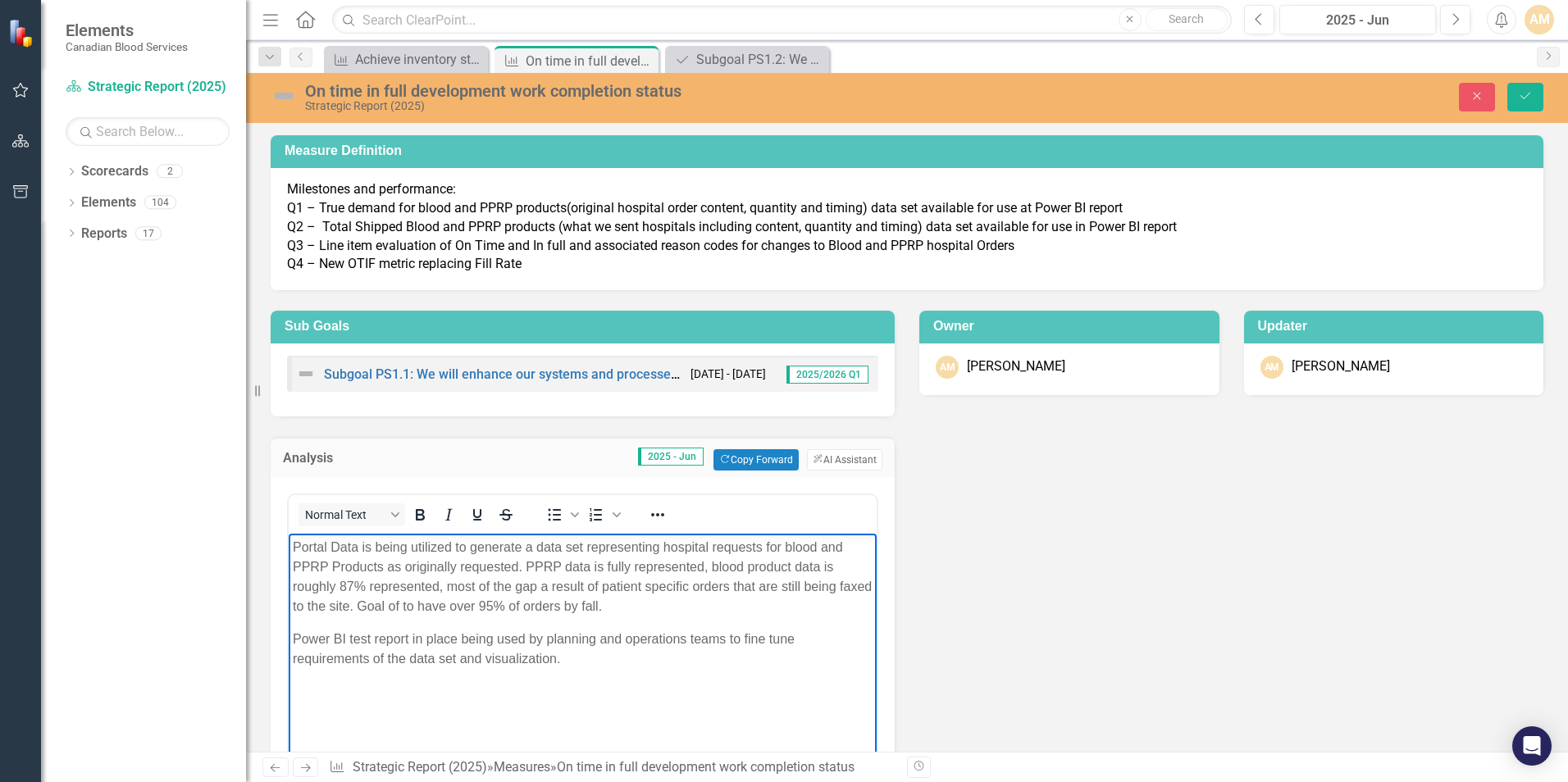 type 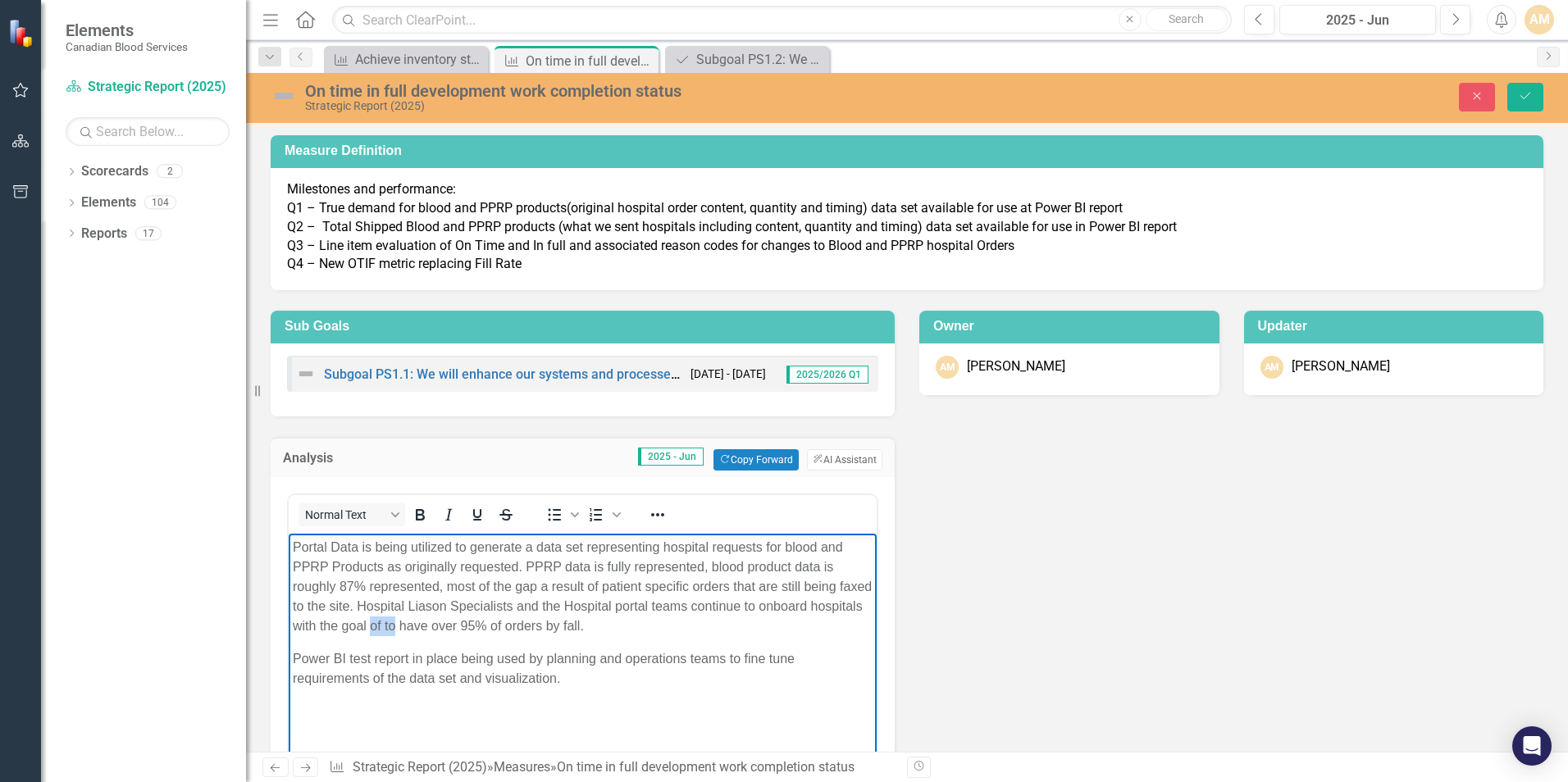 drag, startPoint x: 425, startPoint y: 627, endPoint x: 451, endPoint y: 625, distance: 26.07681 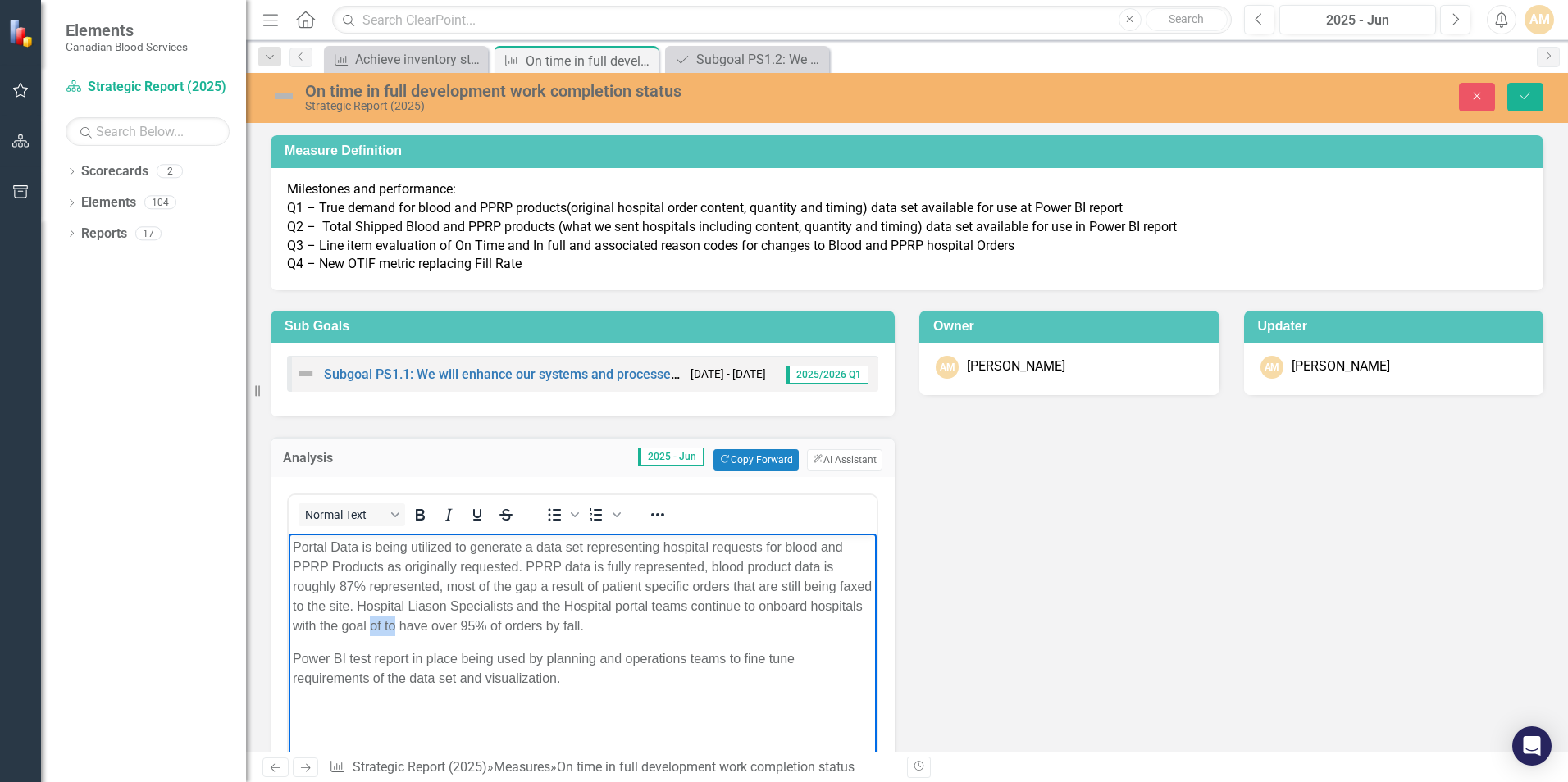 click on "Portal Data is being utilized to generate a data set representing hospital requests for blood and PPRP Products as originally requested. PPRP data is fully represented, blood product data is roughly 87% represented, most of the gap a result of patient specific orders that are still being faxed to the site. Hospital Liason Specialists and the Hospital portal teams continue to onboard hospitals with the goal of to have over 95% of orders by fall." at bounding box center (582, 586) 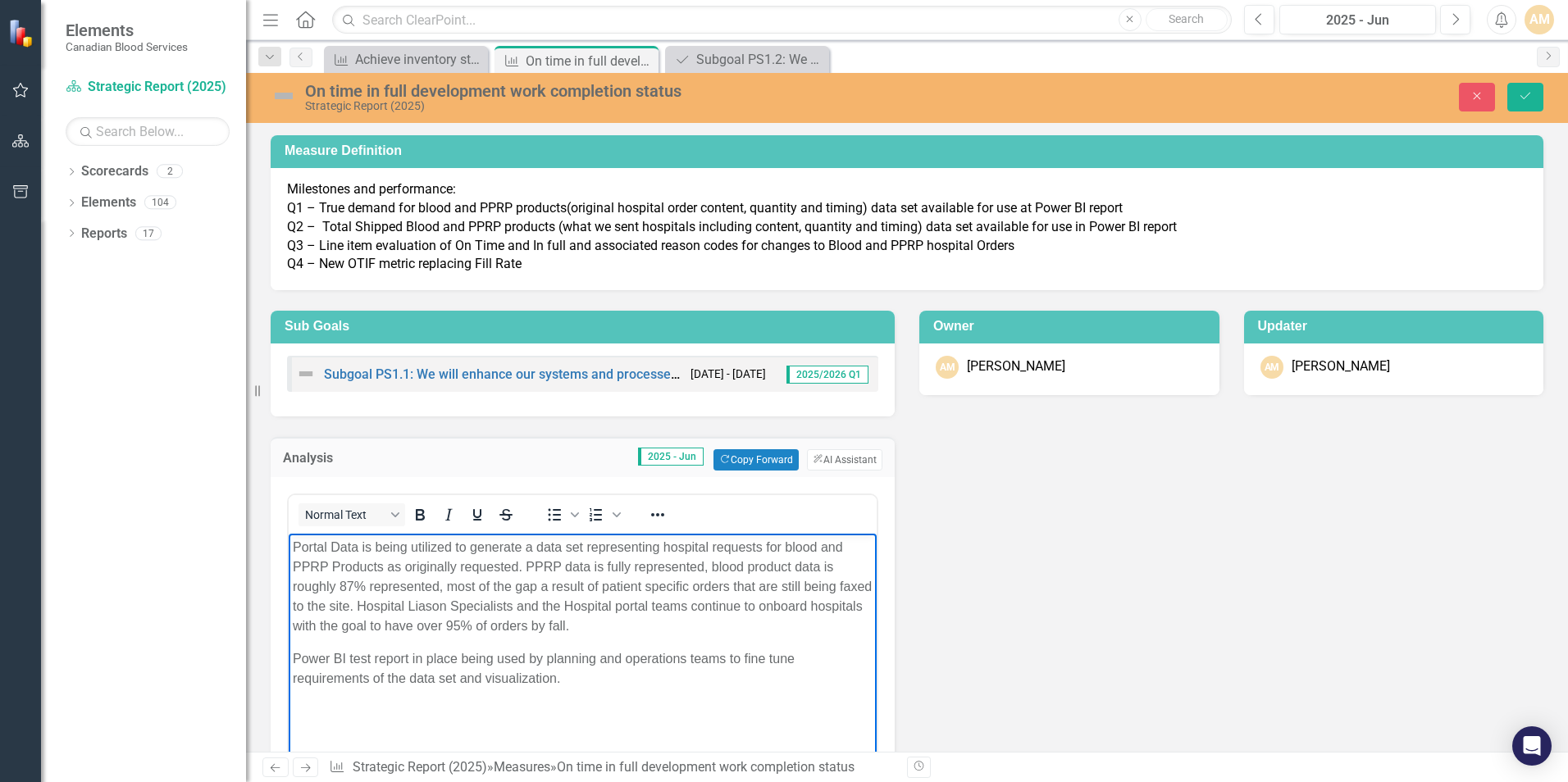 click on "Portal Data is being utilized to generate a data set representing hospital requests for blood and PPRP Products as originally requested. PPRP data is fully represented, blood product data is roughly 87% represented, most of the gap a result of patient specific orders that are still being faxed to the site. Hospital Liason Specialists and the Hospital portal teams continue to onboard hospitals with the goal to have over 95% of orders by fall." at bounding box center [582, 586] 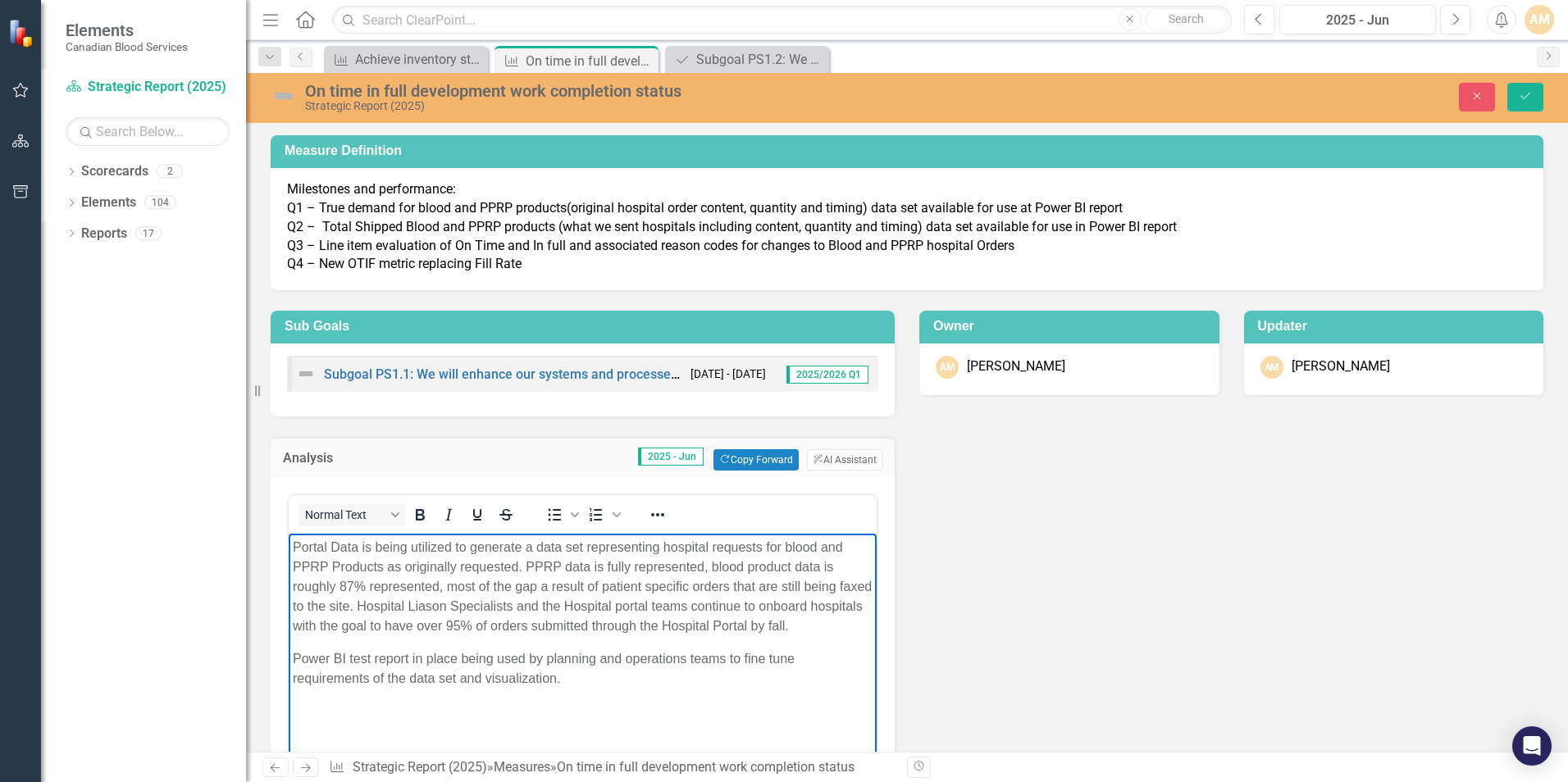 click on "Portal Data is being utilized to generate a data set representing hospital requests for blood and PPRP Products as originally requested. PPRP data is fully represented, blood product data is roughly 87% represented, most of the gap a result of patient specific orders that are still being faxed to the site. Hospital Liason Specialists and the Hospital portal teams continue to onboard hospitals with the goal to have over 95% of orders submitted through the Hospital Portal by fall." at bounding box center [582, 586] 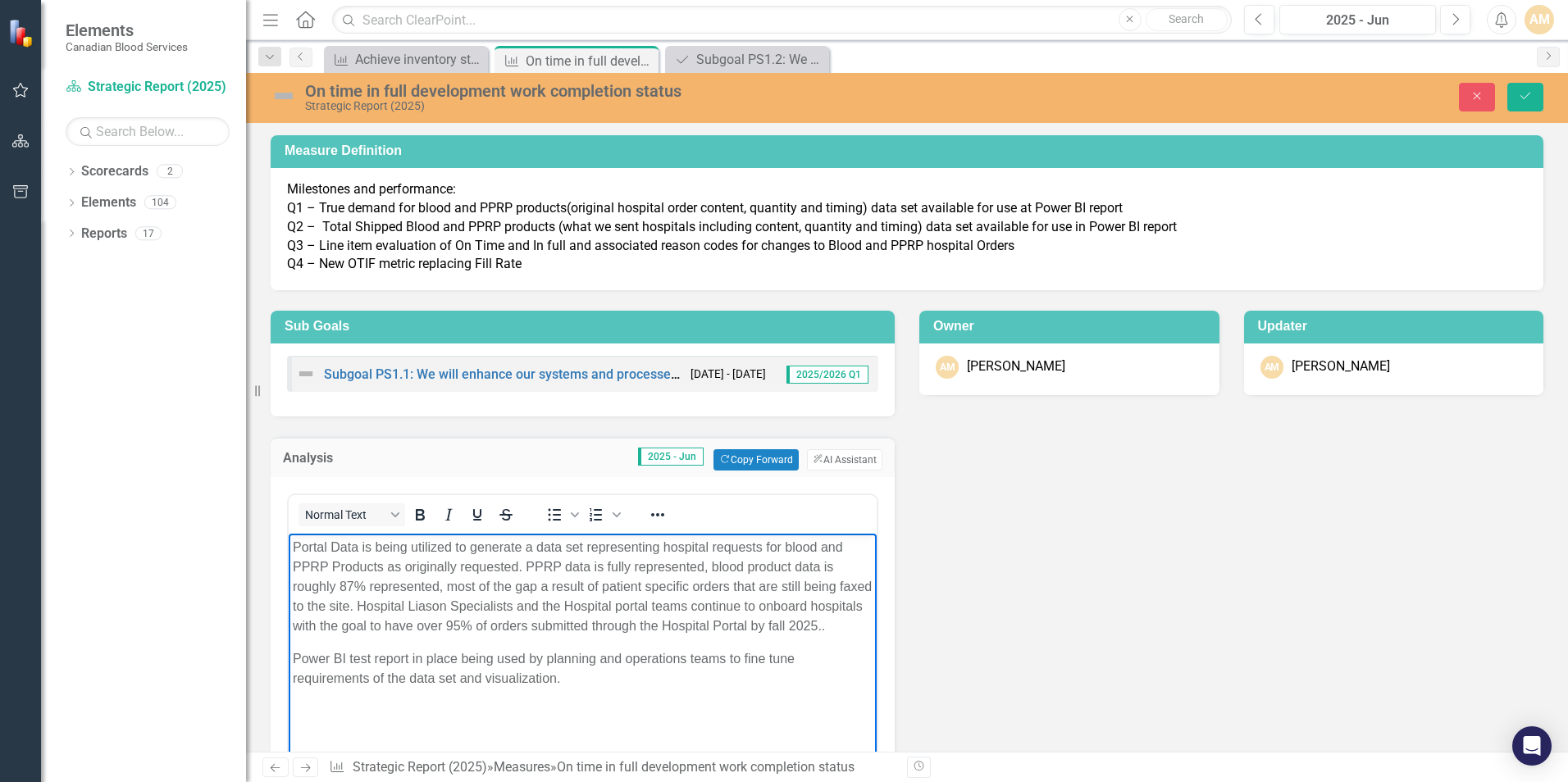 click on "Power BI test report in place being used by planning and operations teams to fine tune requirements of the data set and visualization." at bounding box center (582, 668) 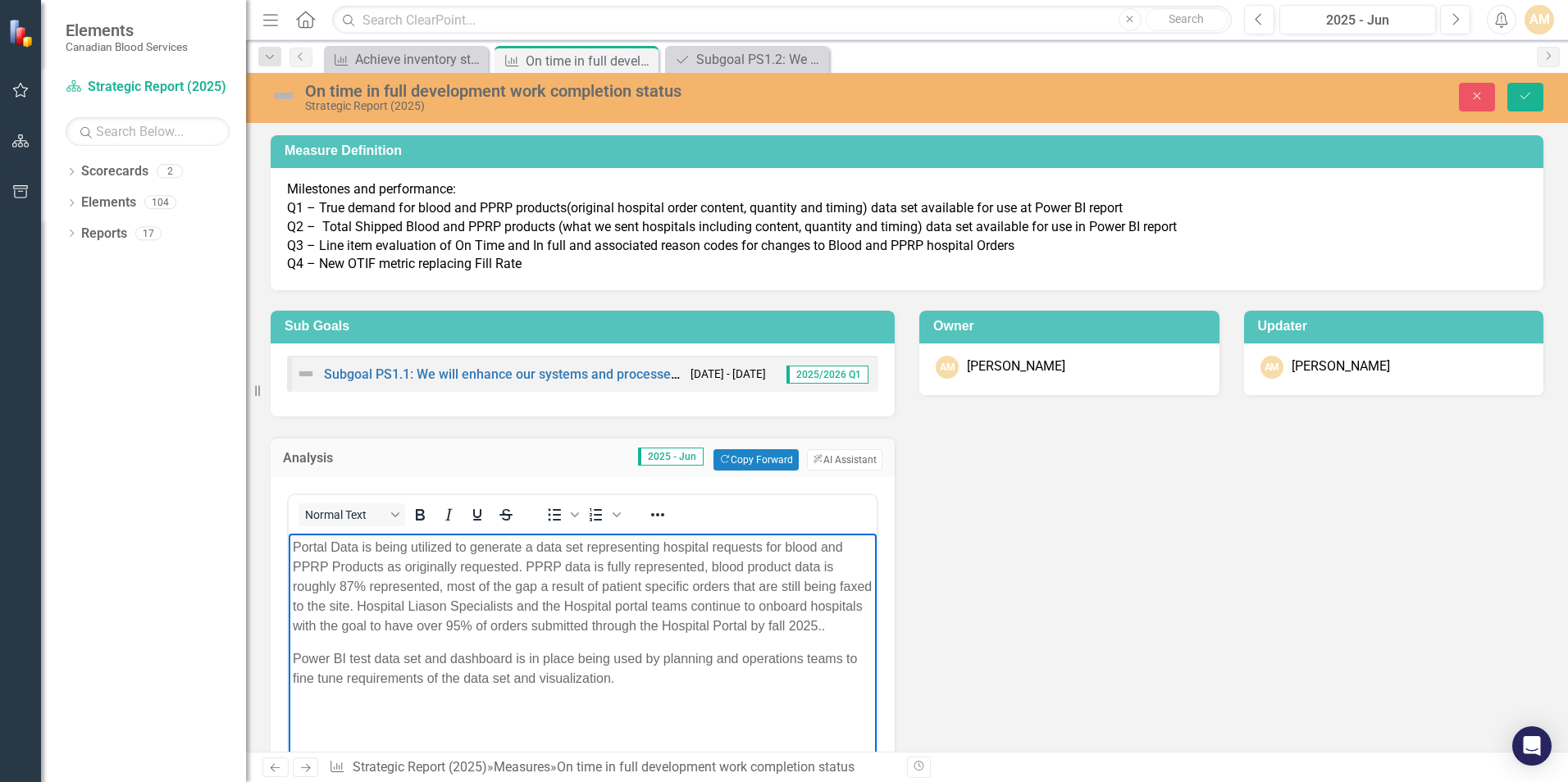 click on "Power BI test data set and dashboard is in place being used by planning and operations teams to fine tune requirements of the data set and visualization." at bounding box center (582, 668) 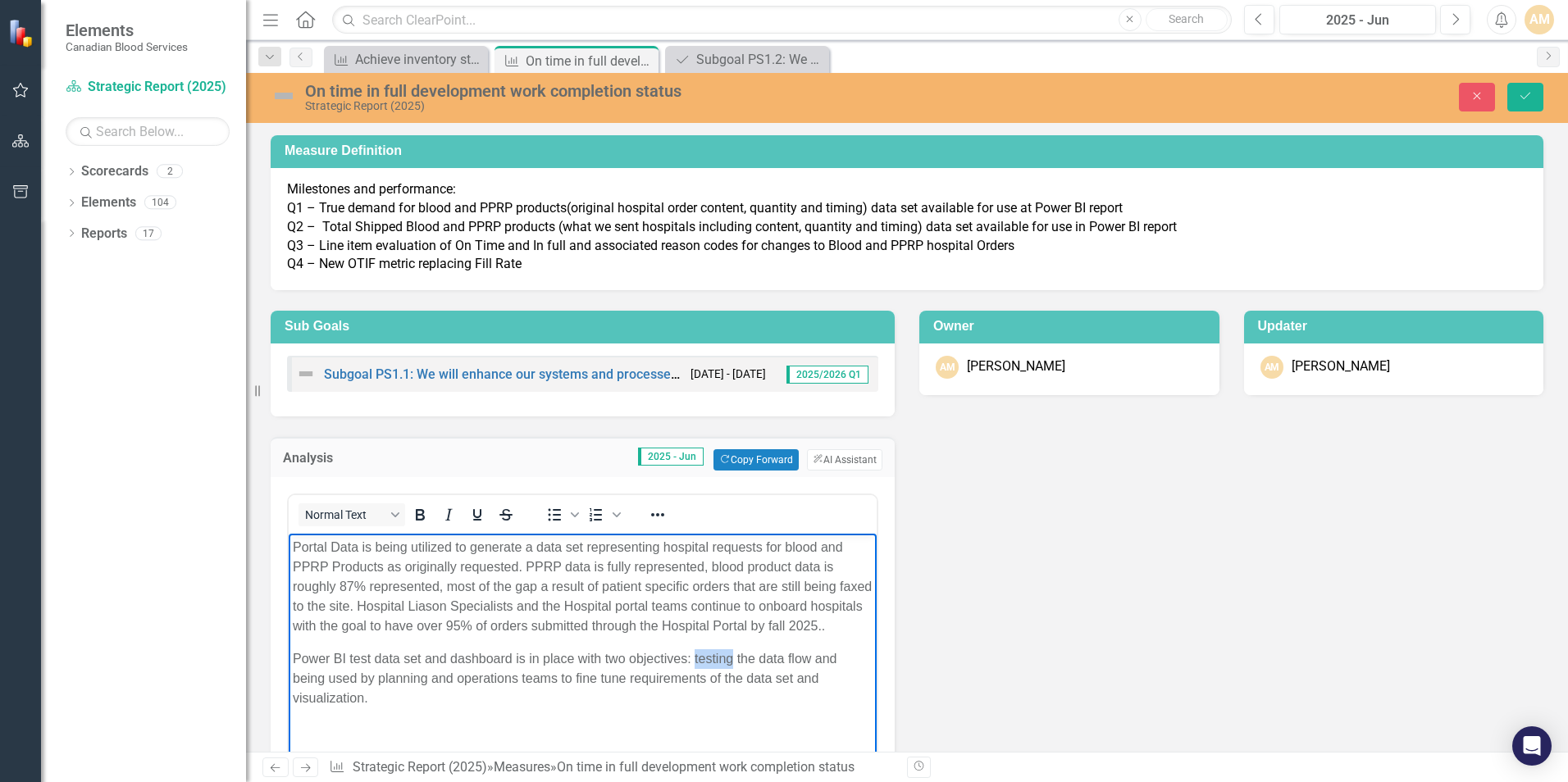 drag, startPoint x: 696, startPoint y: 674, endPoint x: 730, endPoint y: 675, distance: 34.0147 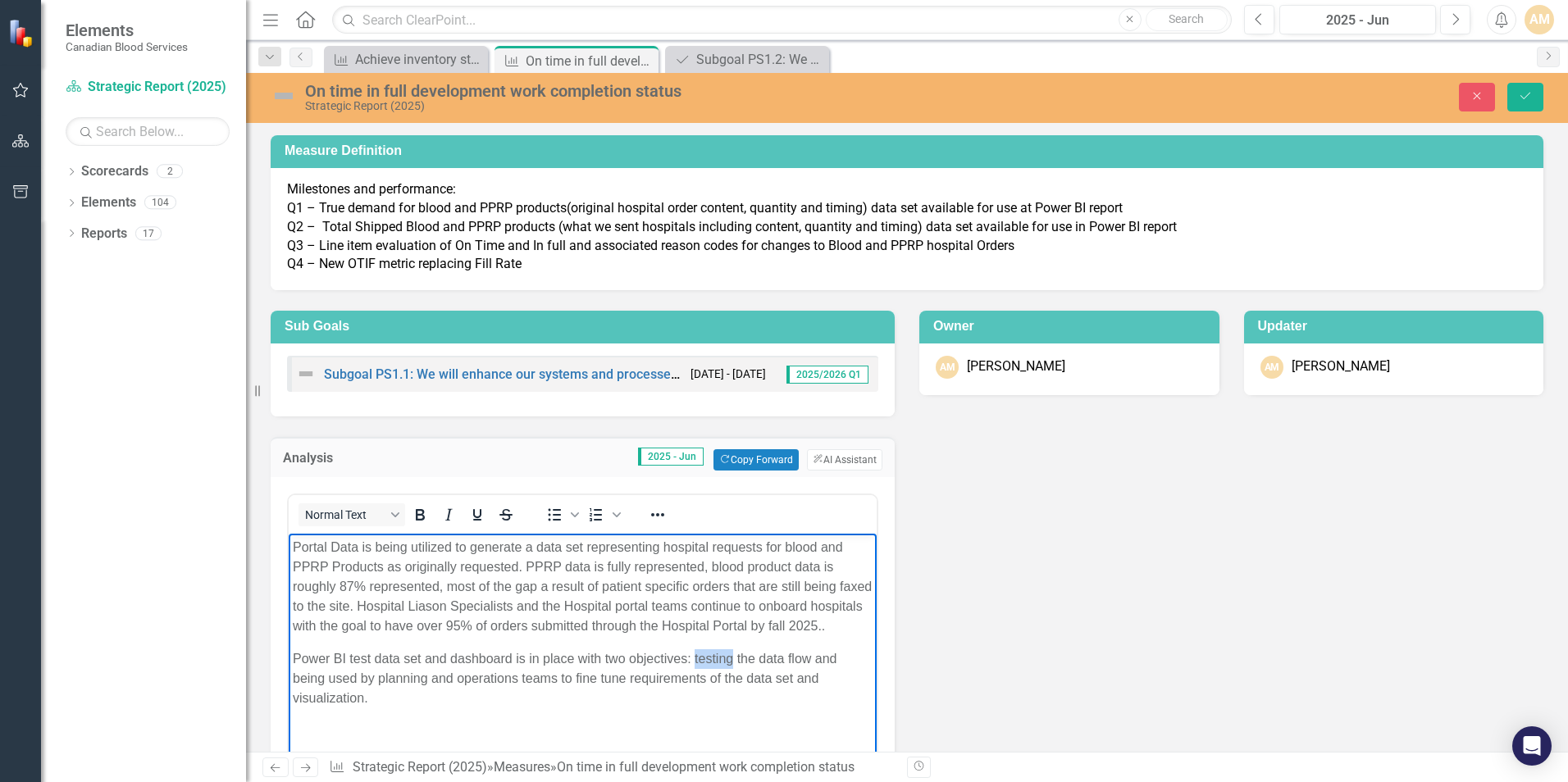 click on "Power BI test data set and dashboard is in place with two objectives: testing the data flow and being used by planning and operations teams to fine tune requirements of the data set and visualization." at bounding box center (582, 678) 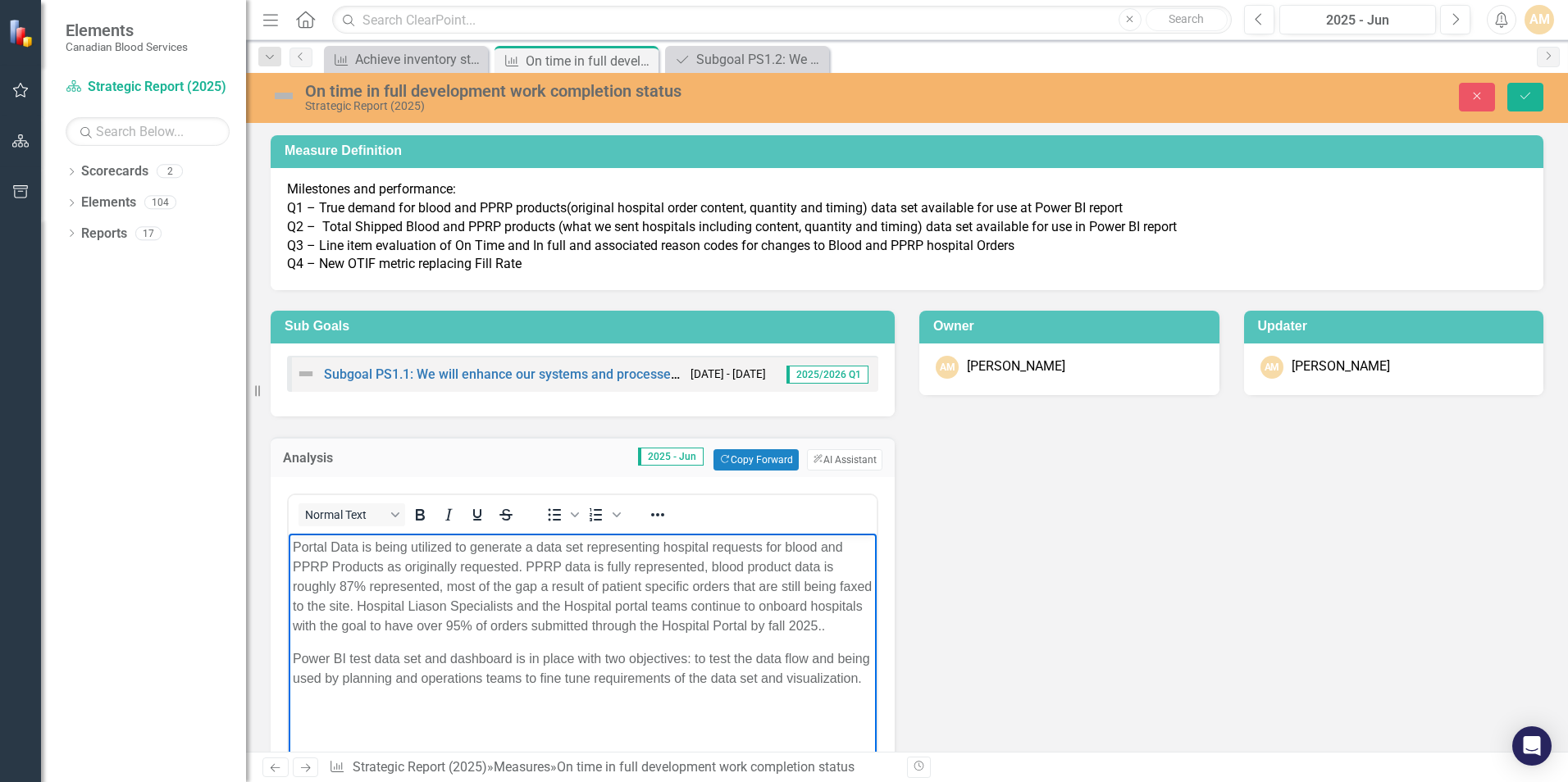 click on "Power BI test data set and dashboard is in place with two objectives: to test the data flow and being used by planning and operations teams to fine tune requirements of the data set and visualization." at bounding box center [582, 668] 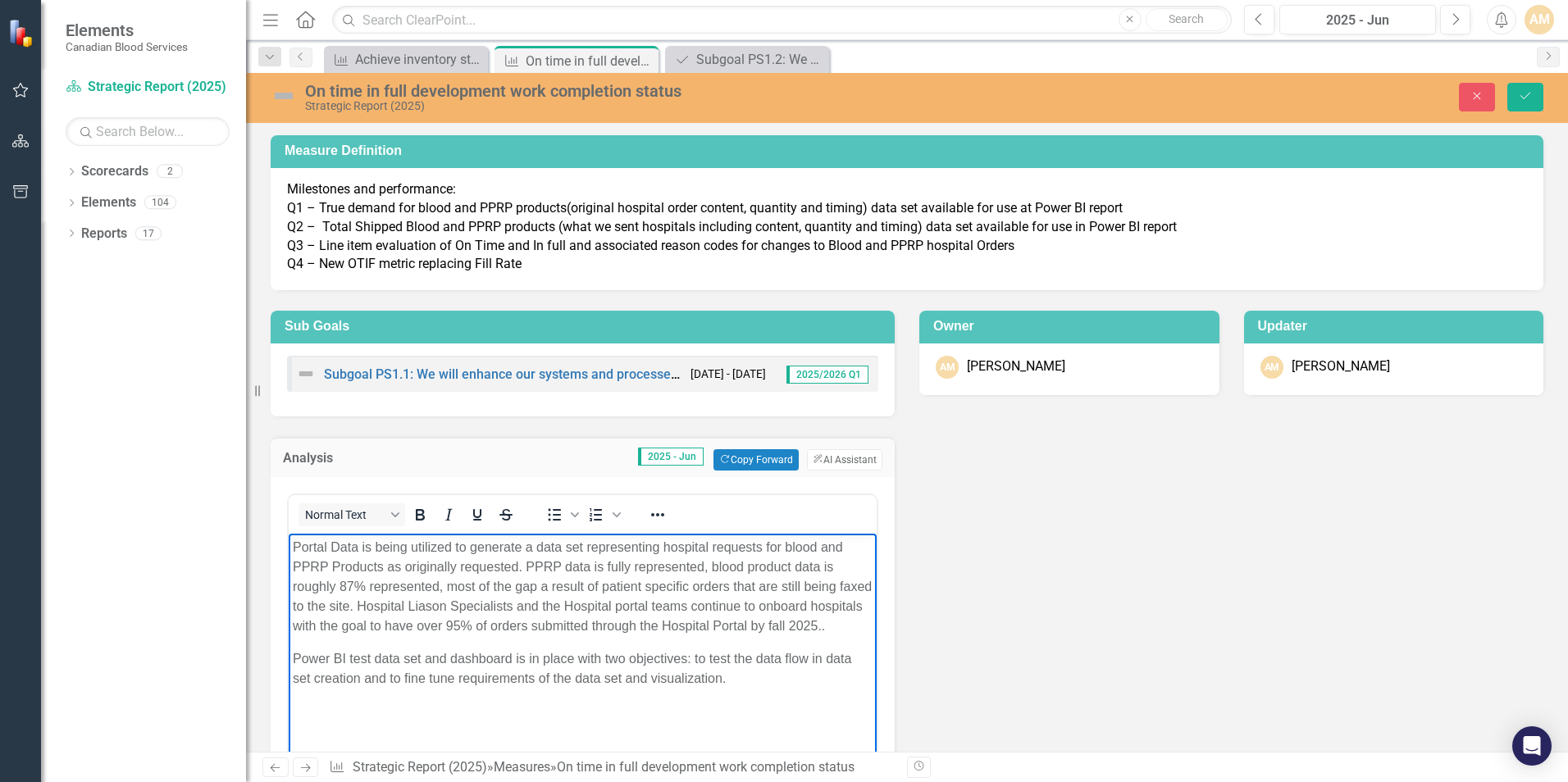 click on "Power BI test data set and dashboard is in place with two objectives: to test the data flow in data set creation and to fine tune requirements of the data set and visualization." at bounding box center [582, 668] 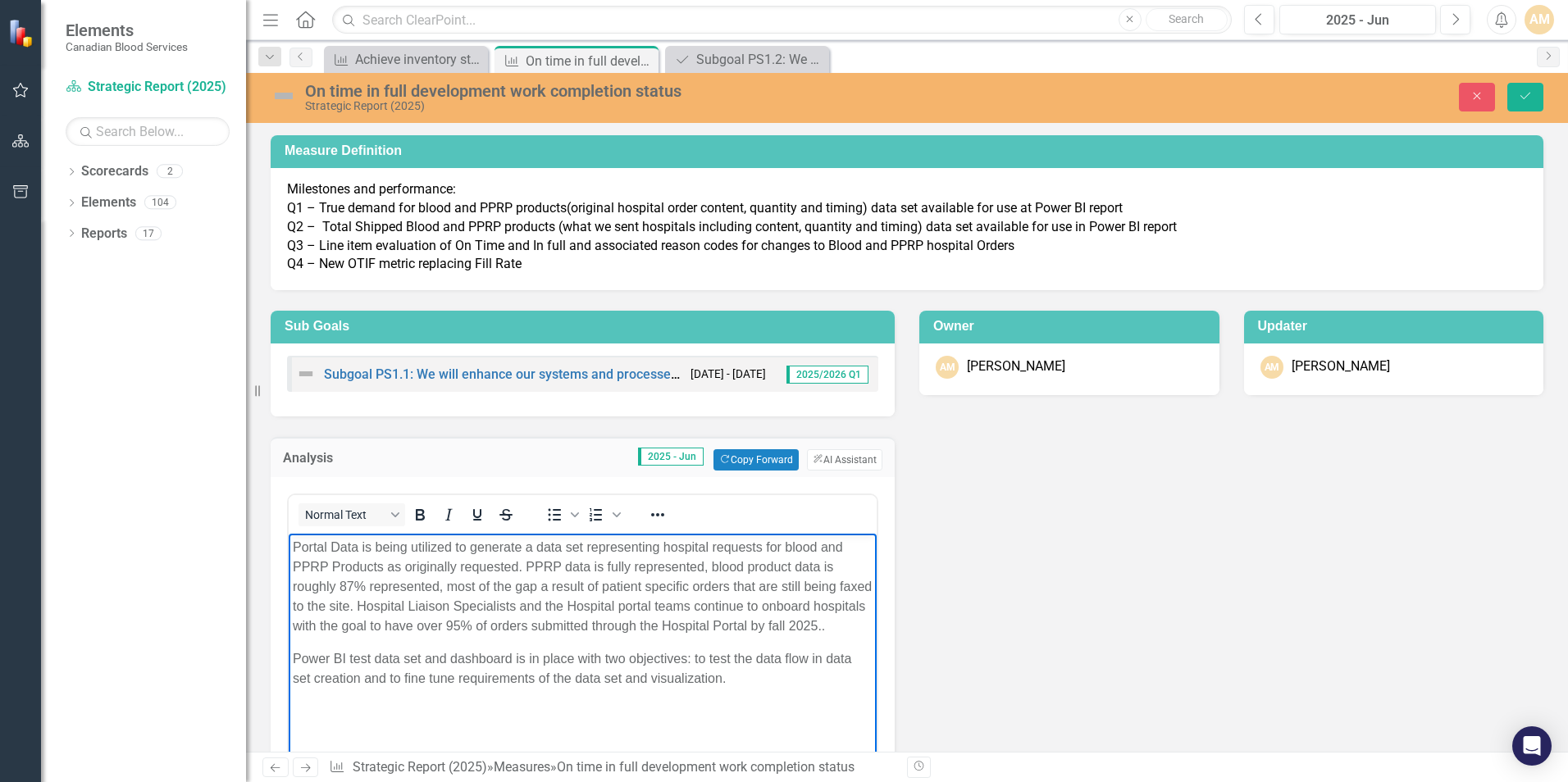 click on "Portal Data is being utilized to generate a data set representing hospital requests for blood and PPRP Products as originally requested. PPRP data is fully represented, blood product data is roughly 87% represented, most of the gap a result of patient specific orders that are still being faxed to the site. Hospital Liaison Specialists and the Hospital portal teams continue to onboard hospitals with the goal to have over 95% of orders submitted through the Hospital Portal by fall 2025.." at bounding box center (582, 586) 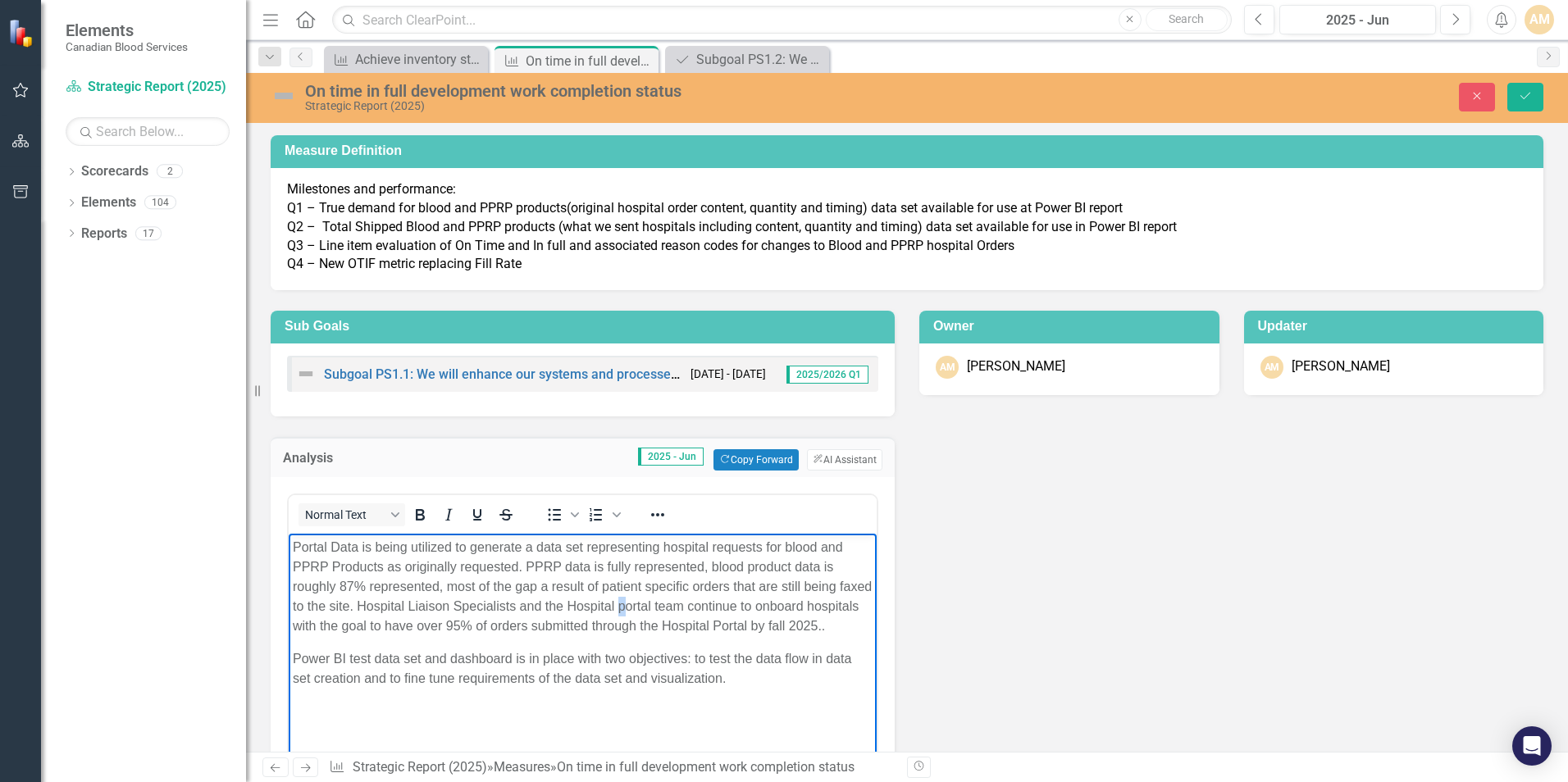 click on "Portal Data is being utilized to generate a data set representing hospital requests for blood and PPRP Products as originally requested. PPRP data is fully represented, blood product data is roughly 87% represented, most of the gap a result of patient specific orders that are still being faxed to the site. Hospital Liaison Specialists and the Hospital portal team continue to onboard hospitals with the goal to have over 95% of orders submitted through the Hospital Portal by fall 2025.." at bounding box center (582, 586) 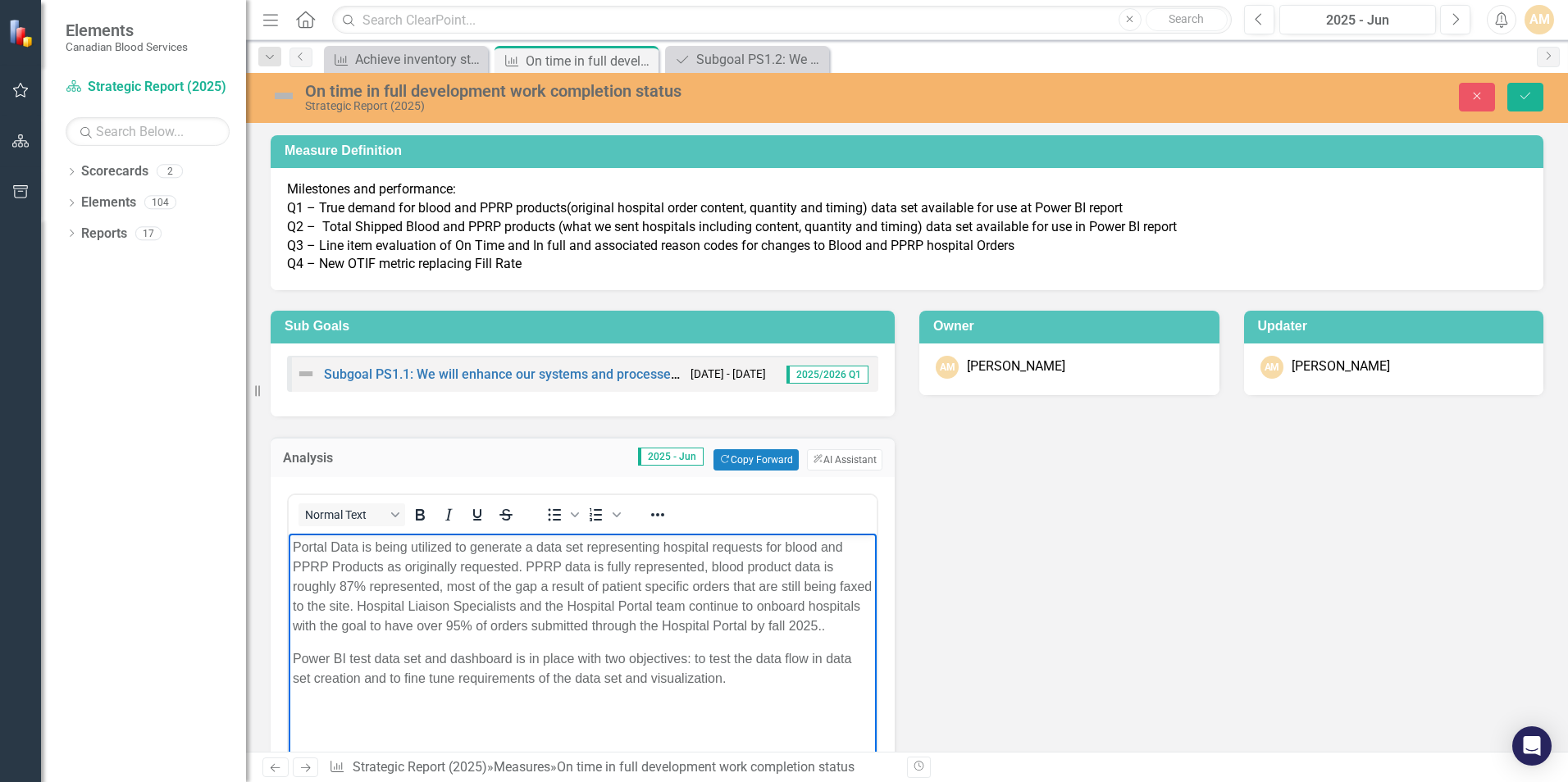 click on "Portal Data is being utilized to generate a data set representing hospital requests for blood and PPRP Products as originally requested. PPRP data is fully represented, blood product data is roughly 87% represented, most of the gap a result of patient specific orders that are still being faxed to the site. Hospital Liaison Specialists and the Hospital Portal team continue to onboard hospitals with the goal to have over 95% of orders submitted through the Hospital Portal by fall 2025.." at bounding box center (582, 586) 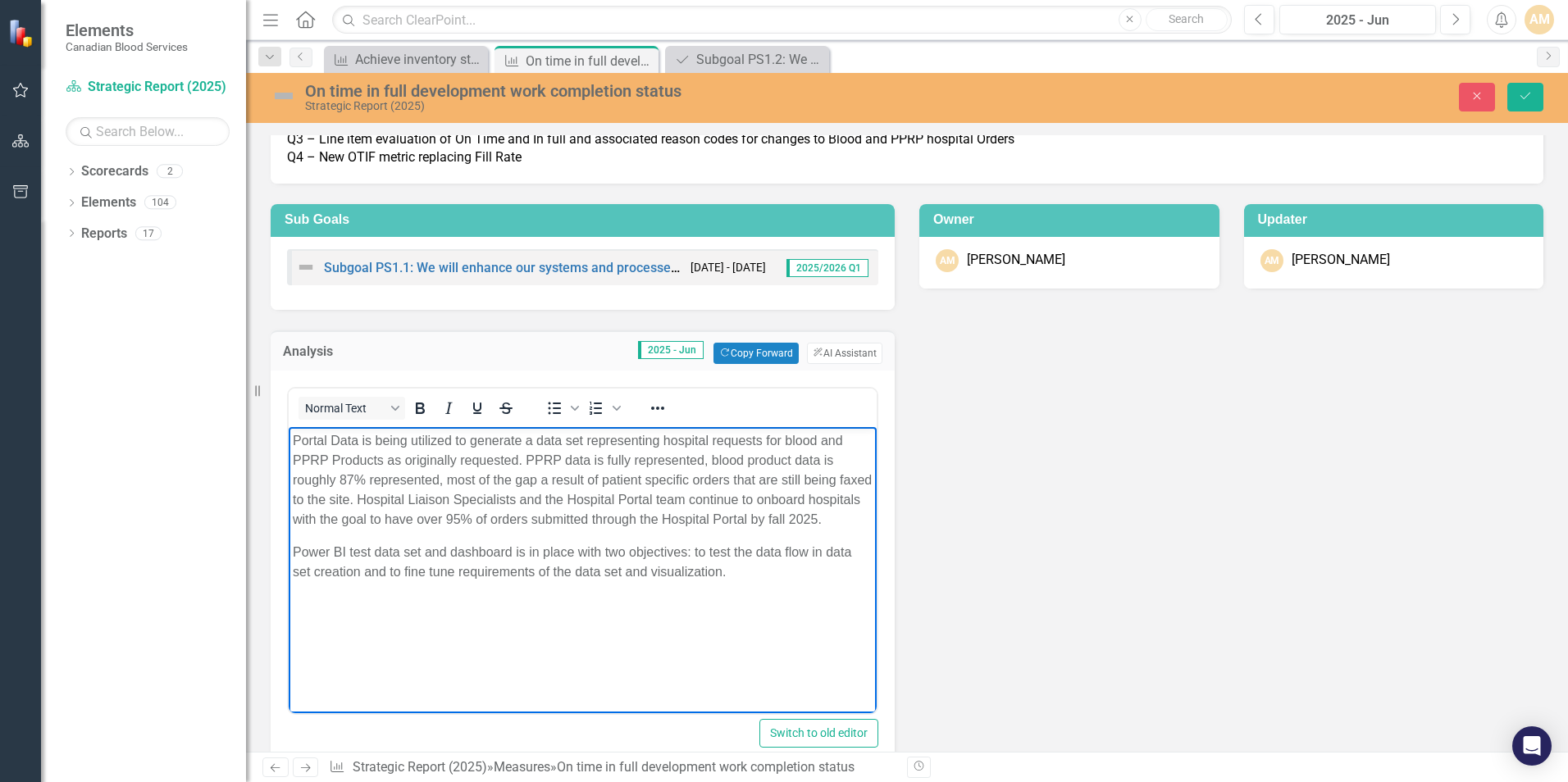 scroll, scrollTop: 147, scrollLeft: 0, axis: vertical 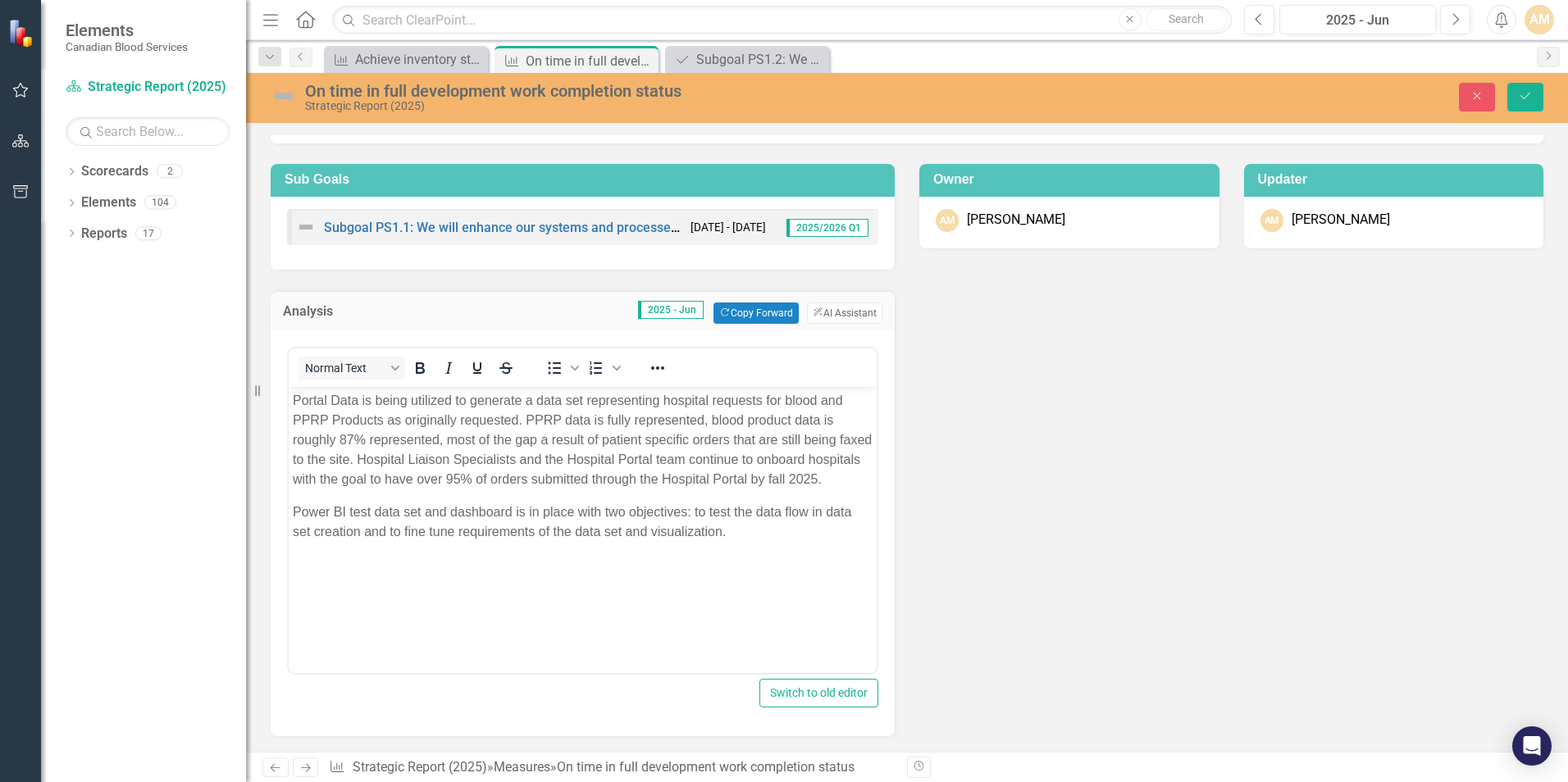 click on "Analysis 2025 - Jun Copy Forward  Copy Forward  ClearPoint AI  AI Assistant <p>Portal Data is being utilized to generate a data set representing hospital requests for blood and PPRP Products as originally requested. PPRP data is fully represented, blood product data is roughly 87% represented, most of the gap a result of patient specific orders that are still being faxed to the site. Goal of to have over 95% of orders by fall.</p>
<p>Power BI test report in place being used by planning and operations teams to fine tune requirements of the data set and visualization.</p> Normal Text To open the popup, press Shift+Enter To open the popup, press Shift+Enter Switch to old editor" at bounding box center (907, 502) 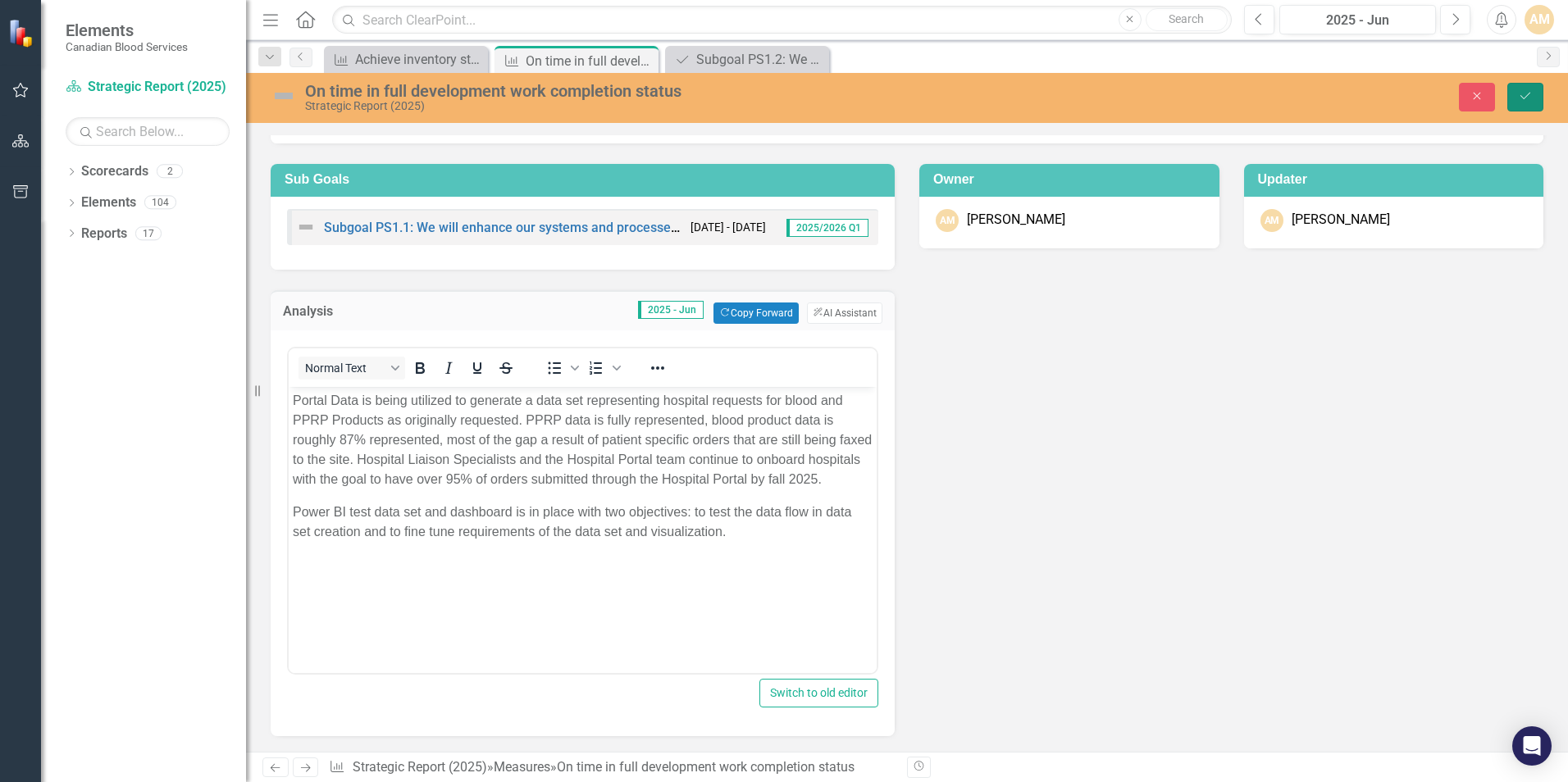 click on "Save" 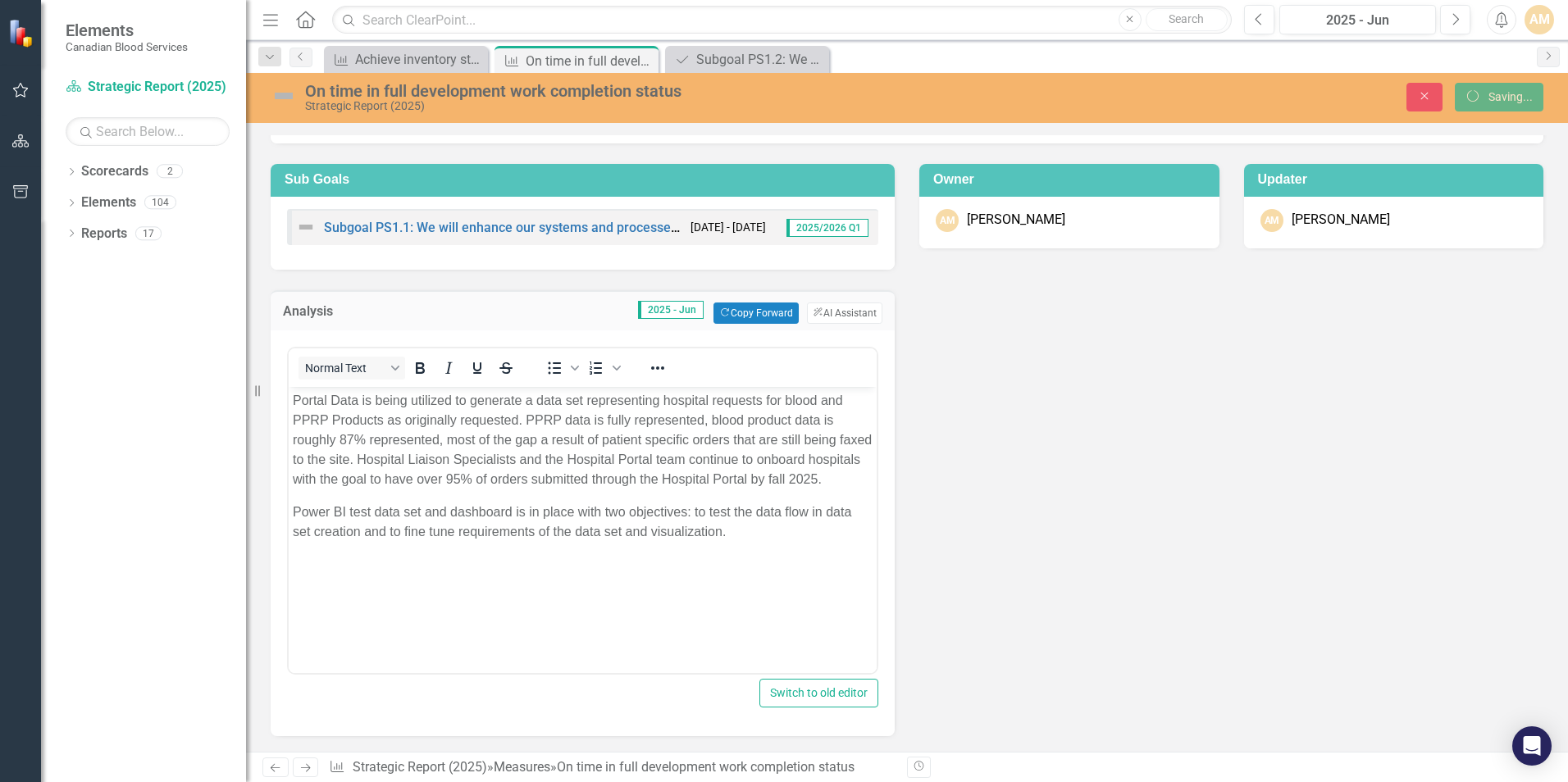 scroll, scrollTop: 0, scrollLeft: 0, axis: both 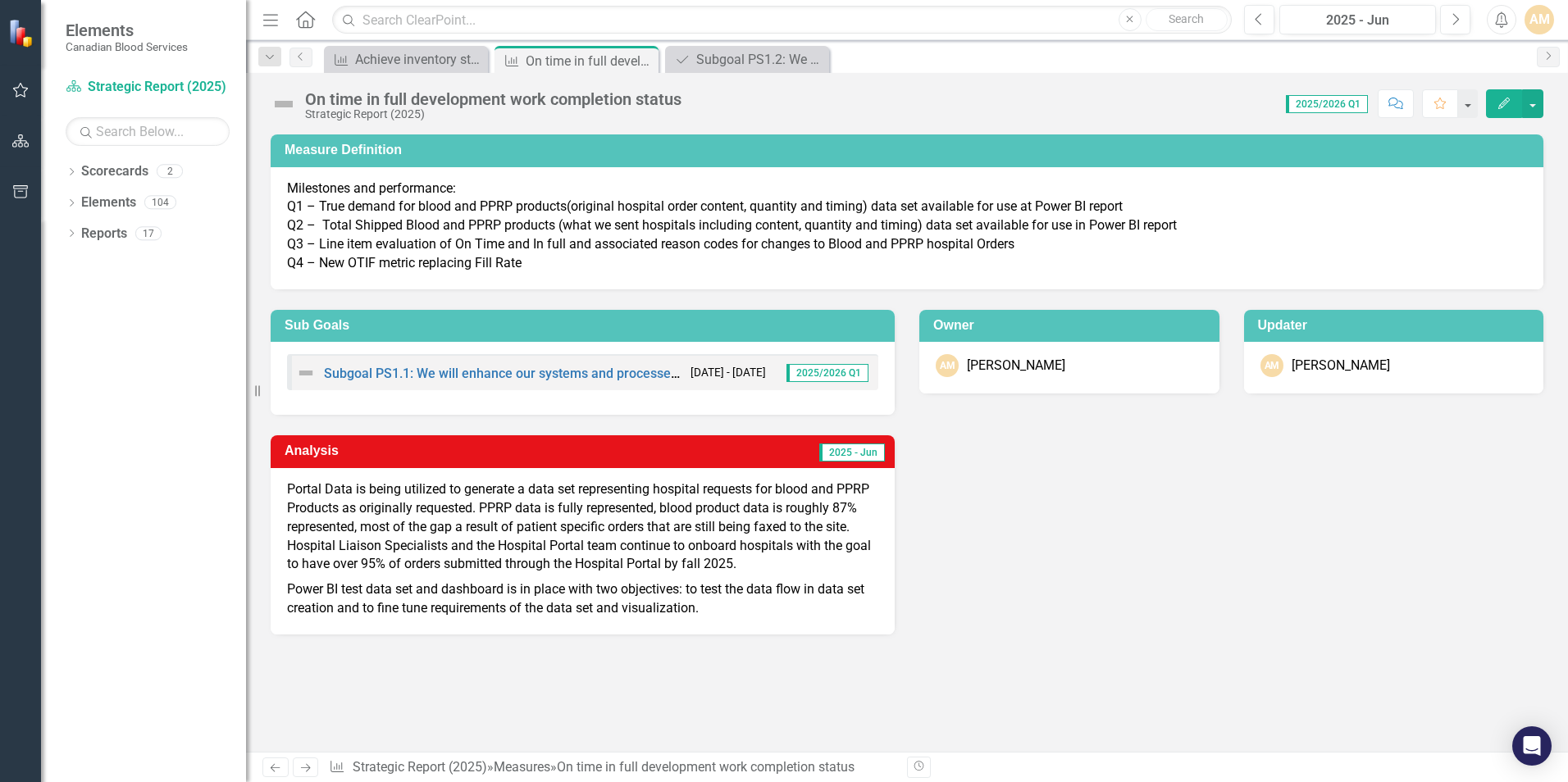 click on "21/6/24 - 27/7/24" at bounding box center [728, 372] 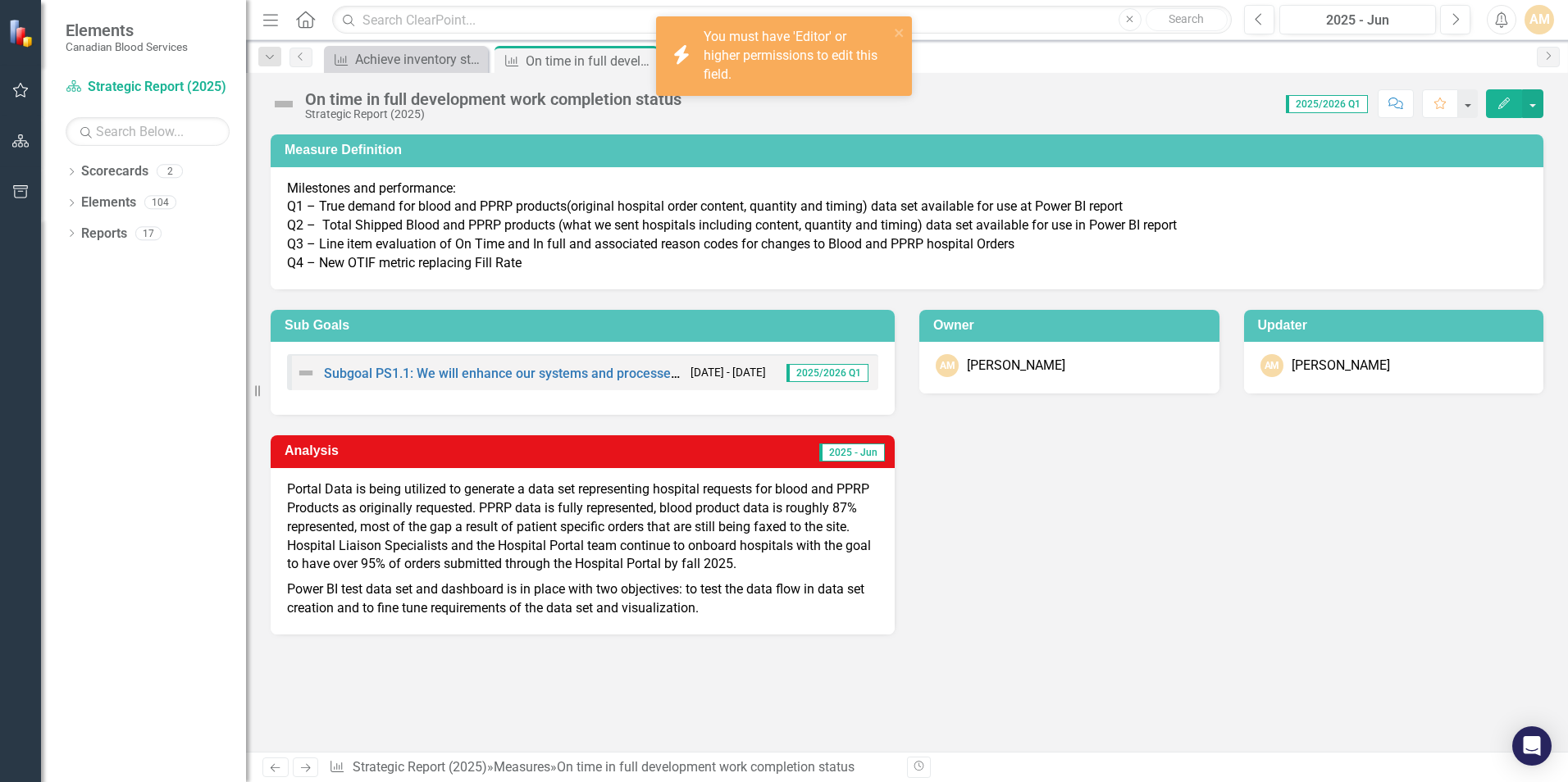 click on "2025 - Jun" at bounding box center (719, 452) 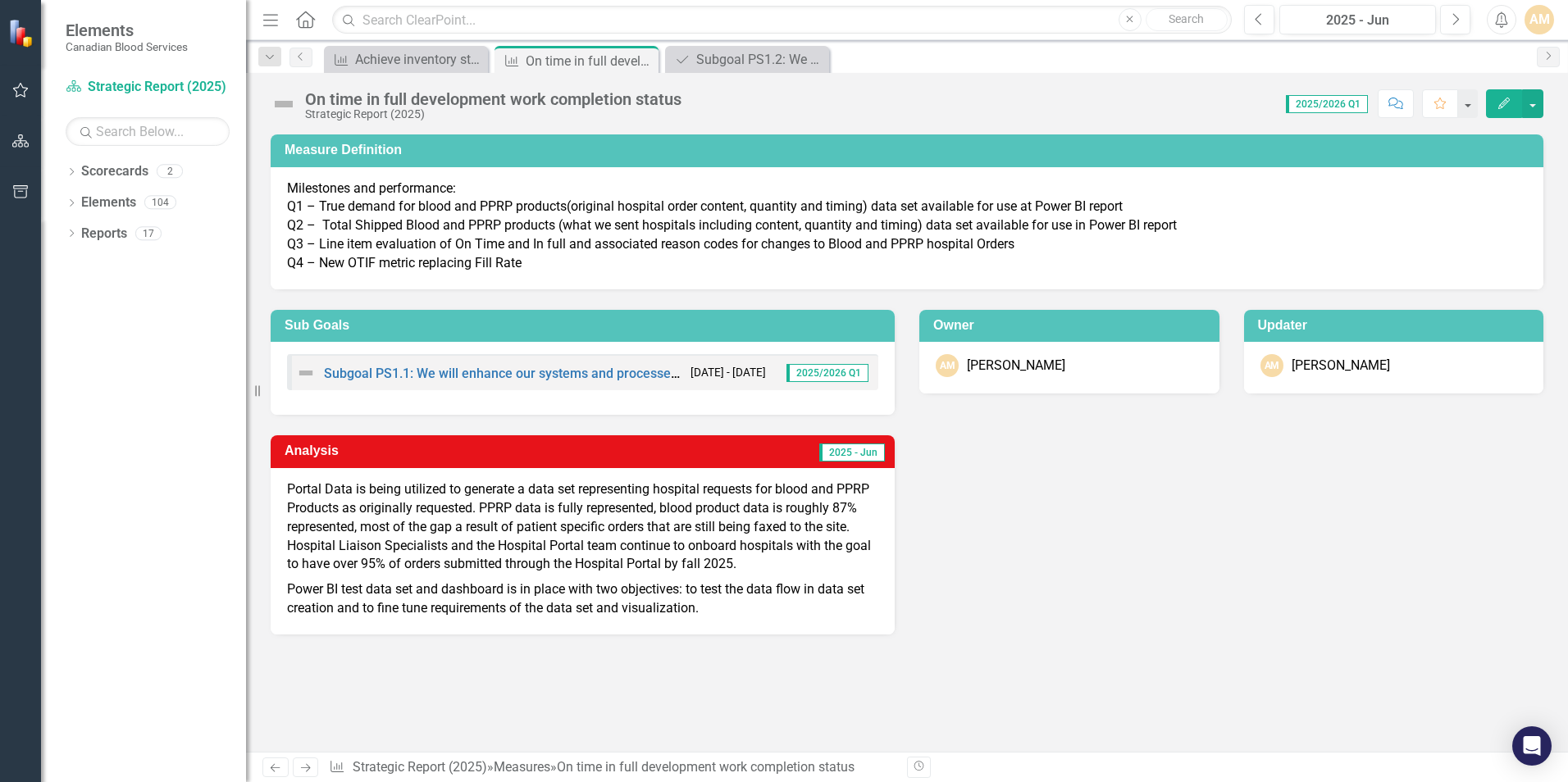 click on "2025 - Jun" at bounding box center (719, 452) 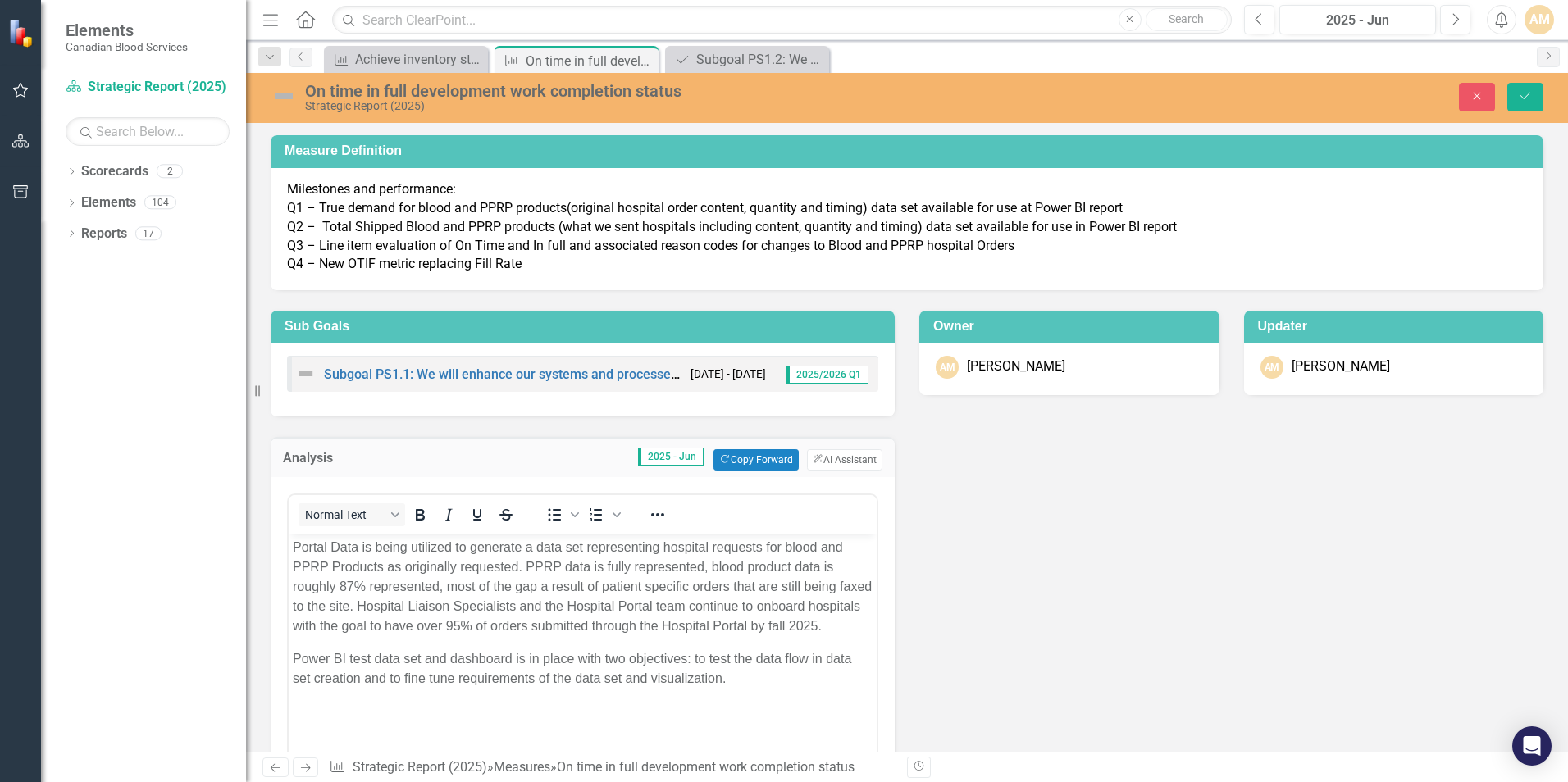 scroll, scrollTop: 0, scrollLeft: 0, axis: both 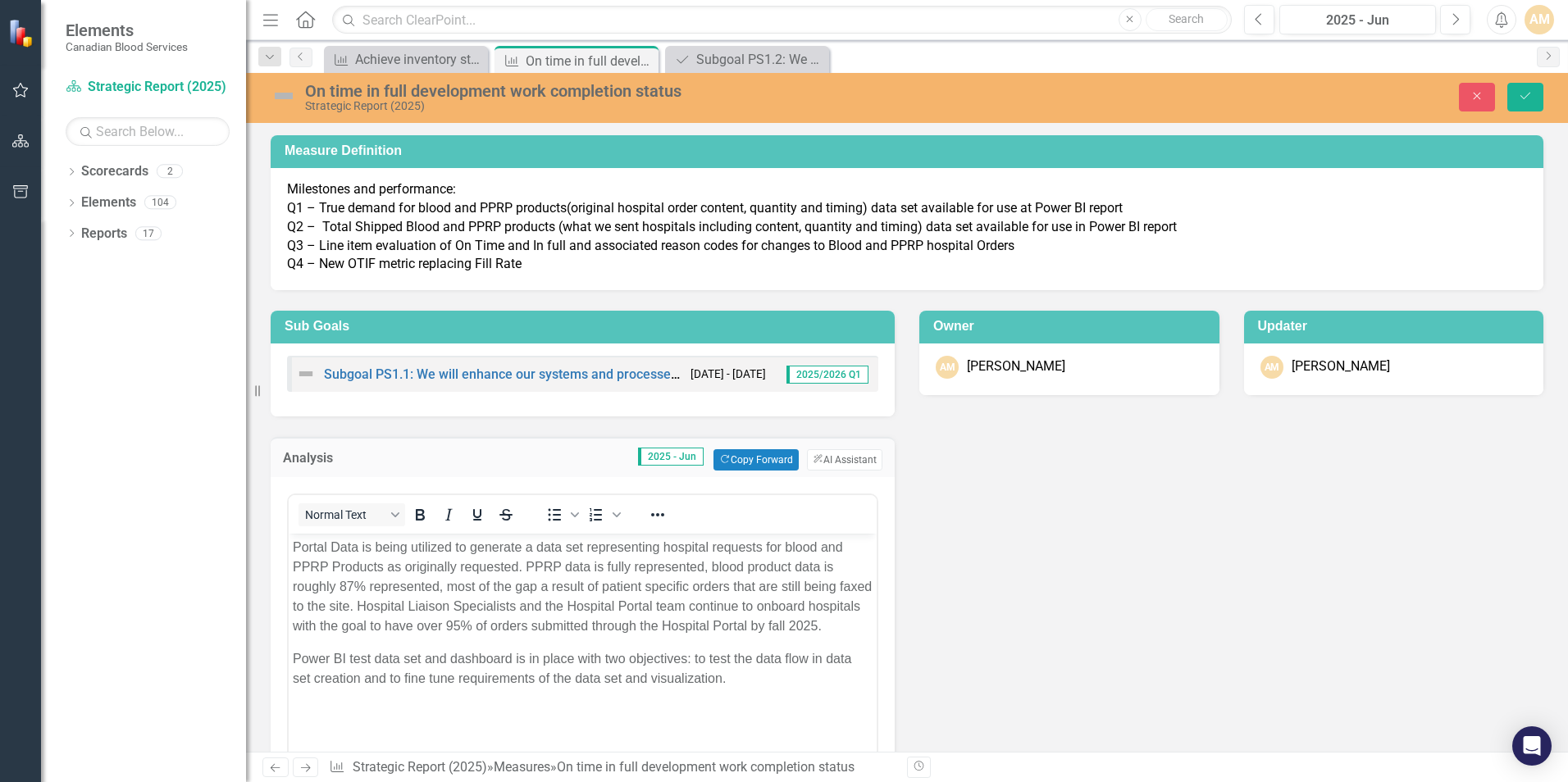 click on "Analysis 2025 - Jun Copy Forward  Copy Forward  ClearPoint AI  AI Assistant <p>Portal Data is being utilized to generate a data set representing hospital requests for blood and PPRP Products as originally requested. PPRP data is fully represented, blood product data is roughly 87% represented, most of the gap a result of patient specific orders that are still being faxed to the site. Hospital Liaison Specialists and the Hospital Portal team continue to onboard hospitals with the goal to have over 95% of orders submitted through the Hospital Portal by fall 2025.</p>
<p>Power BI test data set and dashboard is in place with two objectives: to test the data flow in data set creation and to fine tune requirements of the data set and visualization.</p> Normal Text To open the popup, press Shift+Enter To open the popup, press Shift+Enter Switch to old editor" at bounding box center (907, 649) 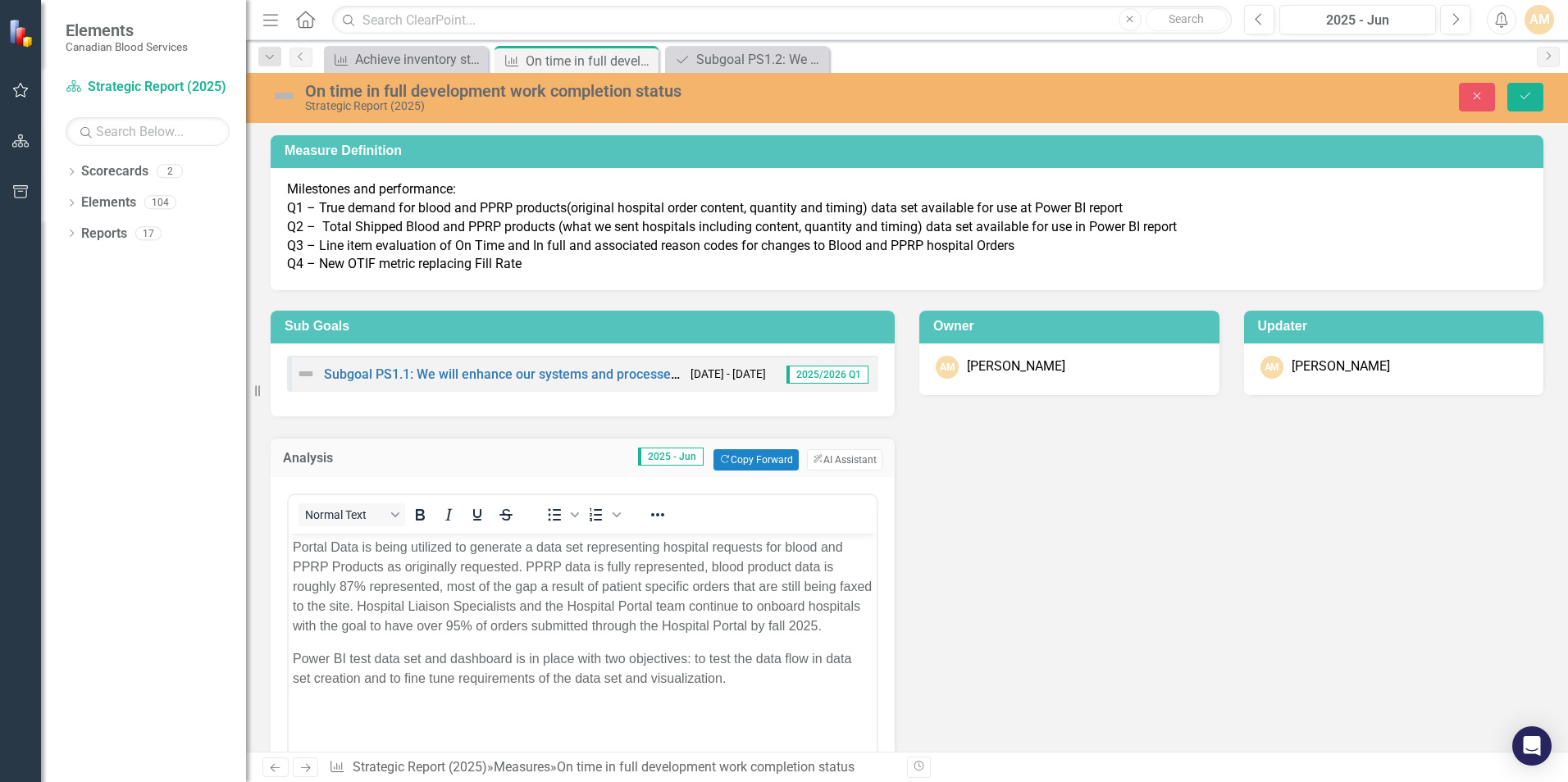 click on "Analysis 2025 - Jun Copy Forward  Copy Forward  ClearPoint AI  AI Assistant <p>Portal Data is being utilized to generate a data set representing hospital requests for blood and PPRP Products as originally requested. PPRP data is fully represented, blood product data is roughly 87% represented, most of the gap a result of patient specific orders that are still being faxed to the site. Hospital Liaison Specialists and the Hospital Portal team continue to onboard hospitals with the goal to have over 95% of orders submitted through the Hospital Portal by fall 2025.</p>
<p>Power BI test data set and dashboard is in place with two objectives: to test the data flow in data set creation and to fine tune requirements of the data set and visualization.</p> Normal Text To open the popup, press Shift+Enter To open the popup, press Shift+Enter Switch to old editor" at bounding box center (907, 649) 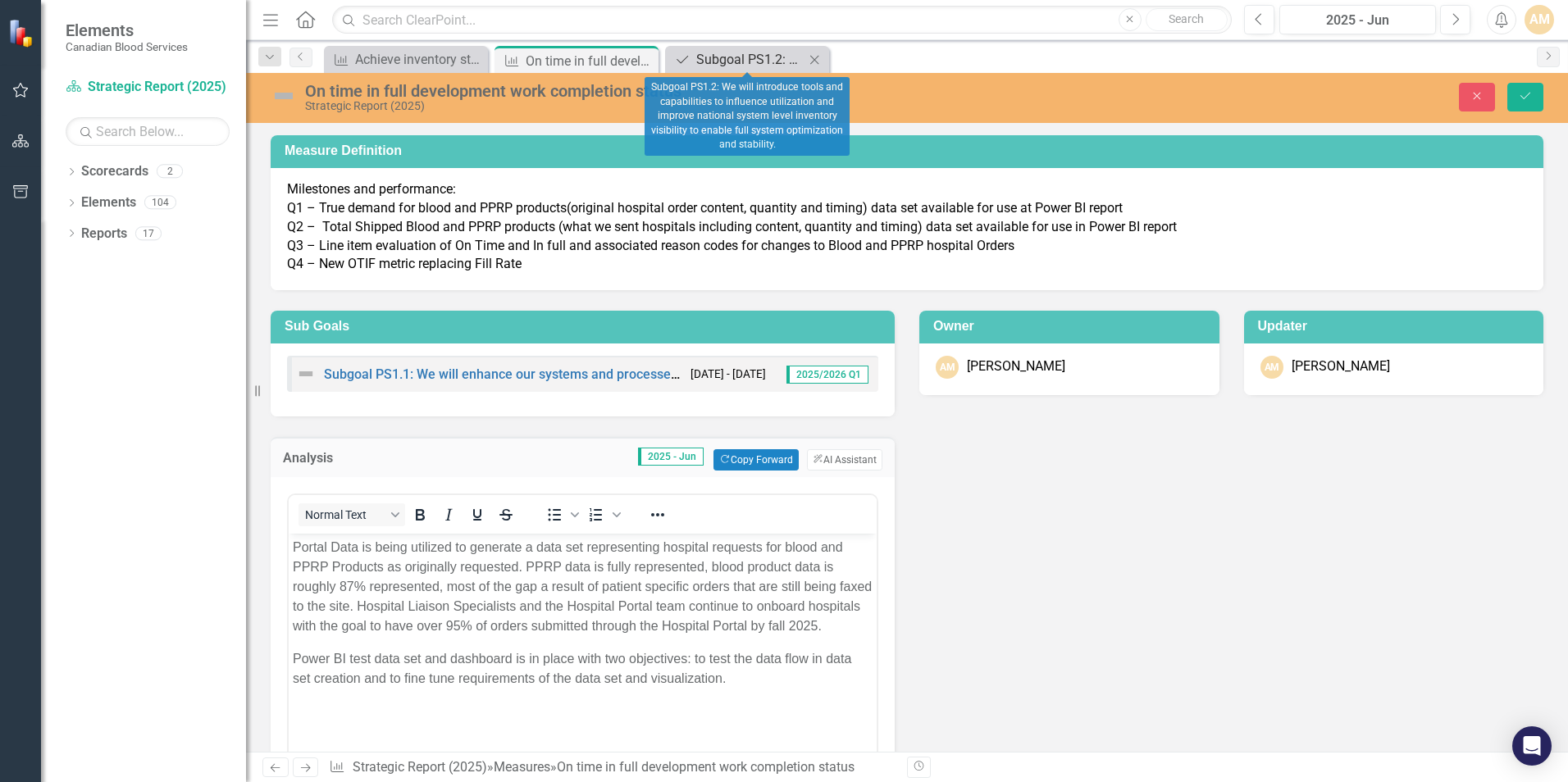 click on "Subgoal PS1.2: We will introduce tools and capabilities to influence utilization and improve national system level inventory visibility to enable full system optimization and stability." at bounding box center [750, 59] 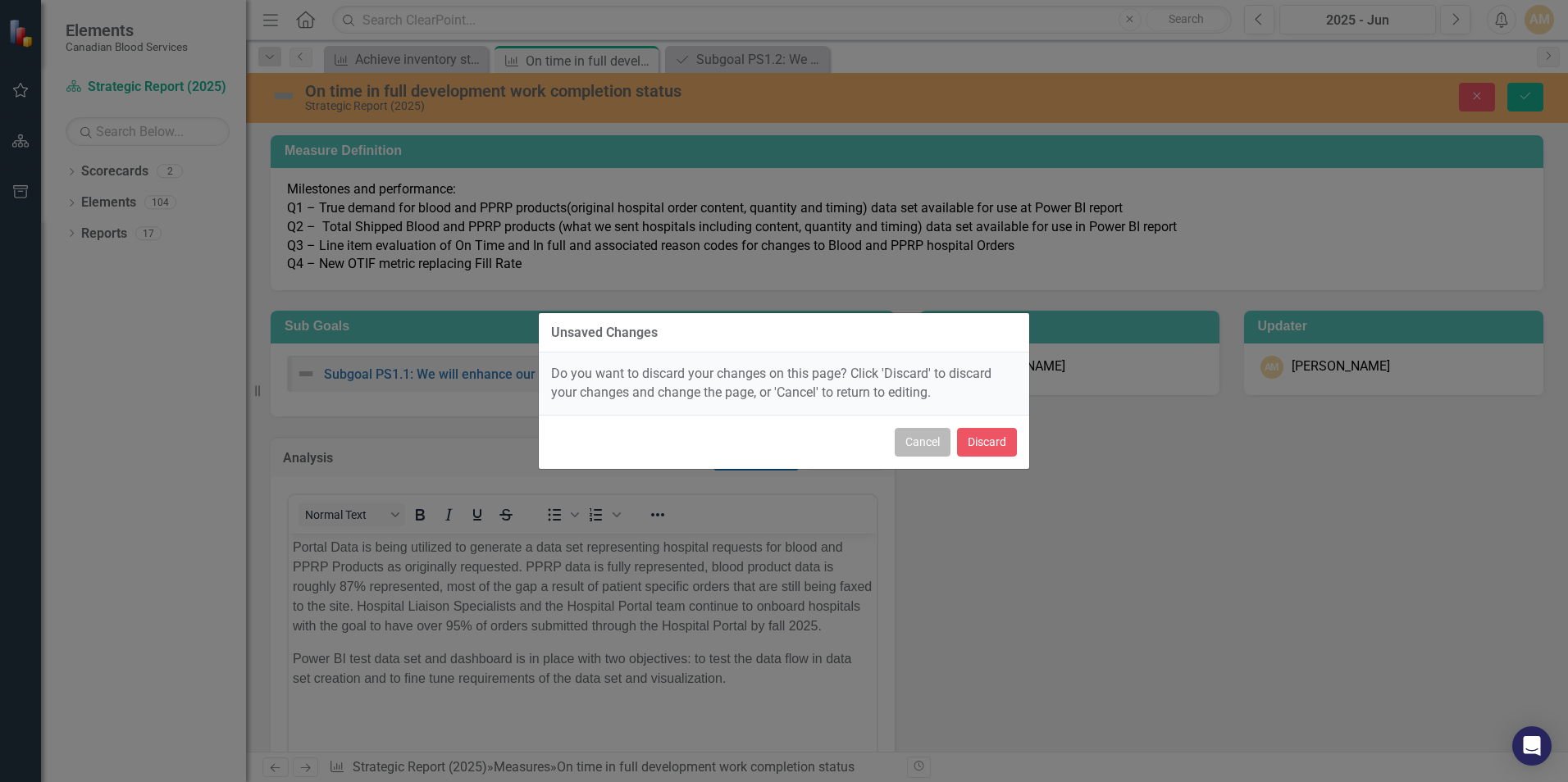 click on "Cancel" at bounding box center (923, 442) 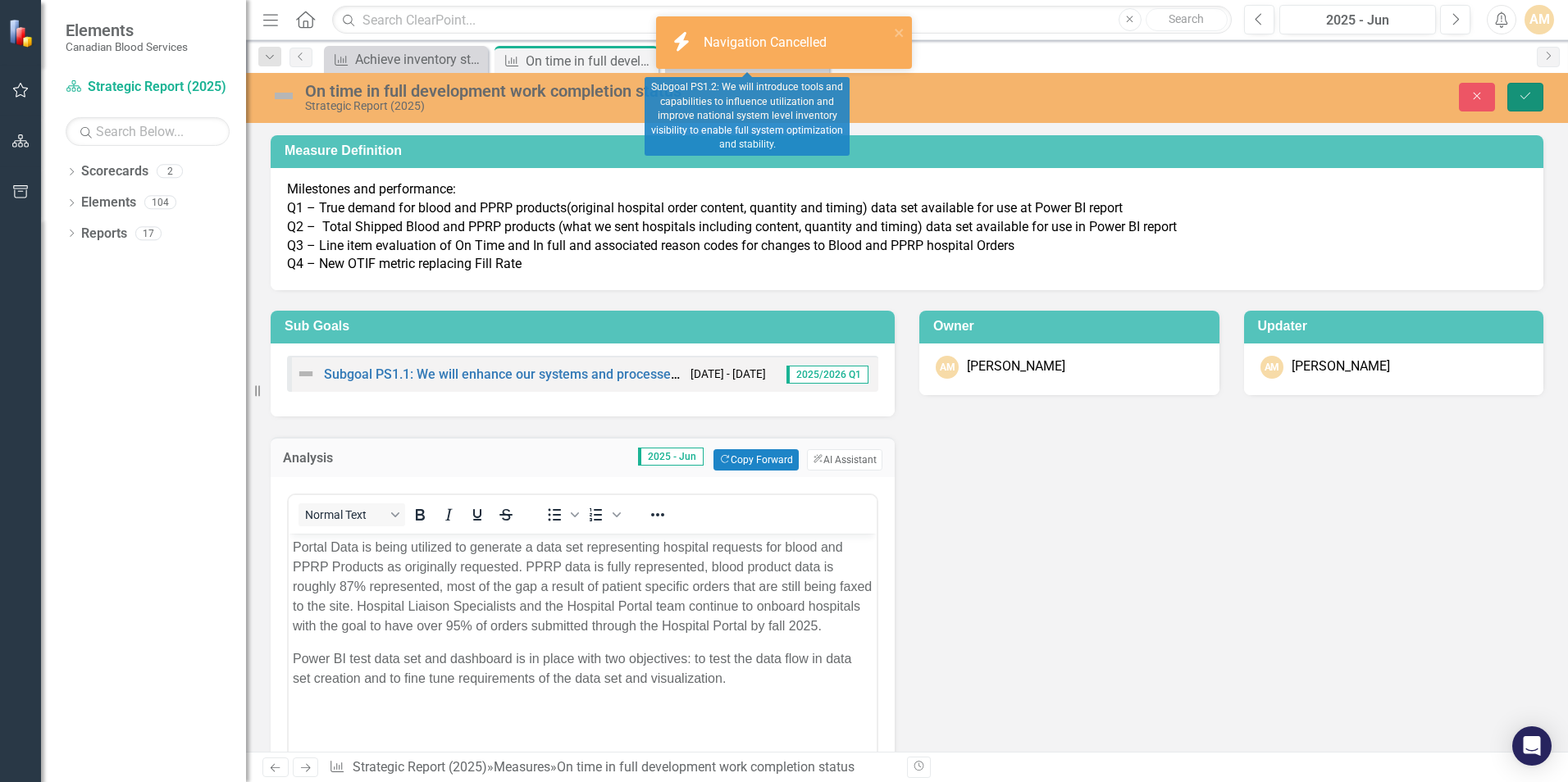 click on "Save" 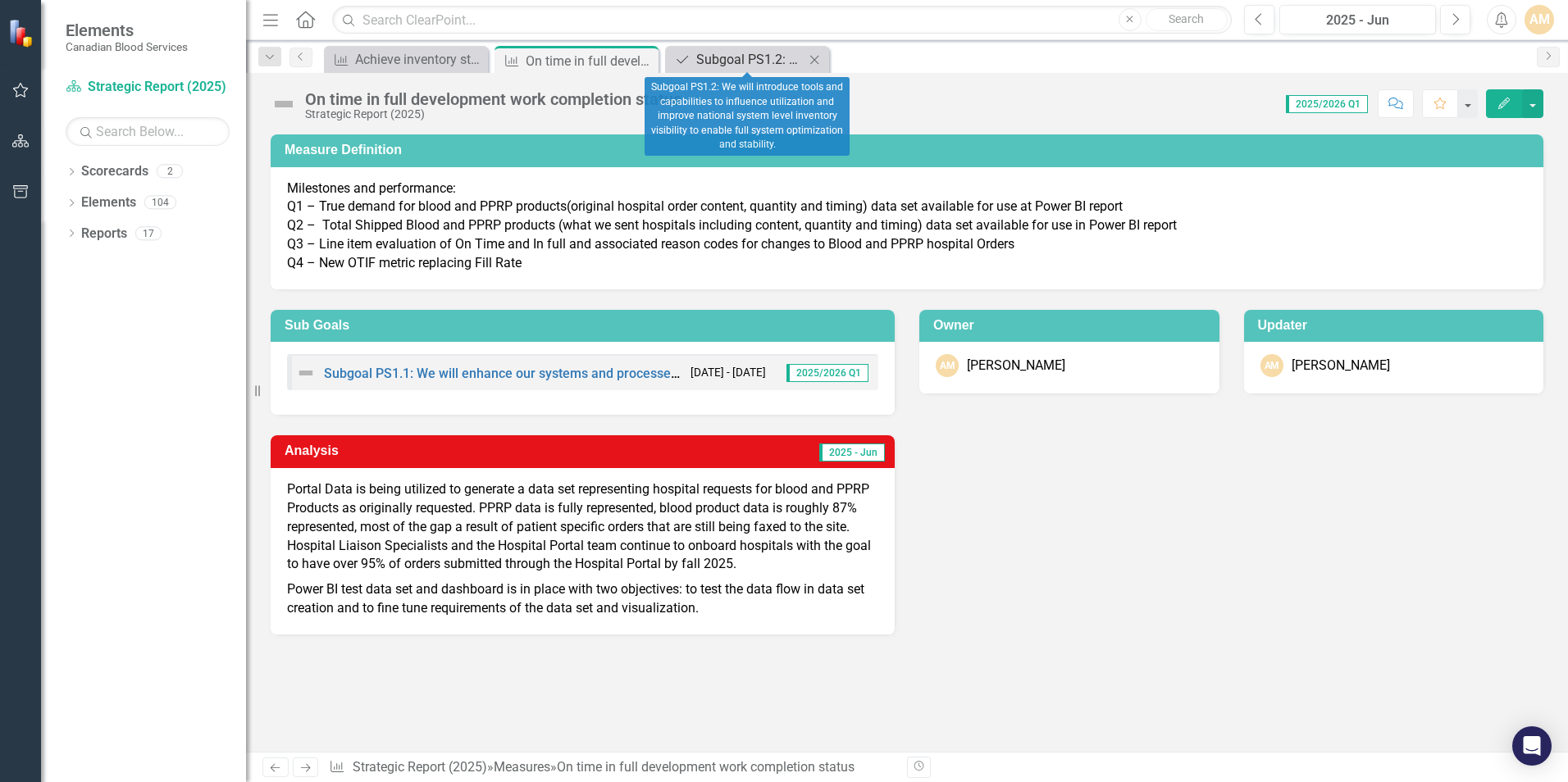 click on "Subgoal PS1.2: We will introduce tools and capabilities to influence utilization and improve national system level inventory visibility to enable full system optimization and stability." at bounding box center [750, 59] 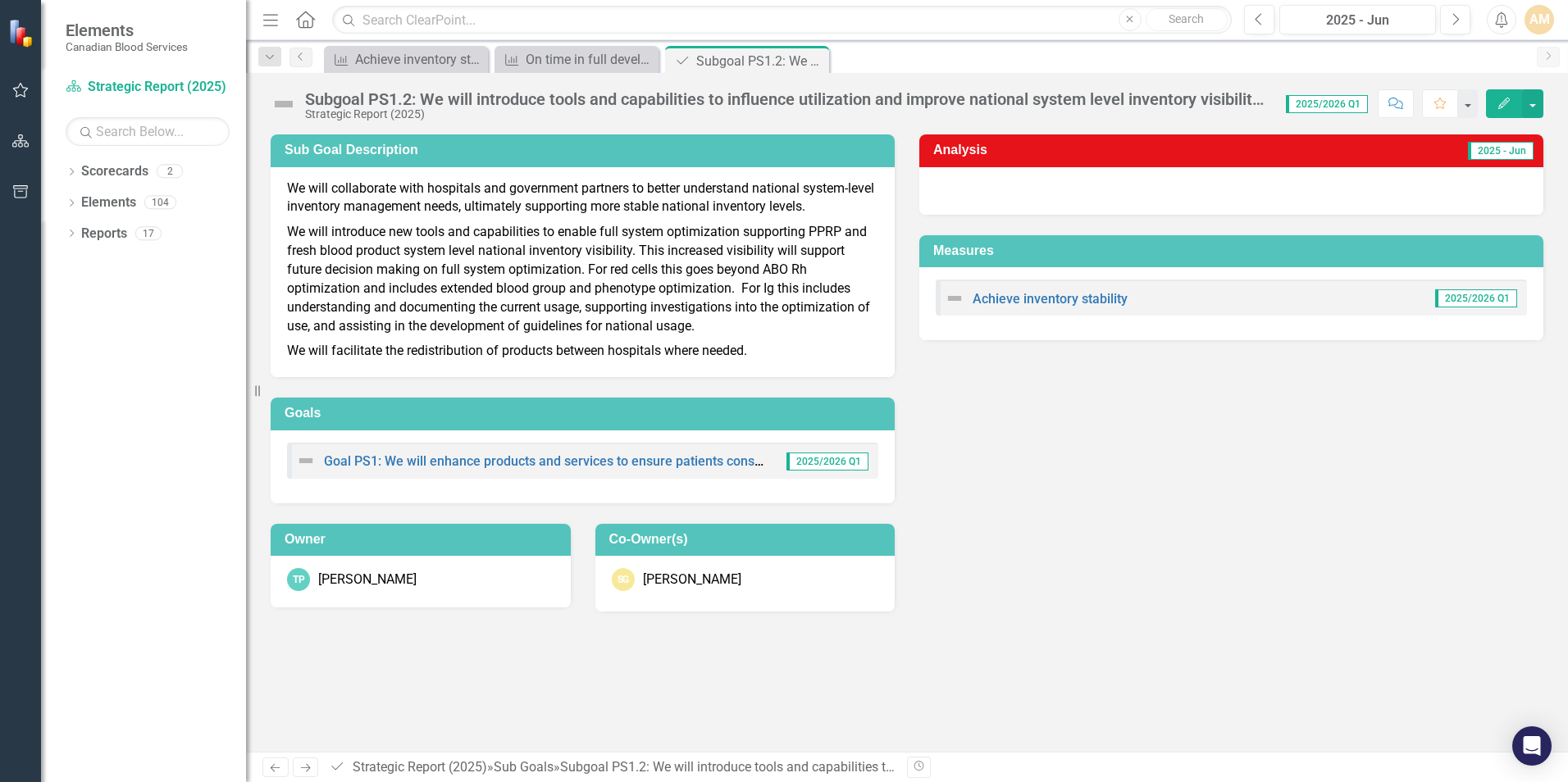 click at bounding box center (1231, 191) 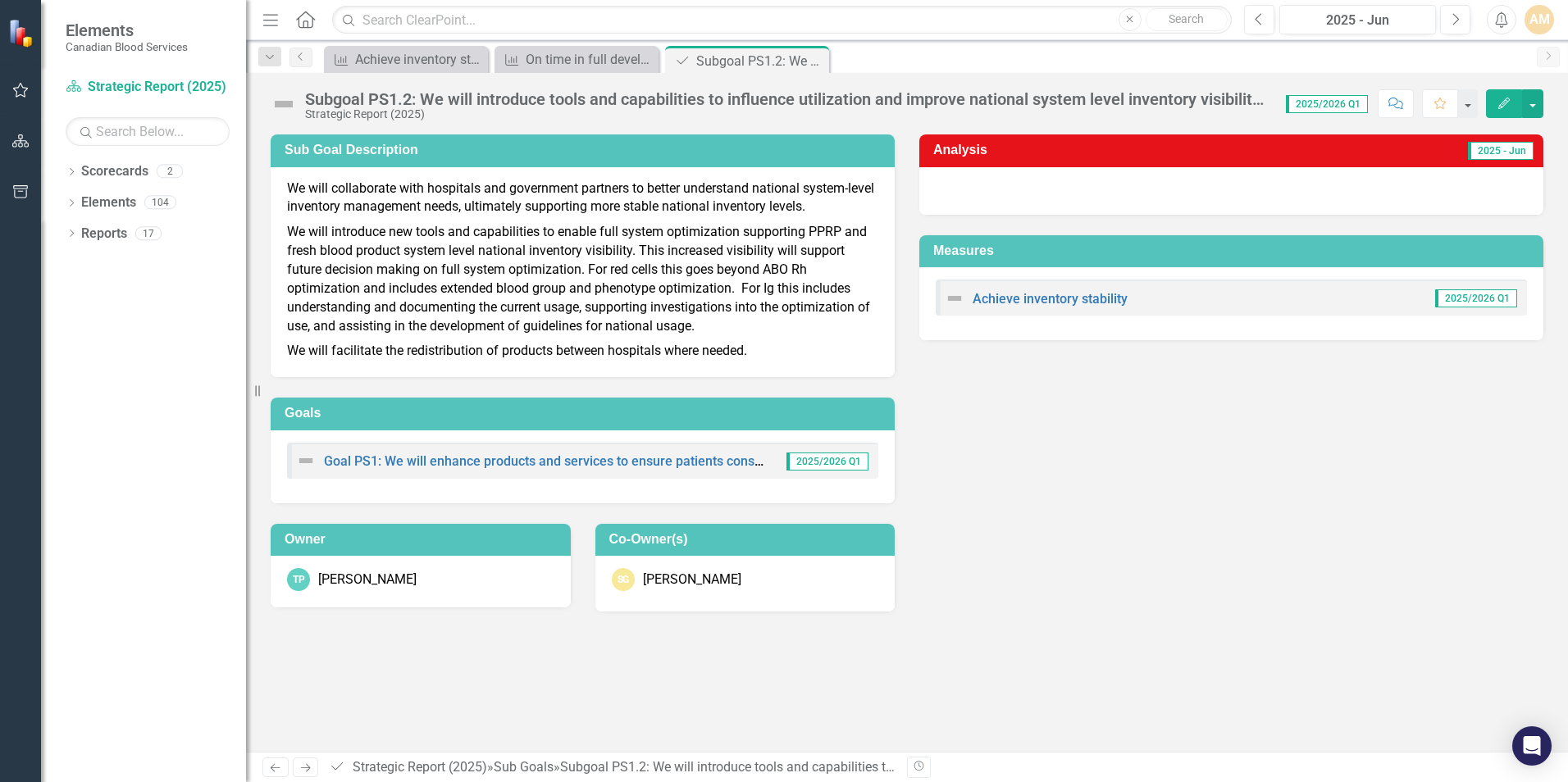 click at bounding box center (1231, 191) 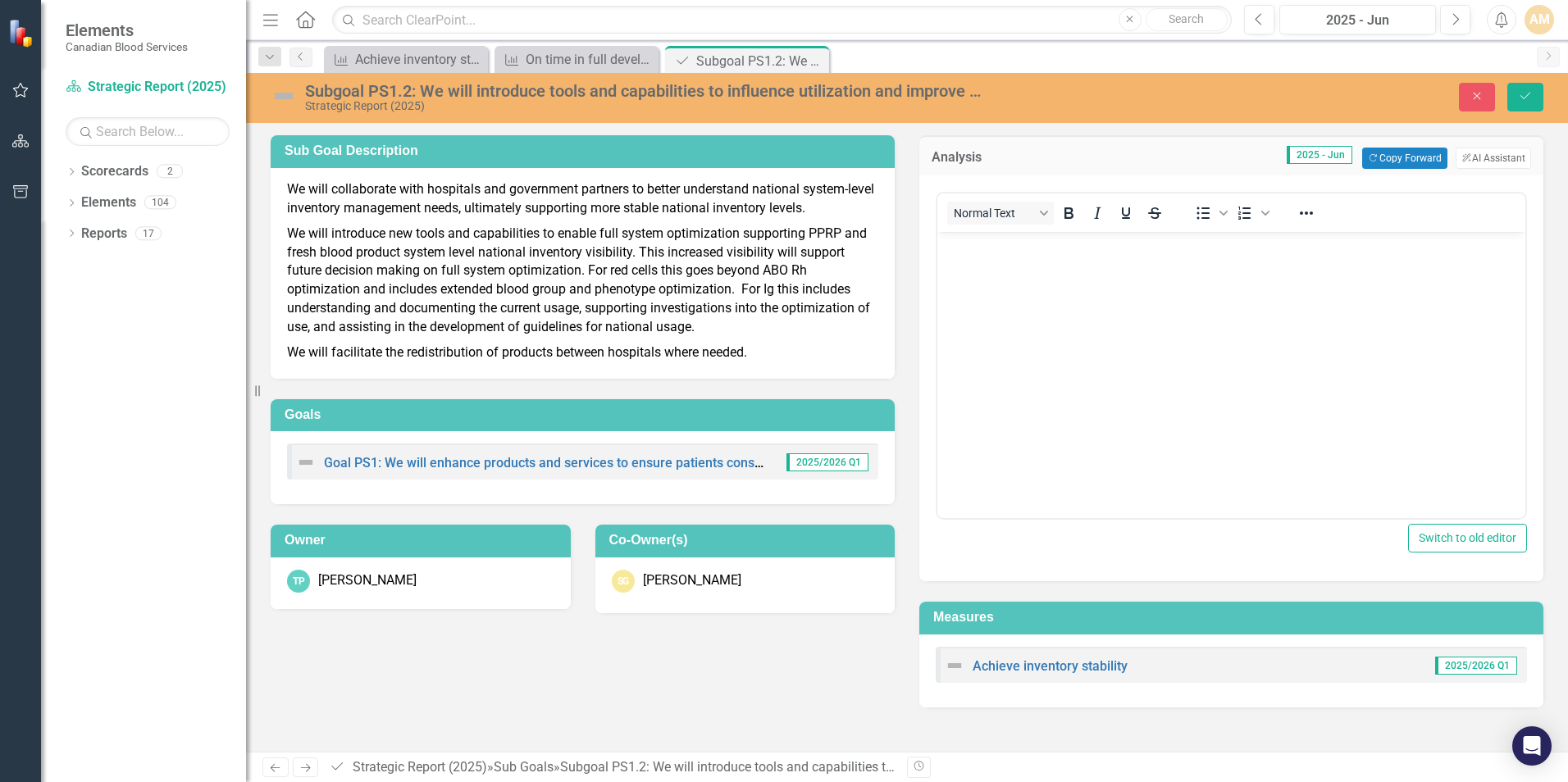 scroll, scrollTop: 0, scrollLeft: 0, axis: both 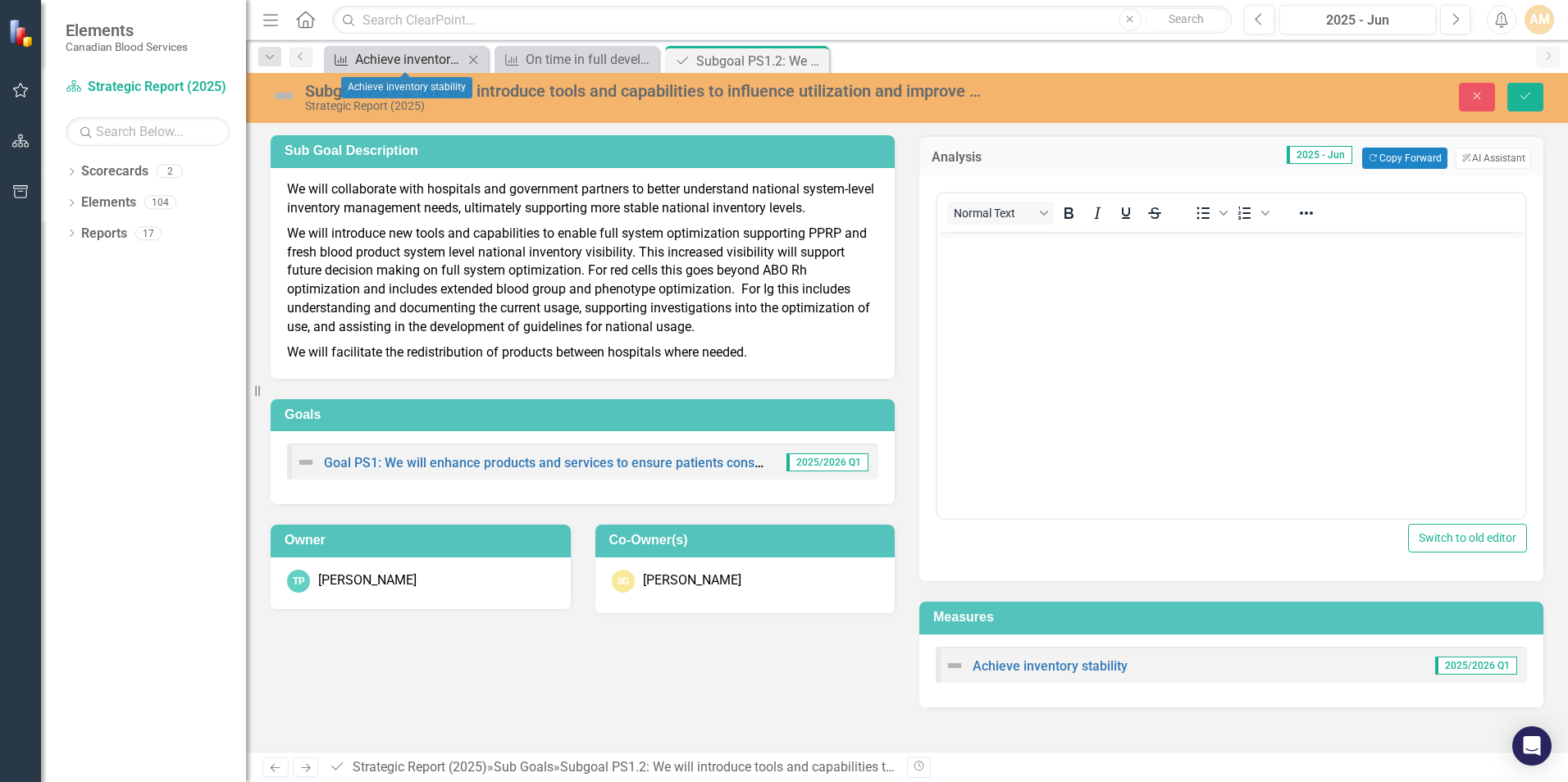 click on "Achieve inventory stability" at bounding box center [409, 59] 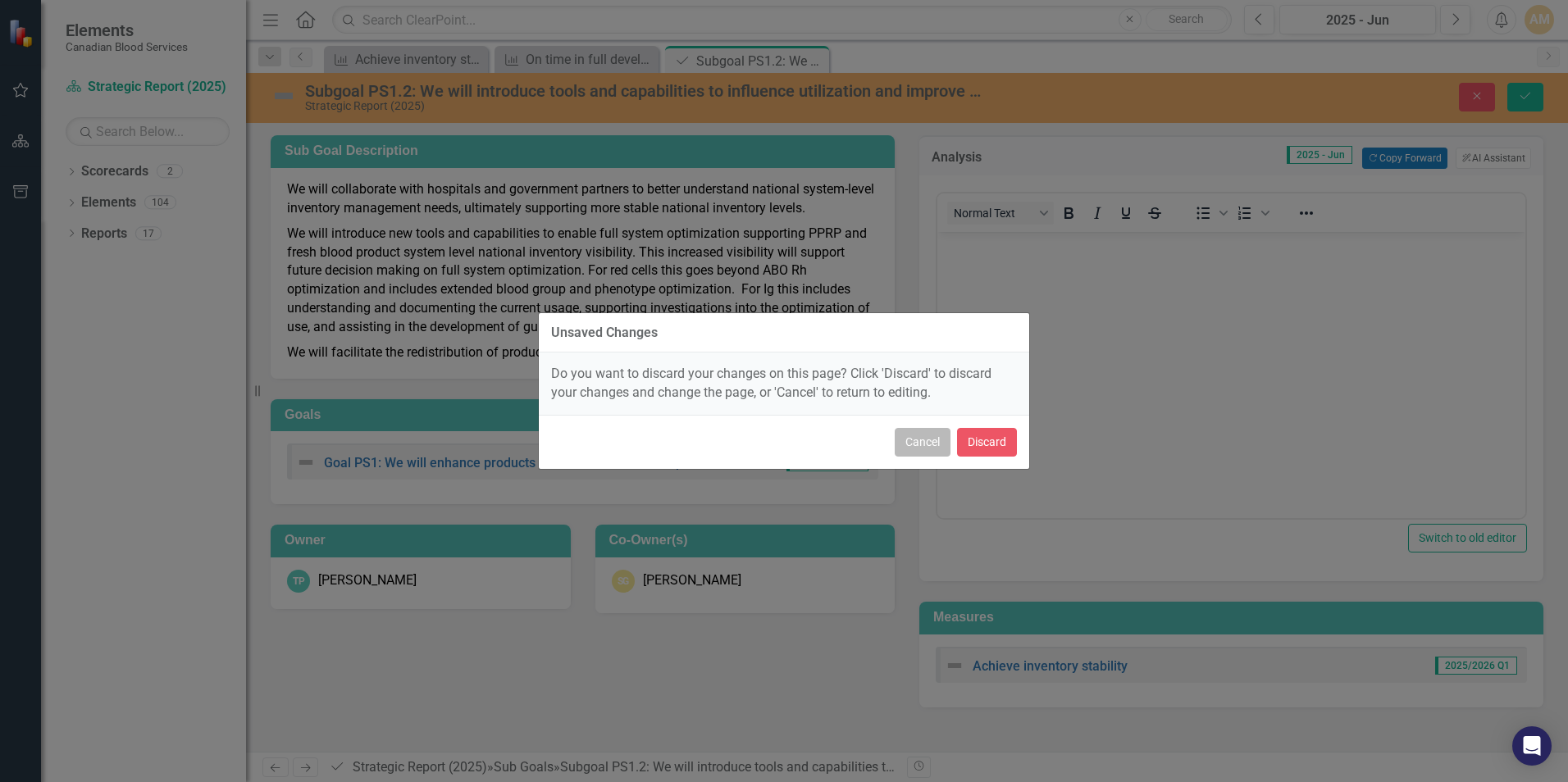 click on "Cancel" at bounding box center [923, 442] 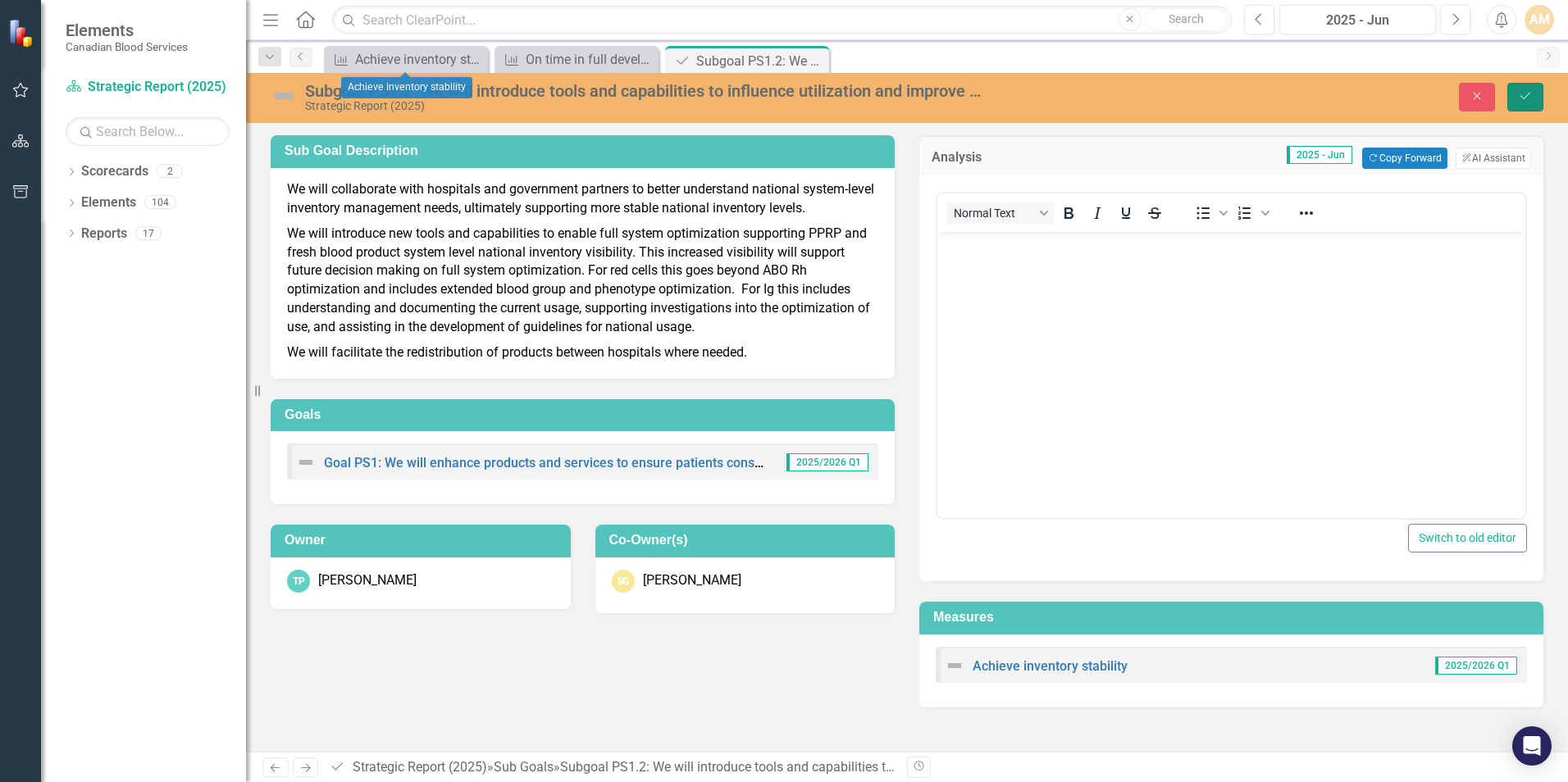 click on "Save" 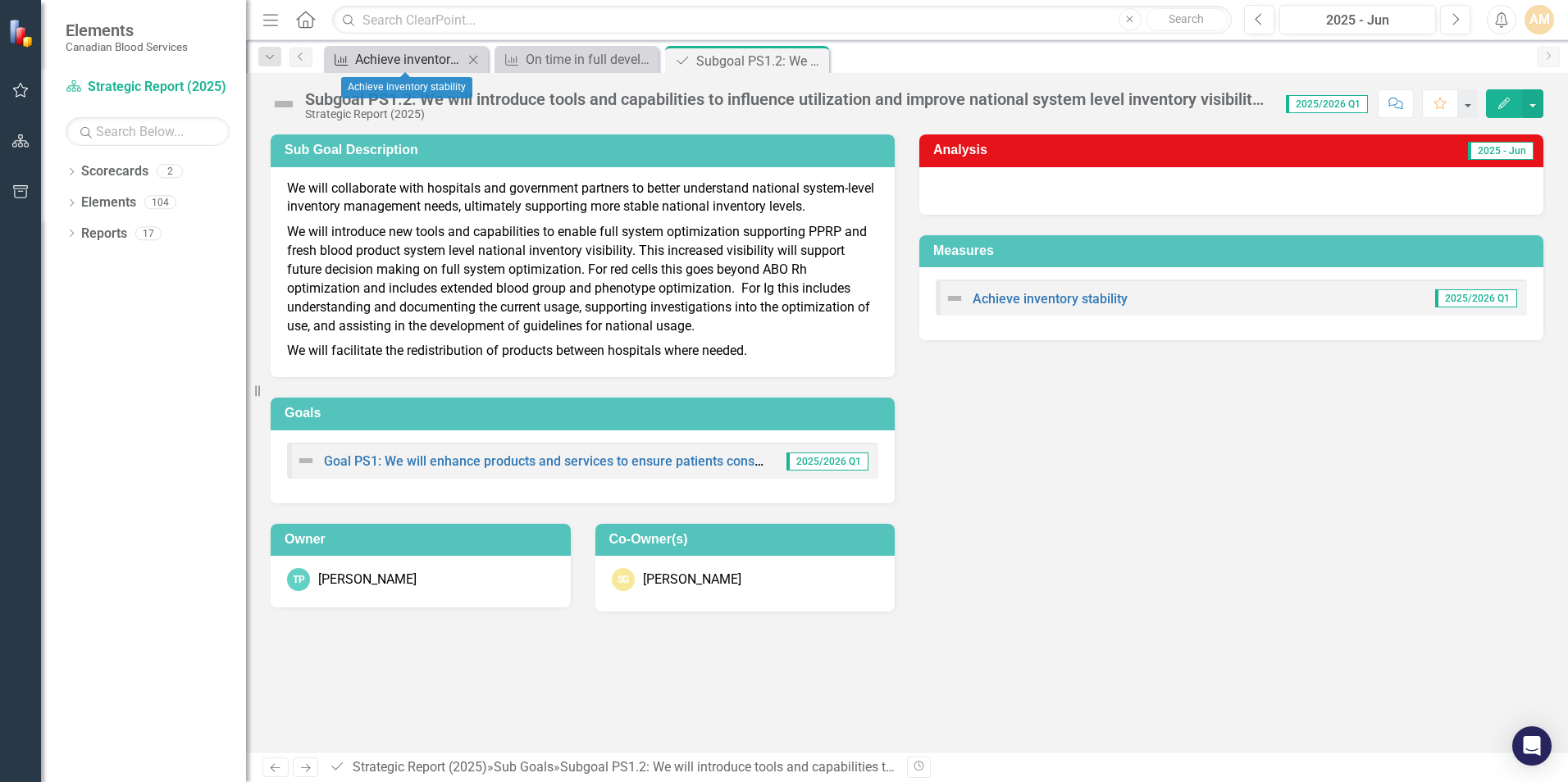 click on "Achieve inventory stability" at bounding box center (409, 59) 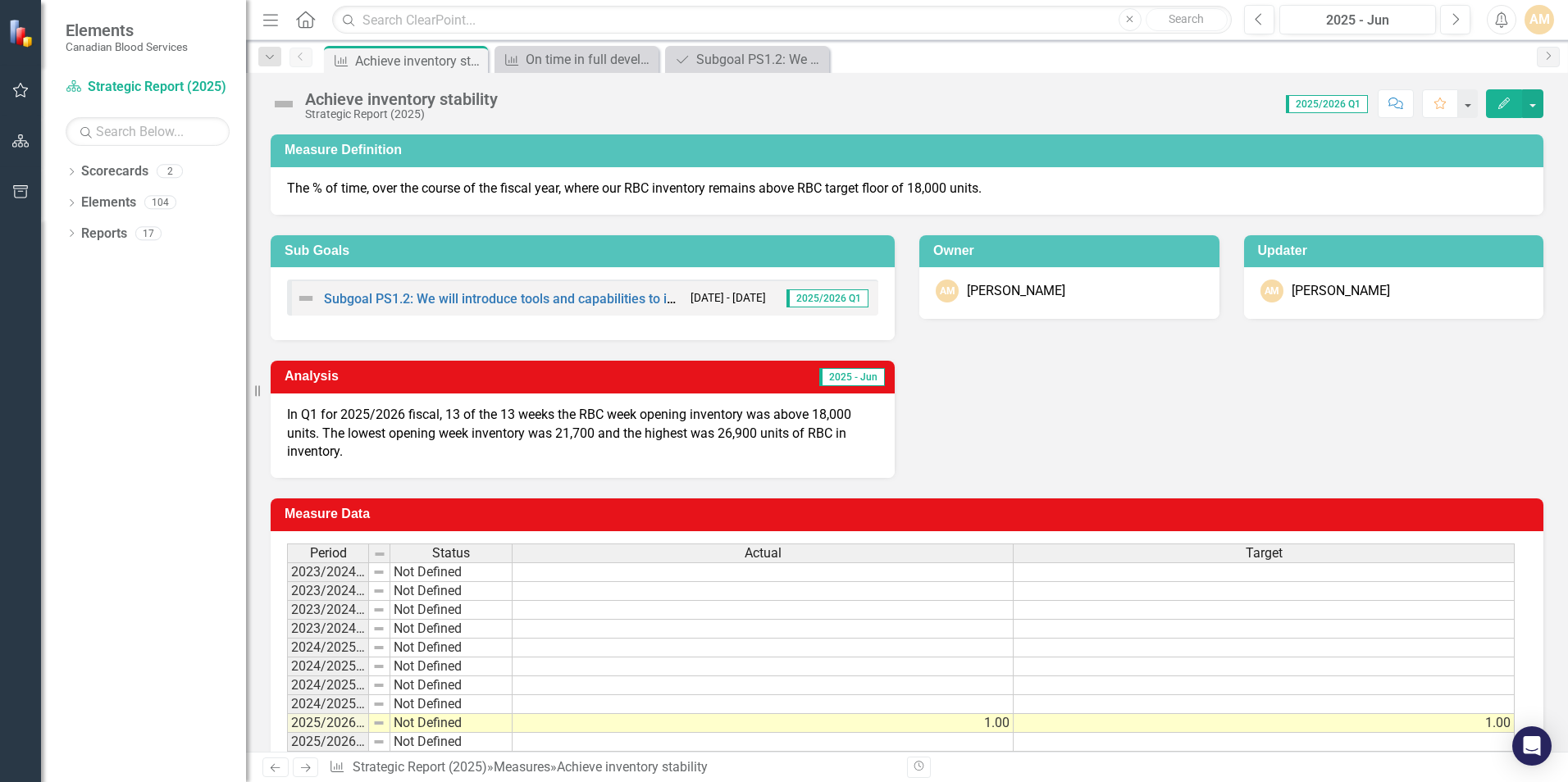 click on "In Q1 for 2025/2026 fiscal, 13 of the 13 weeks the RBC week opening inventory was above 18,000 units. The lowest opening week inventory was 21,700 and the highest was 26,900 units of RBC in inventory." at bounding box center (582, 434) 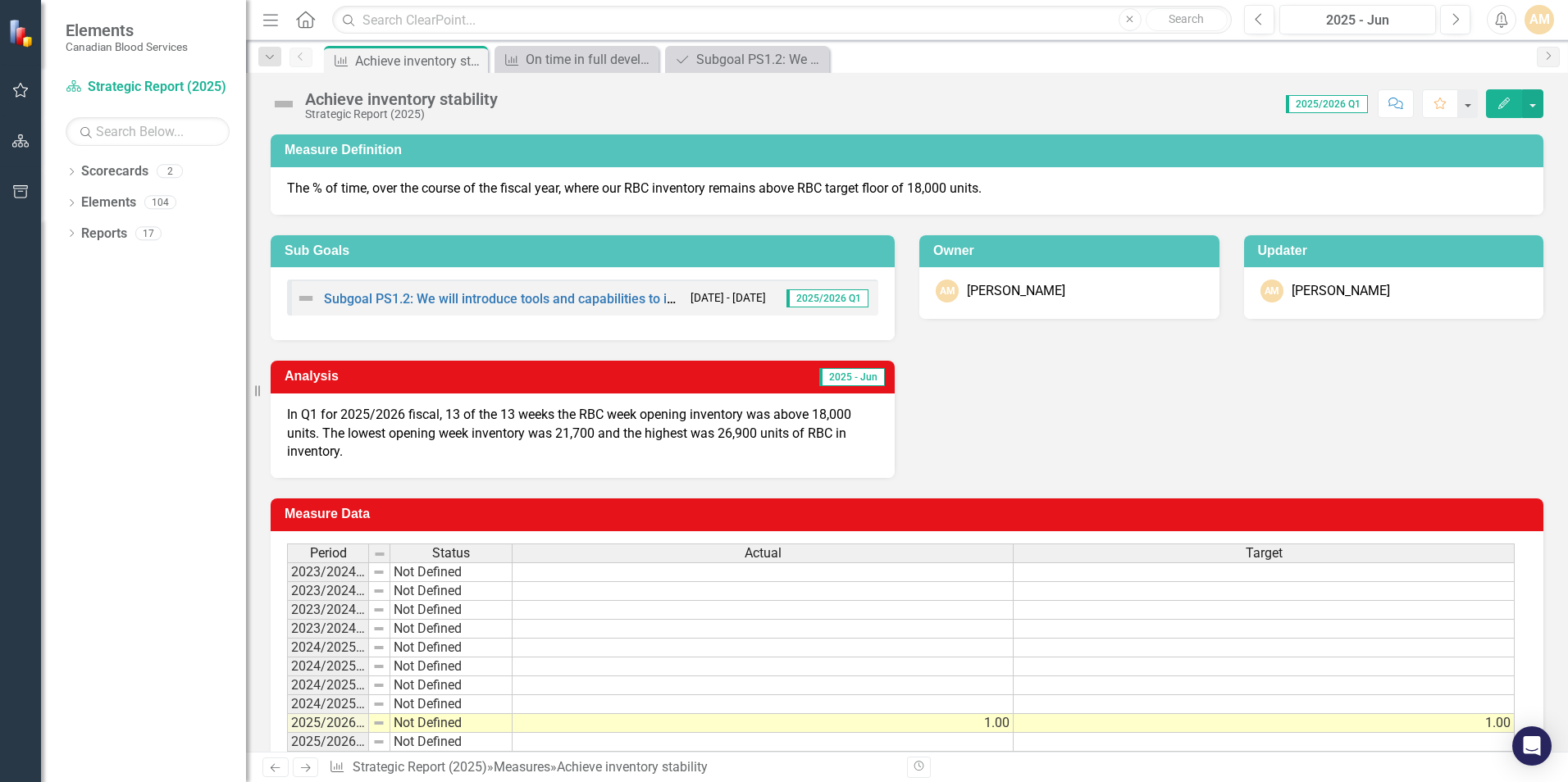 click on "In Q1 for 2025/2026 fiscal, 13 of the 13 weeks the RBC week opening inventory was above 18,000 units. The lowest opening week inventory was 21,700 and the highest was 26,900 units of RBC in inventory." at bounding box center (582, 434) 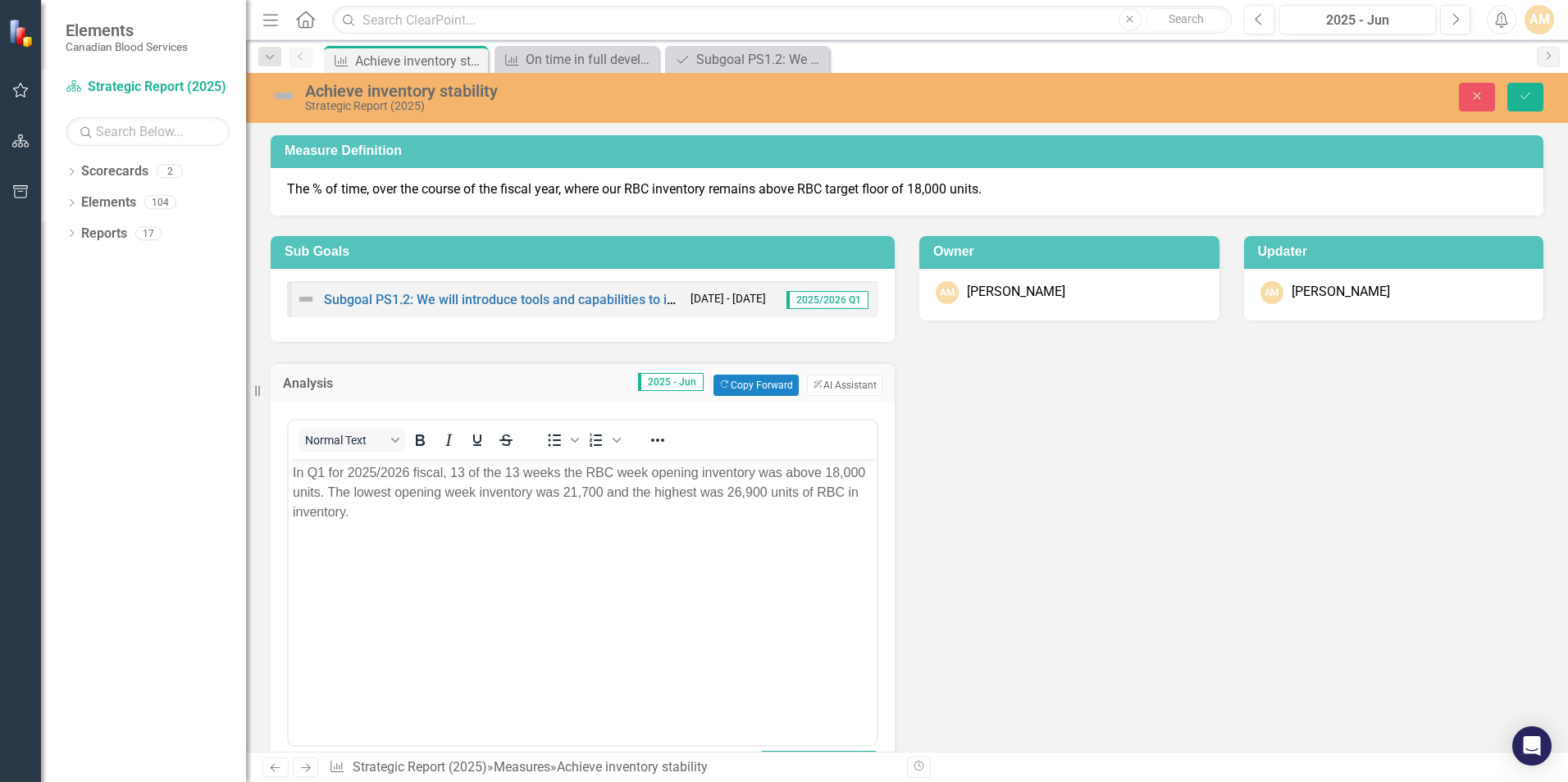 scroll, scrollTop: 0, scrollLeft: 0, axis: both 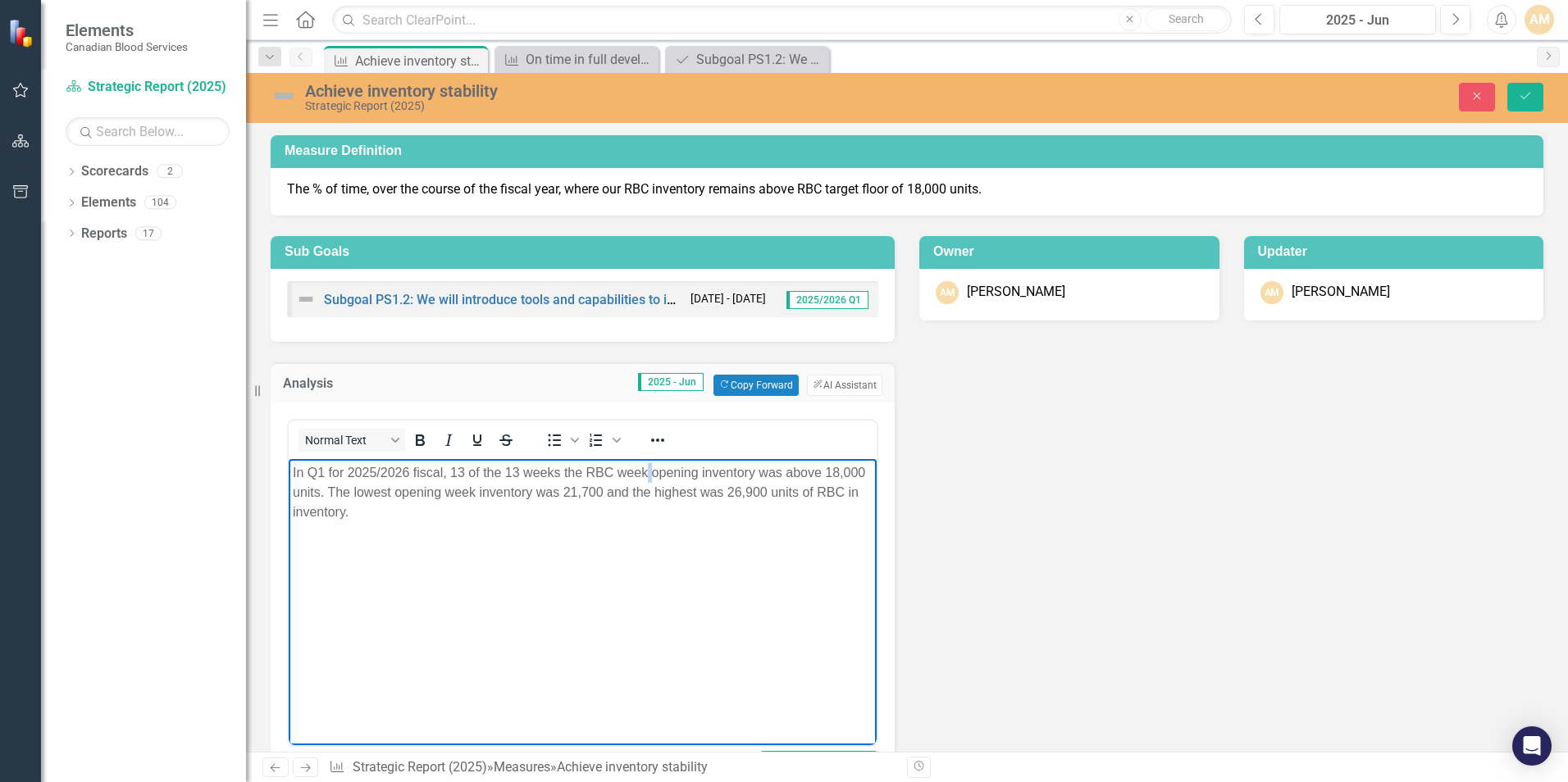 drag, startPoint x: 645, startPoint y: 471, endPoint x: 654, endPoint y: 469, distance: 9.219544 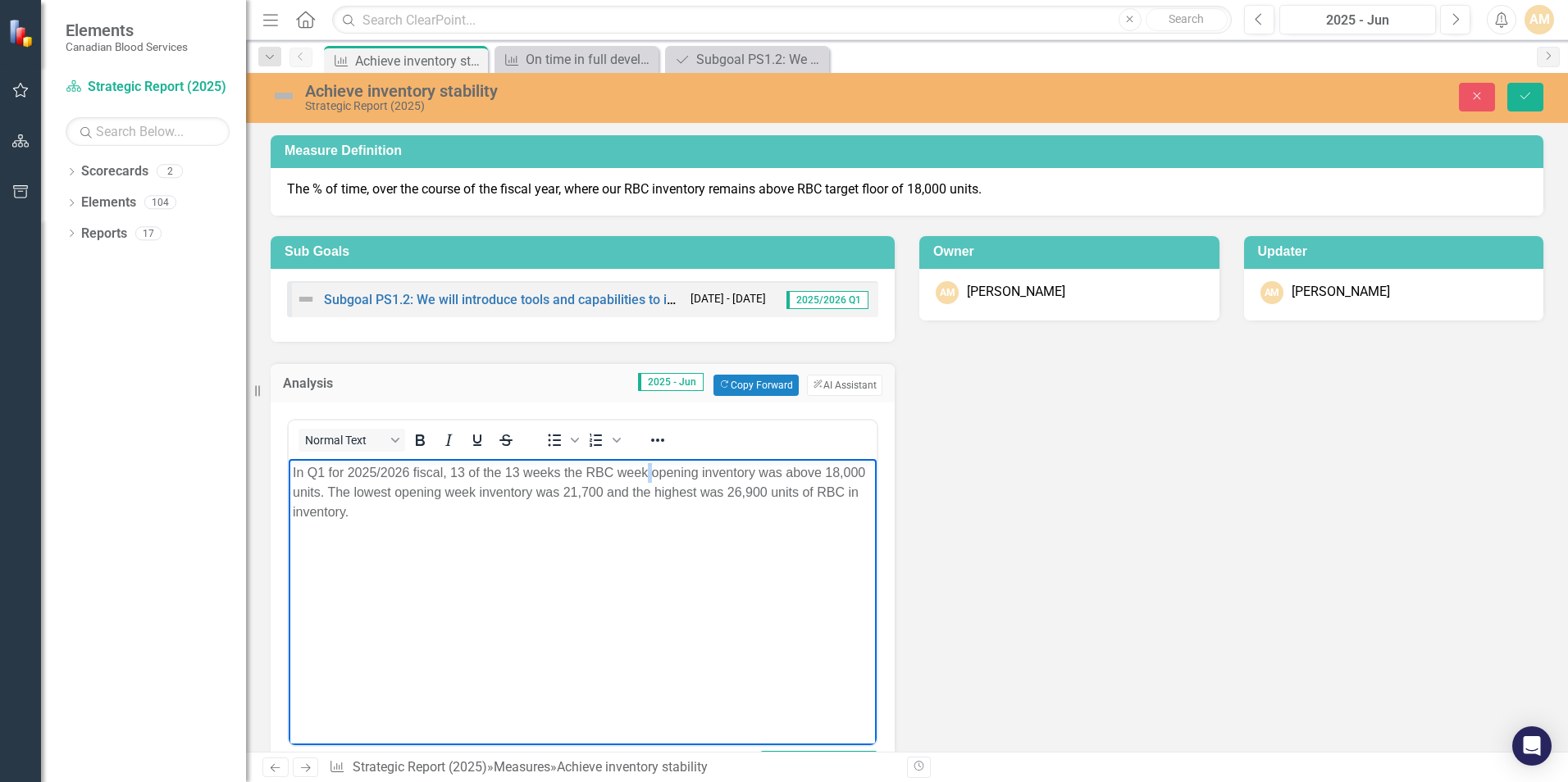 click on "In Q1 for 2025/2026 fiscal, 13 of the 13 weeks the RBC week opening inventory was above 18,000 units. The lowest opening week inventory was 21,700 and the highest was 26,900 units of RBC in inventory." at bounding box center (582, 492) 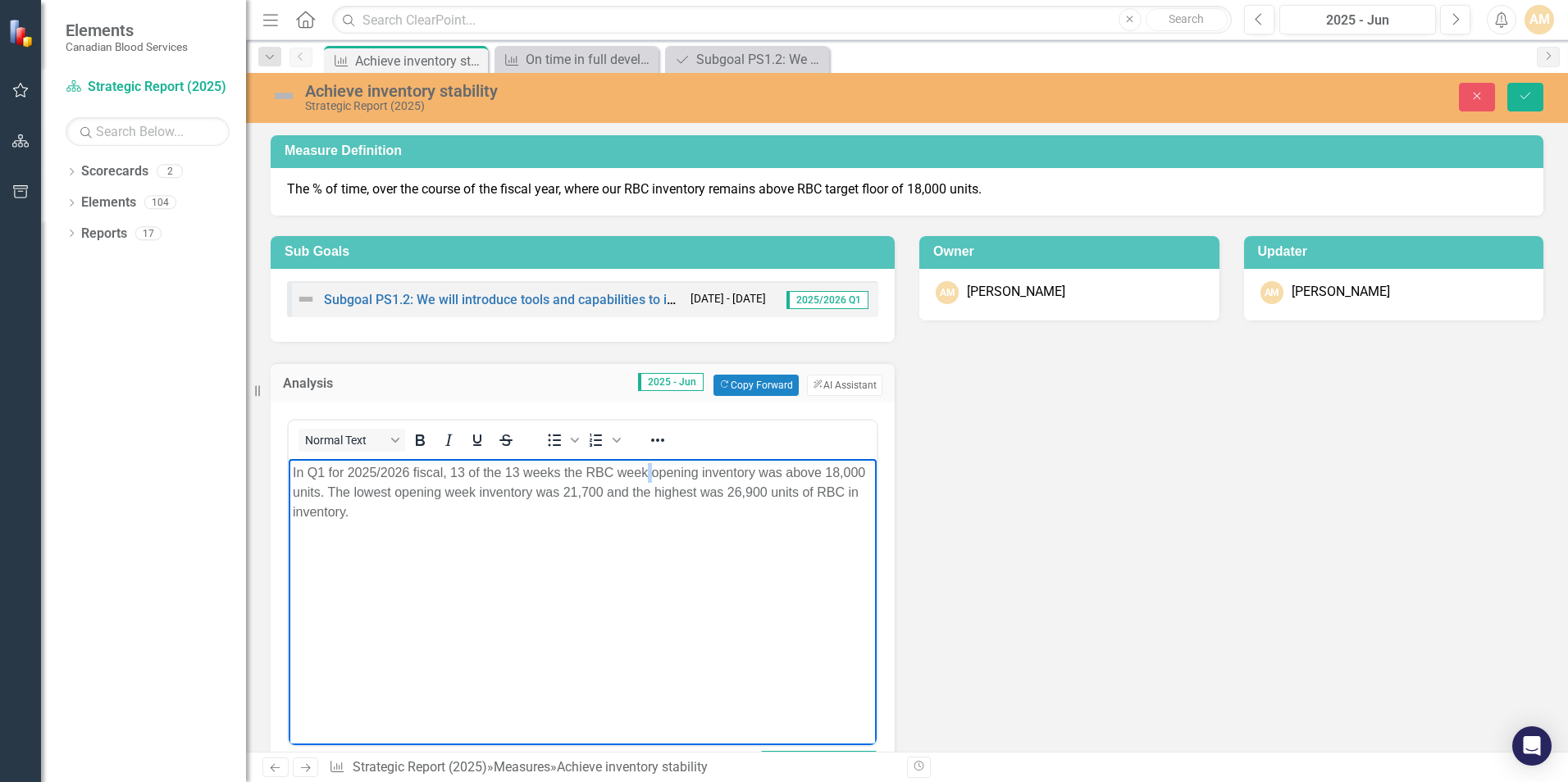 type 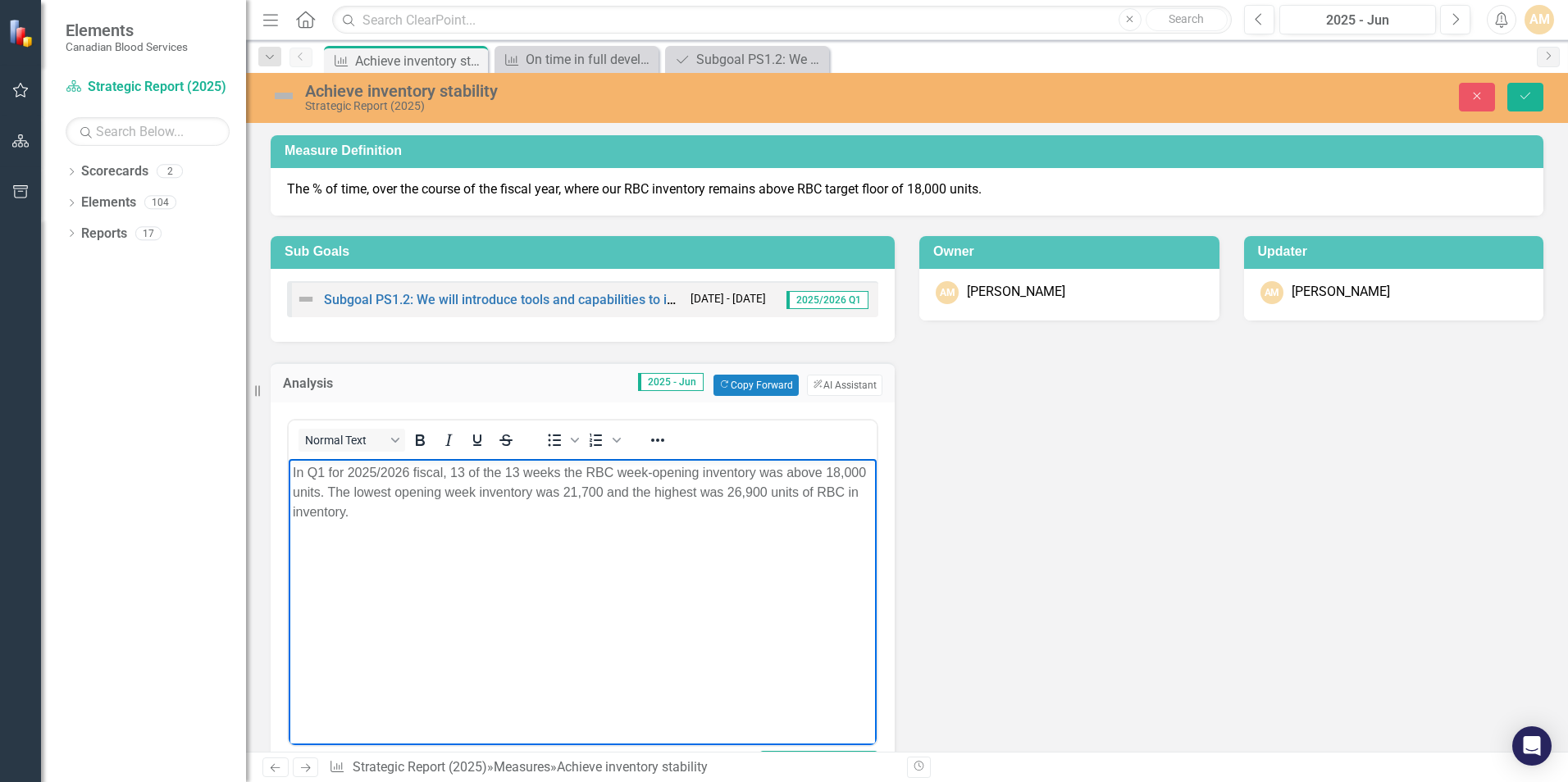 click on "In Q1 for 2025/2026 fiscal, 13 of the 13 weeks the RBC week-opening inventory was above 18,000 units. The lowest opening week inventory was 21,700 and the highest was 26,900 units of RBC in inventory." at bounding box center (582, 492) 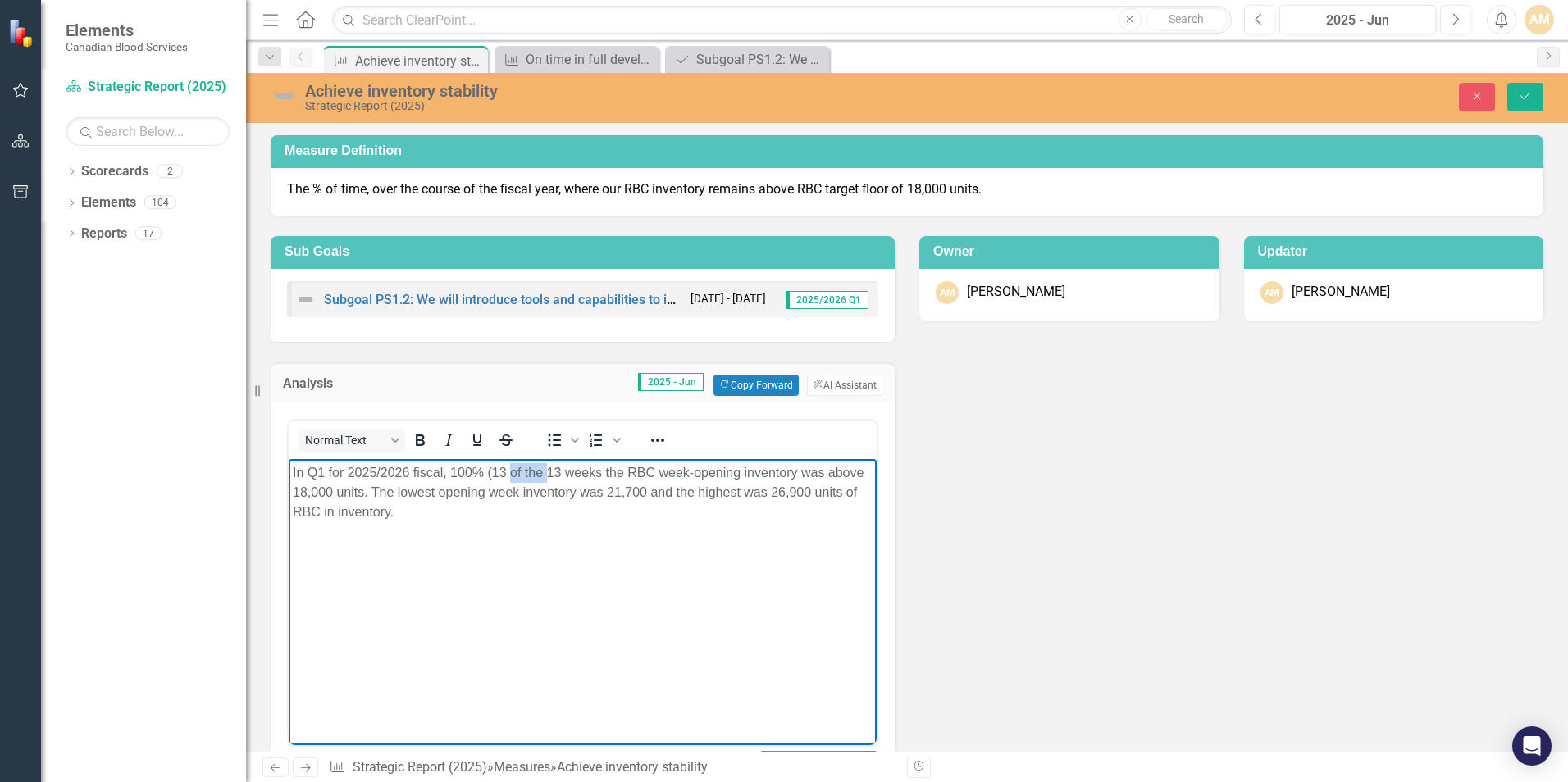 drag, startPoint x: 510, startPoint y: 475, endPoint x: 548, endPoint y: 477, distance: 38.0526 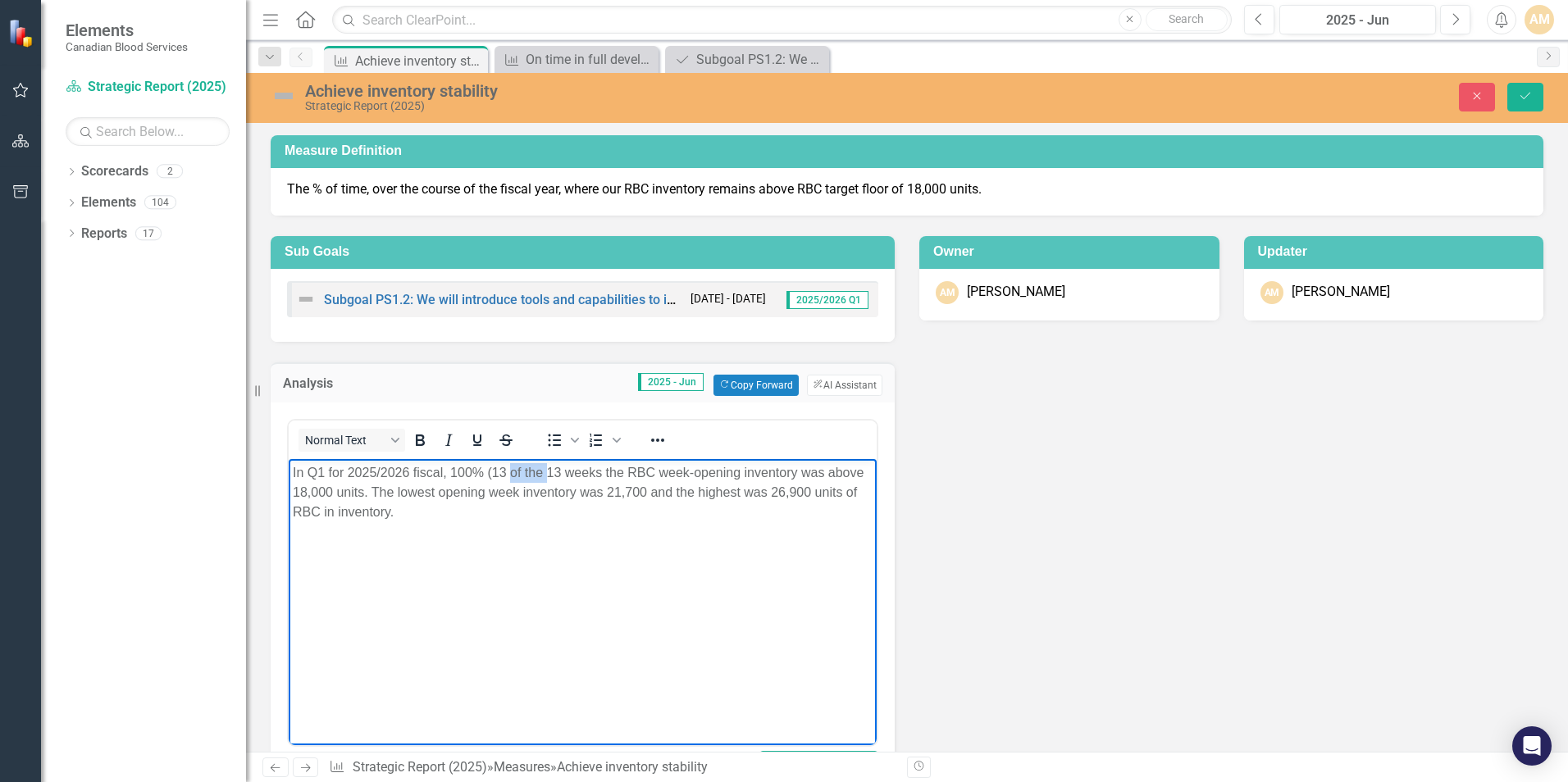 click on "In Q1 for 2025/2026 fiscal, 100% (13 of the 13 weeks the RBC week-opening inventory was above 18,000 units. The lowest opening week inventory was 21,700 and the highest was 26,900 units of RBC in inventory." at bounding box center [582, 492] 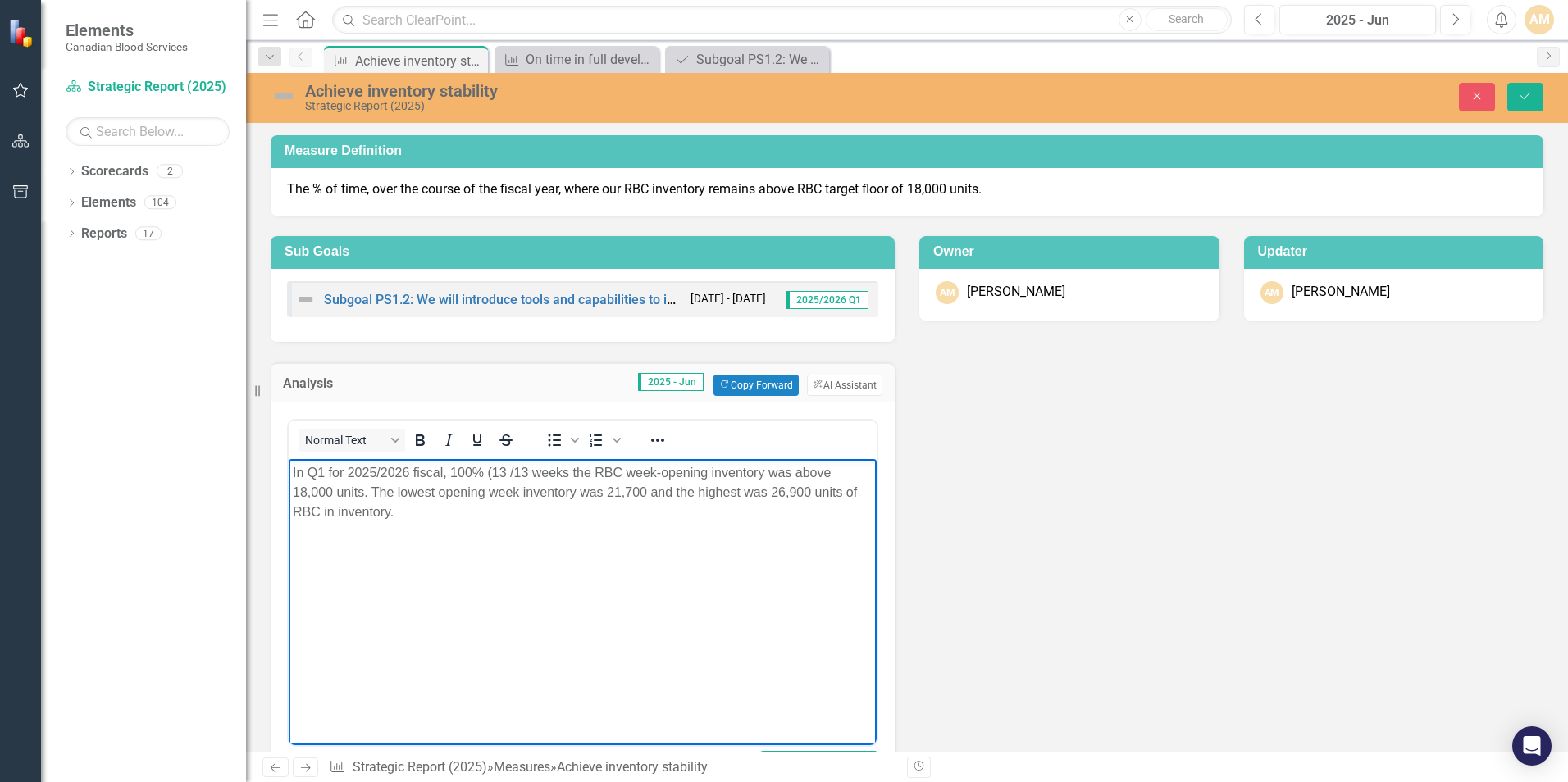 click on "In Q1 for 2025/2026 fiscal, 100% (13 /13 weeks the RBC week-opening inventory was above 18,000 units. The lowest opening week inventory was 21,700 and the highest was 26,900 units of RBC in inventory." at bounding box center (582, 492) 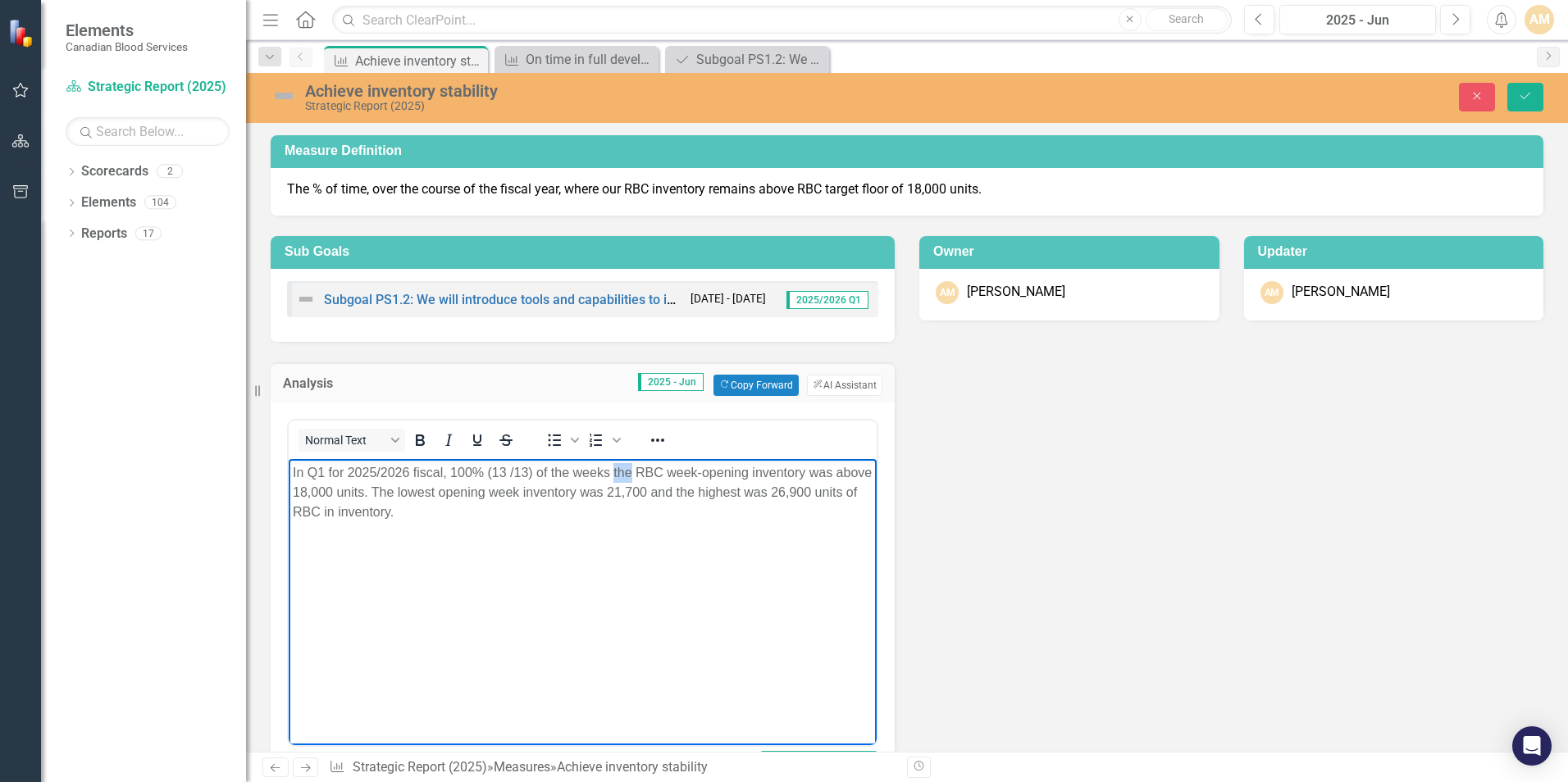 drag, startPoint x: 613, startPoint y: 472, endPoint x: 632, endPoint y: 471, distance: 19.026298 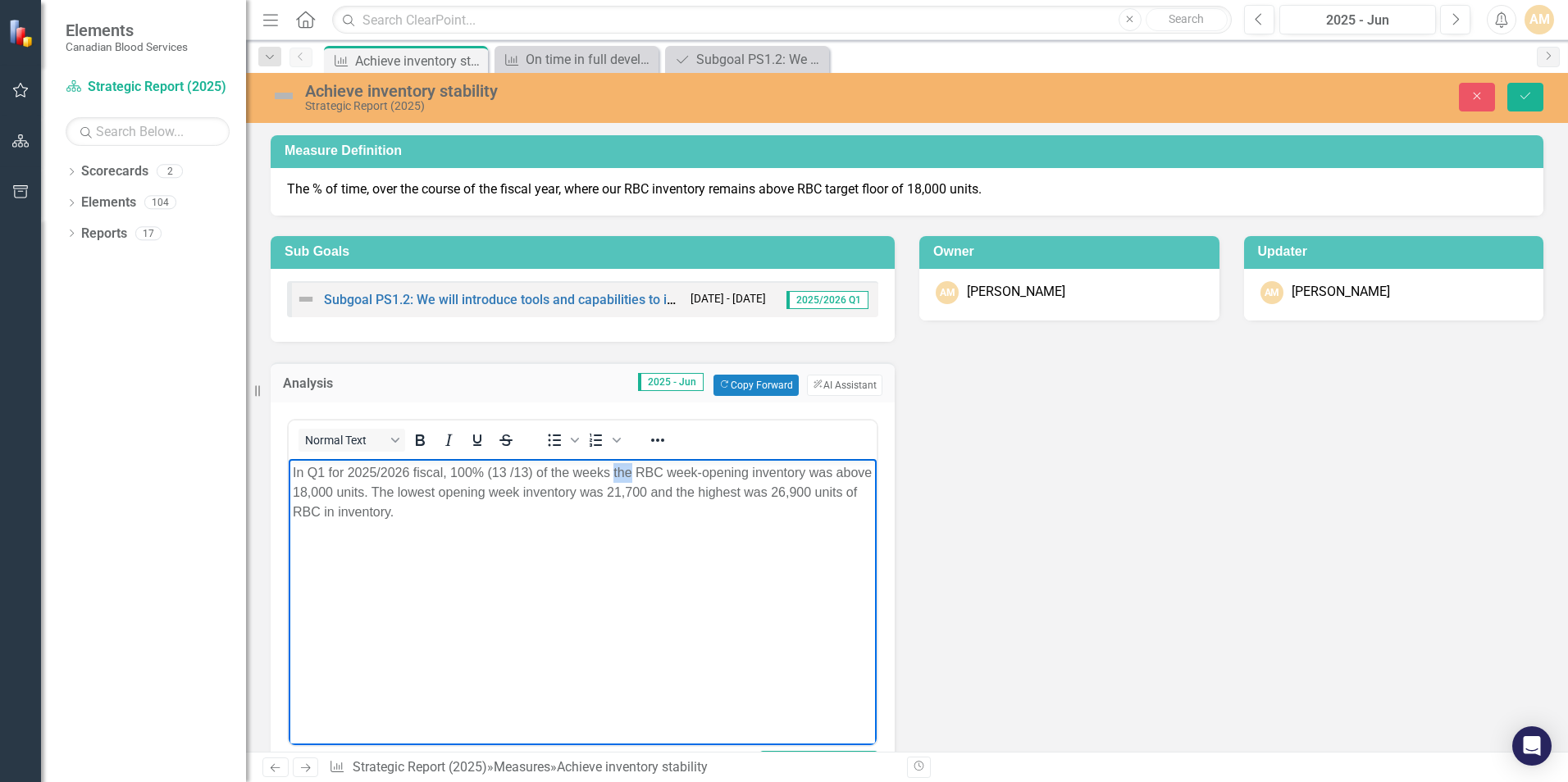 click on "In Q1 for 2025/2026 fiscal, 100% (13 /13) of the weeks the RBC week-opening inventory was above 18,000 units. The lowest opening week inventory was 21,700 and the highest was 26,900 units of RBC in inventory." at bounding box center [582, 492] 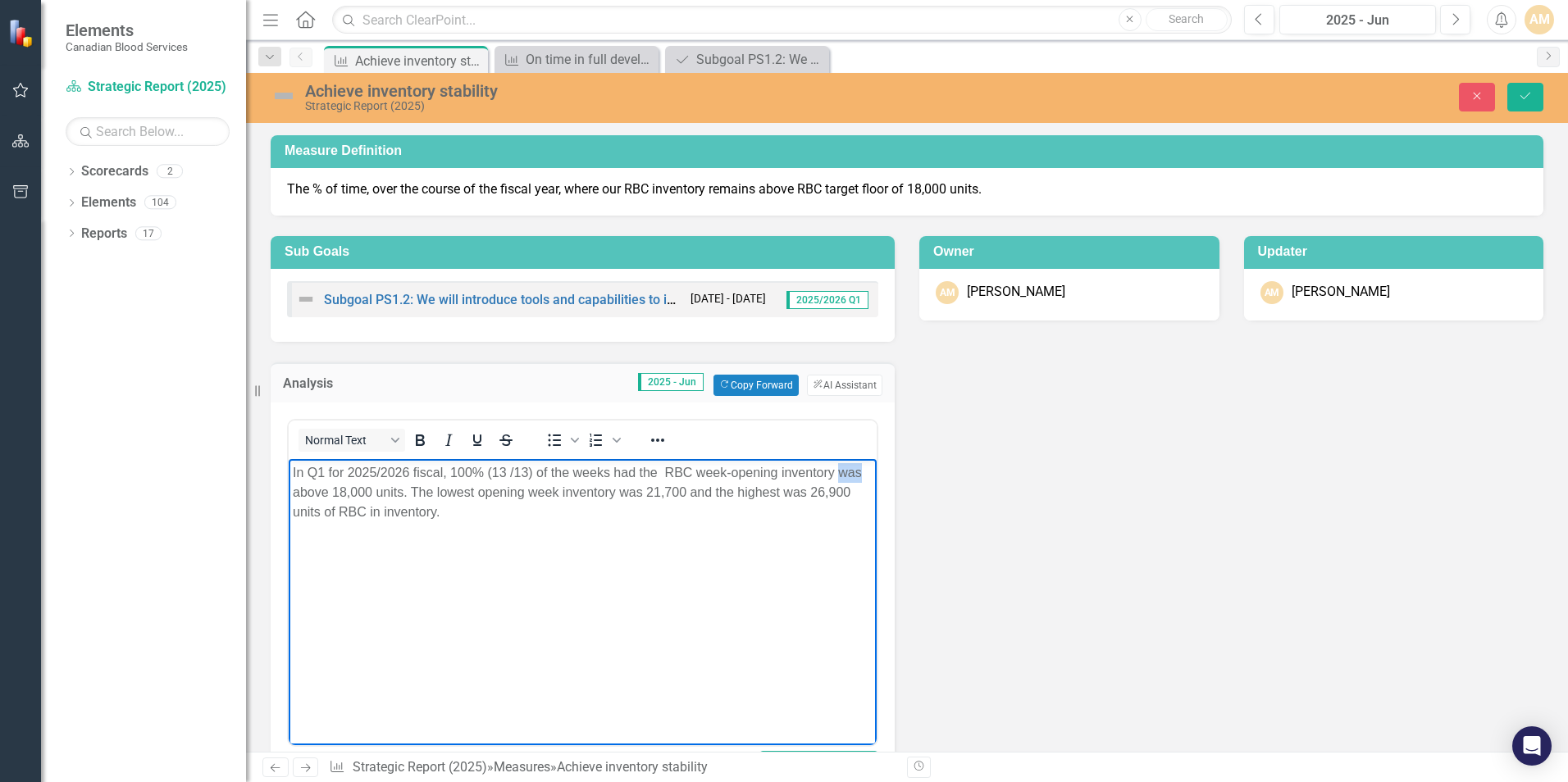 drag, startPoint x: 837, startPoint y: 470, endPoint x: 864, endPoint y: 469, distance: 27.01851 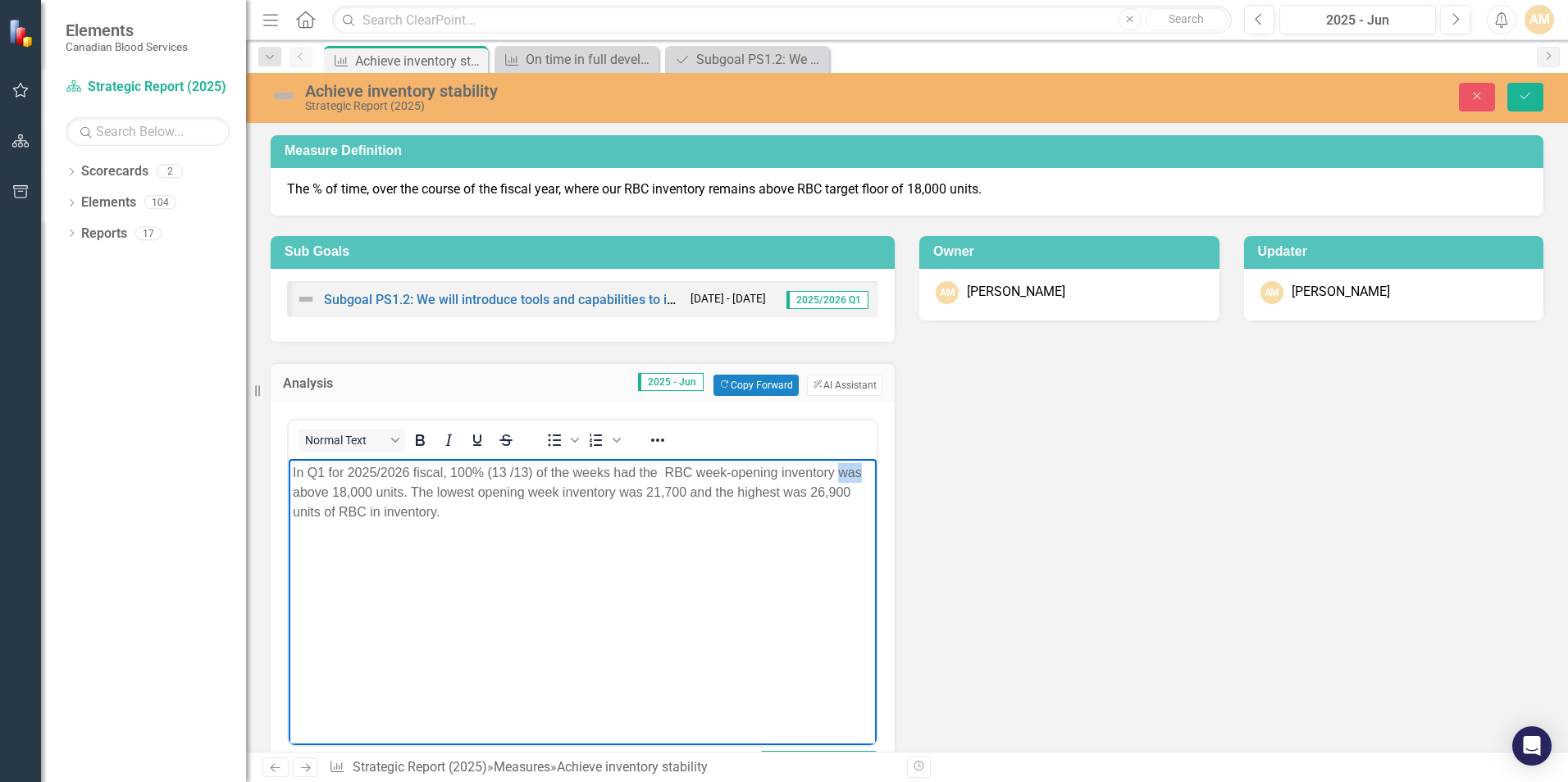 click on "In Q1 for 2025/2026 fiscal, 100% (13 /13) of the weeks had the  RBC week-opening inventory was above 18,000 units. The lowest opening week inventory was 21,700 and the highest was 26,900 units of RBC in inventory." at bounding box center [582, 492] 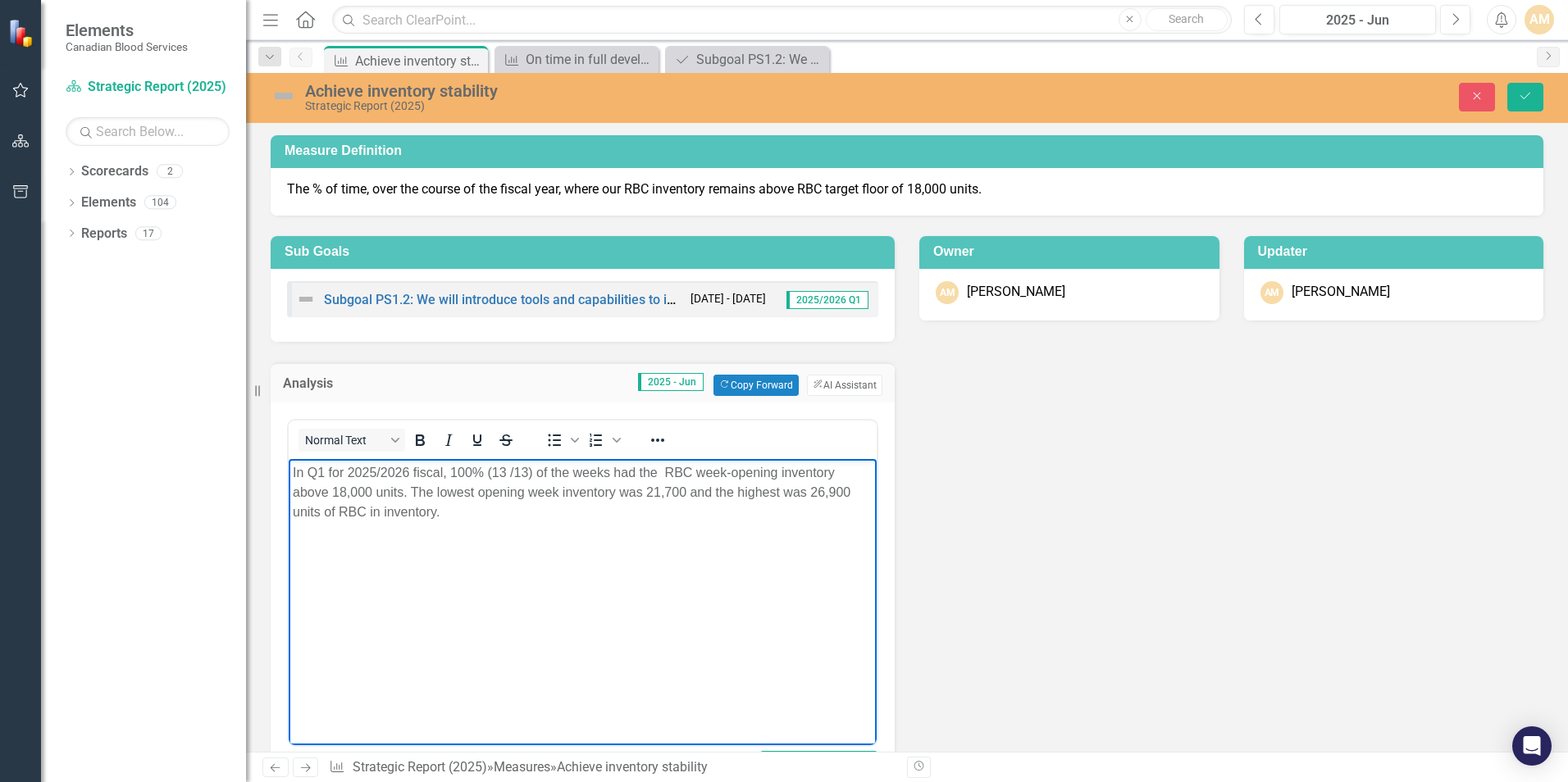 click on "In Q1 for 2025/2026 fiscal, 100% (13 /13) of the weeks had the  RBC week-opening inventory  above 18,000 units. The lowest opening week inventory was 21,700 and the highest was 26,900 units of RBC in inventory." at bounding box center (582, 581) 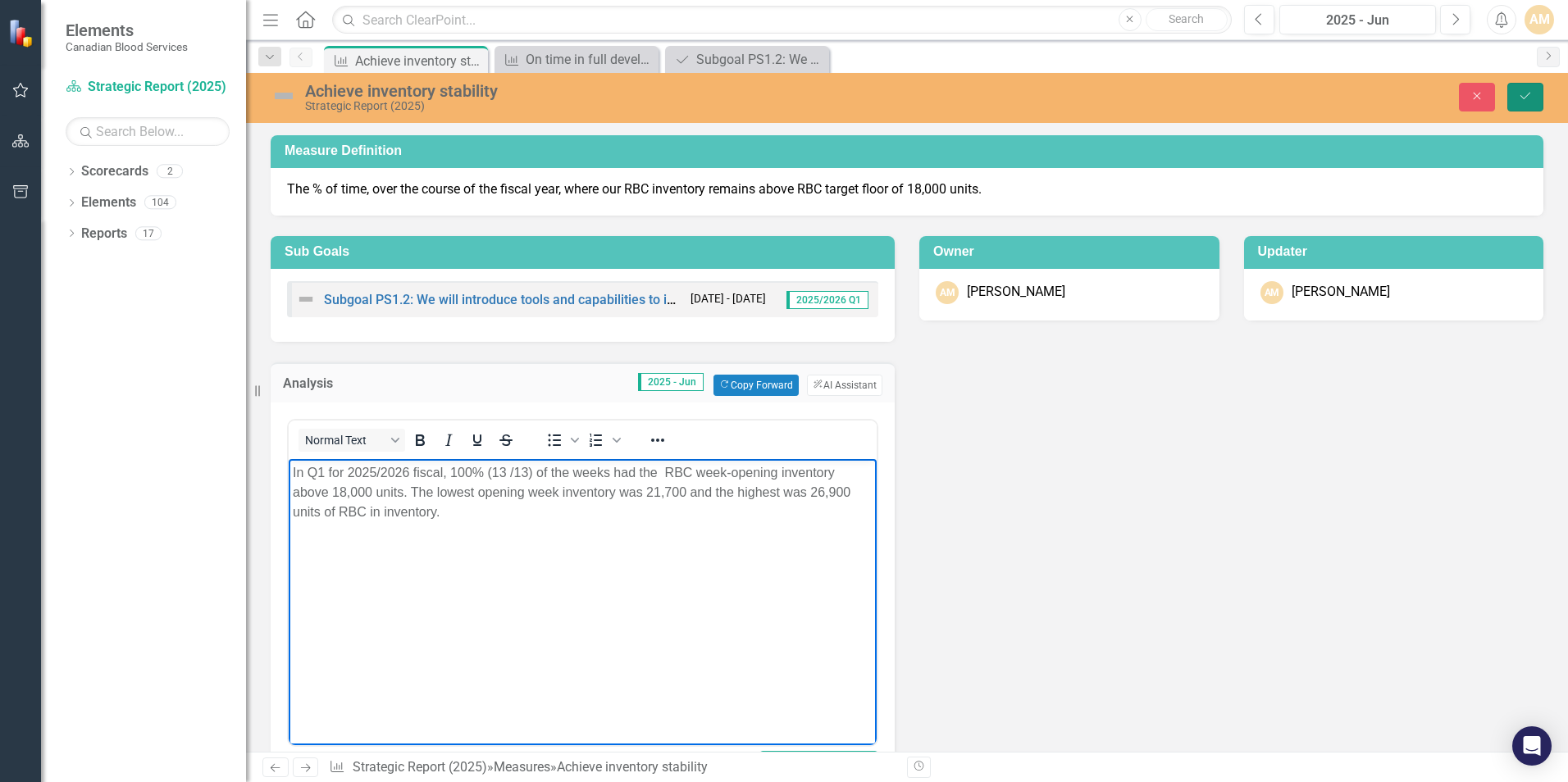 click on "Save" at bounding box center (1525, 97) 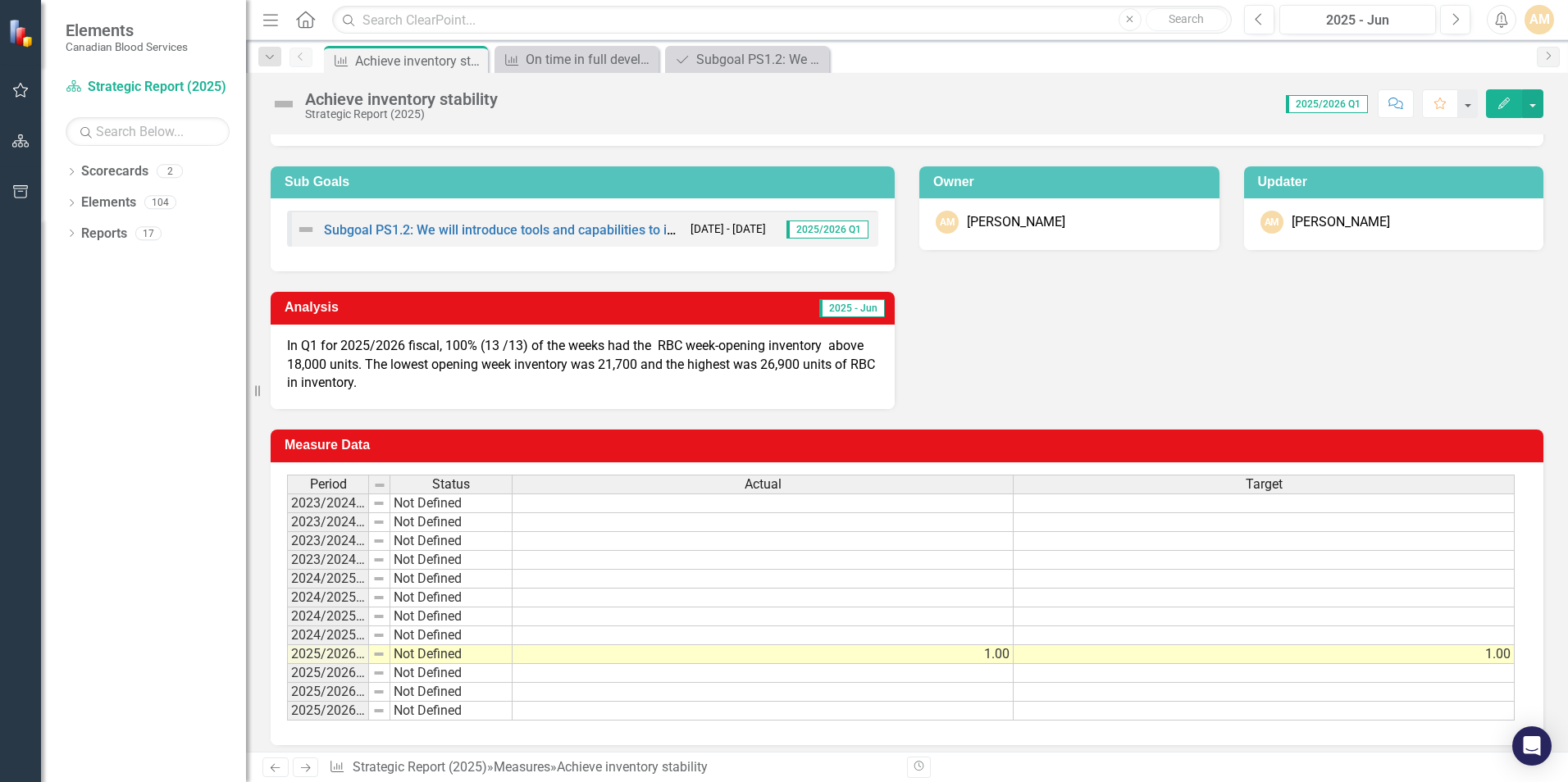 scroll, scrollTop: 79, scrollLeft: 0, axis: vertical 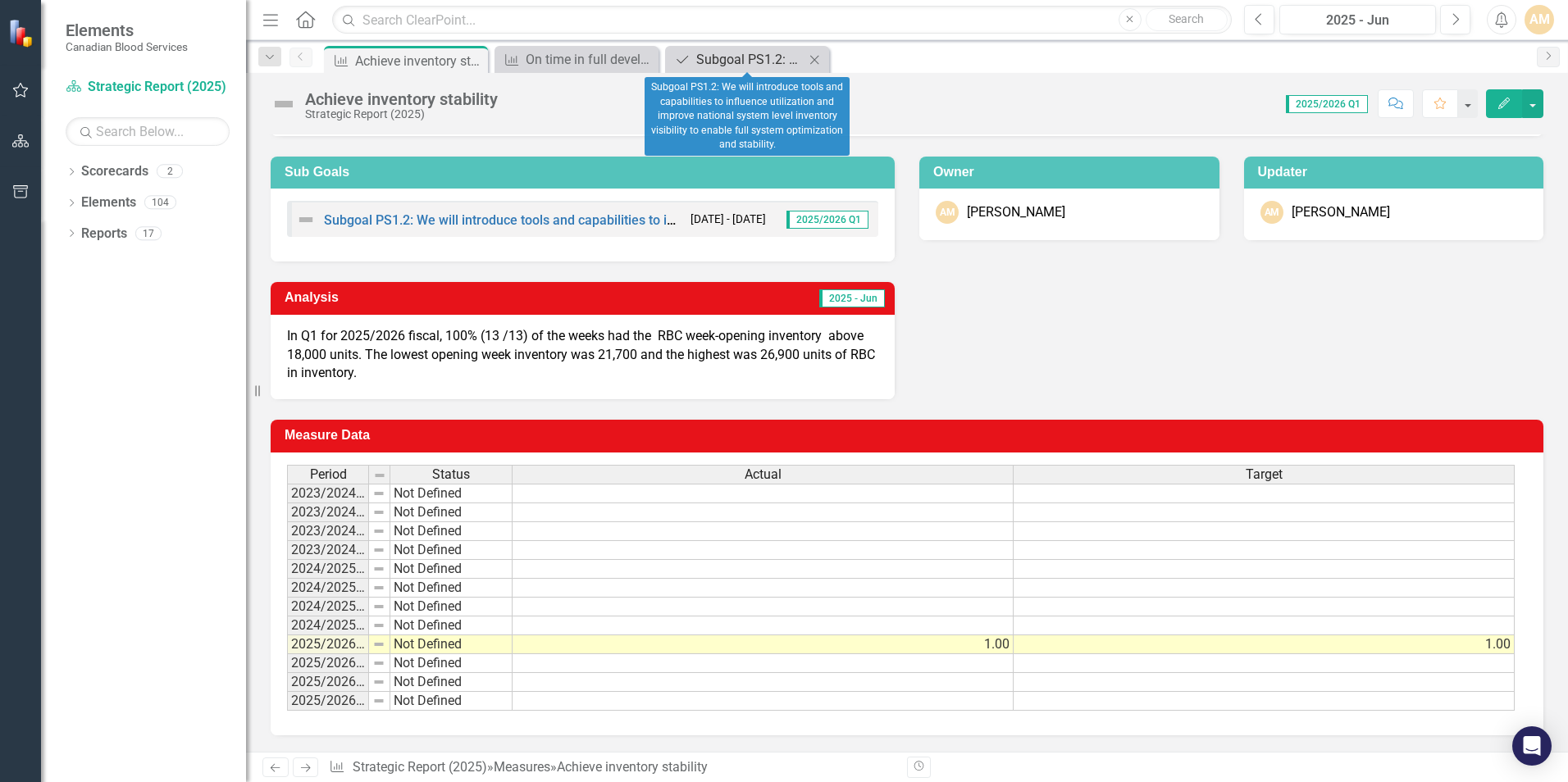 click on "Subgoal PS1.2: We will introduce tools and capabilities to influence utilization and improve national system level inventory visibility to enable full system optimization and stability." at bounding box center [750, 59] 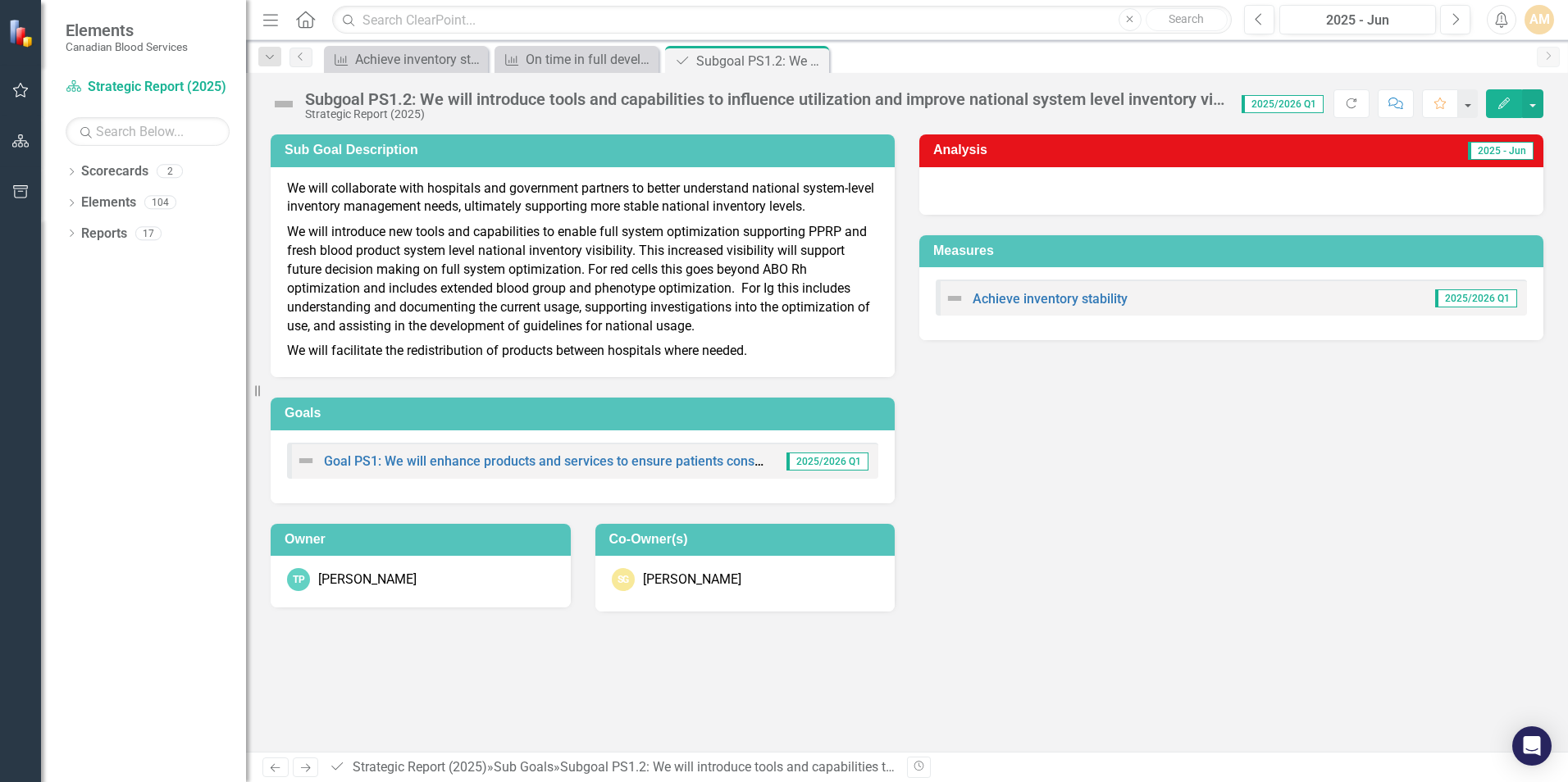 click at bounding box center (1231, 191) 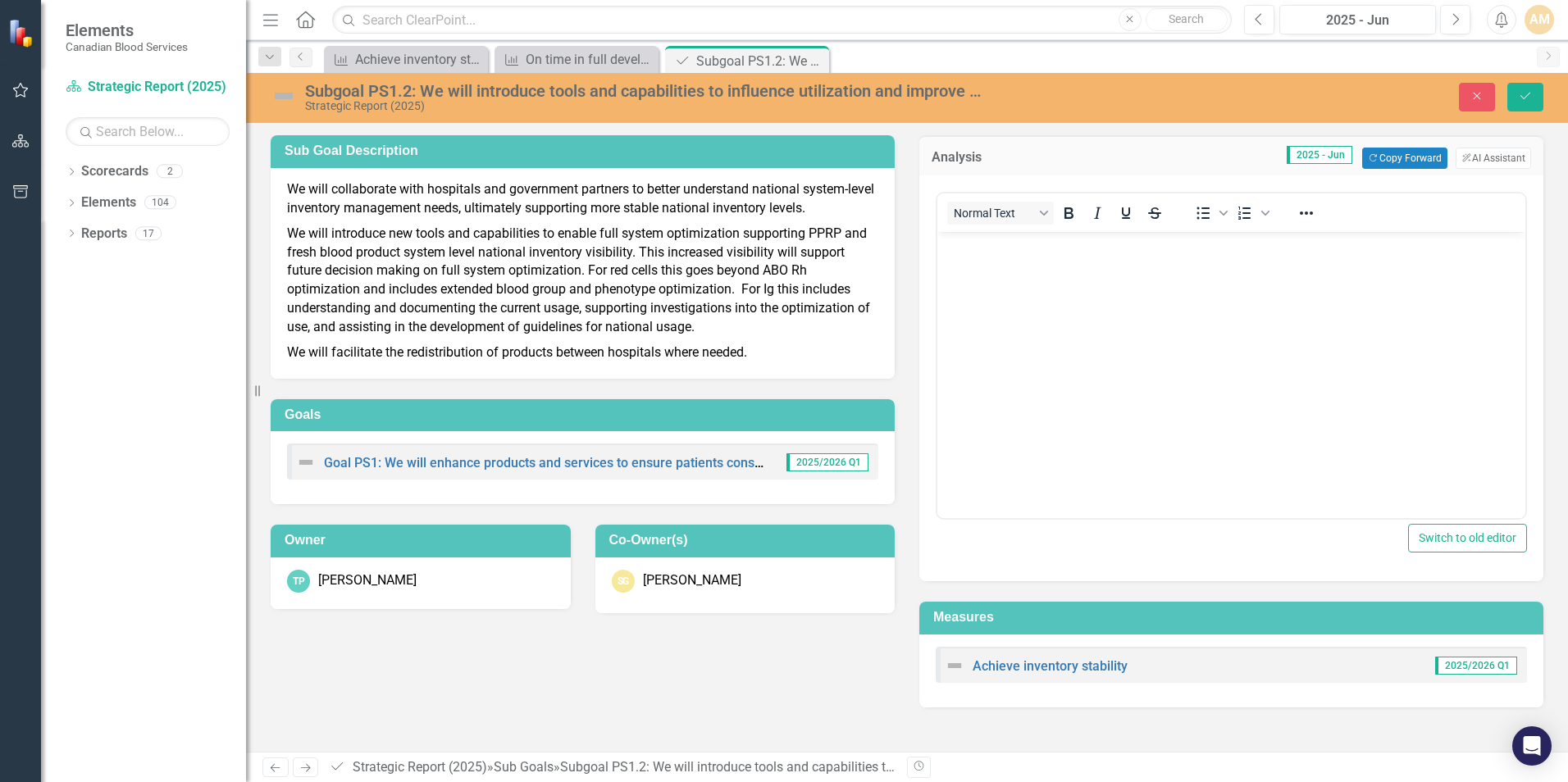 scroll, scrollTop: 0, scrollLeft: 0, axis: both 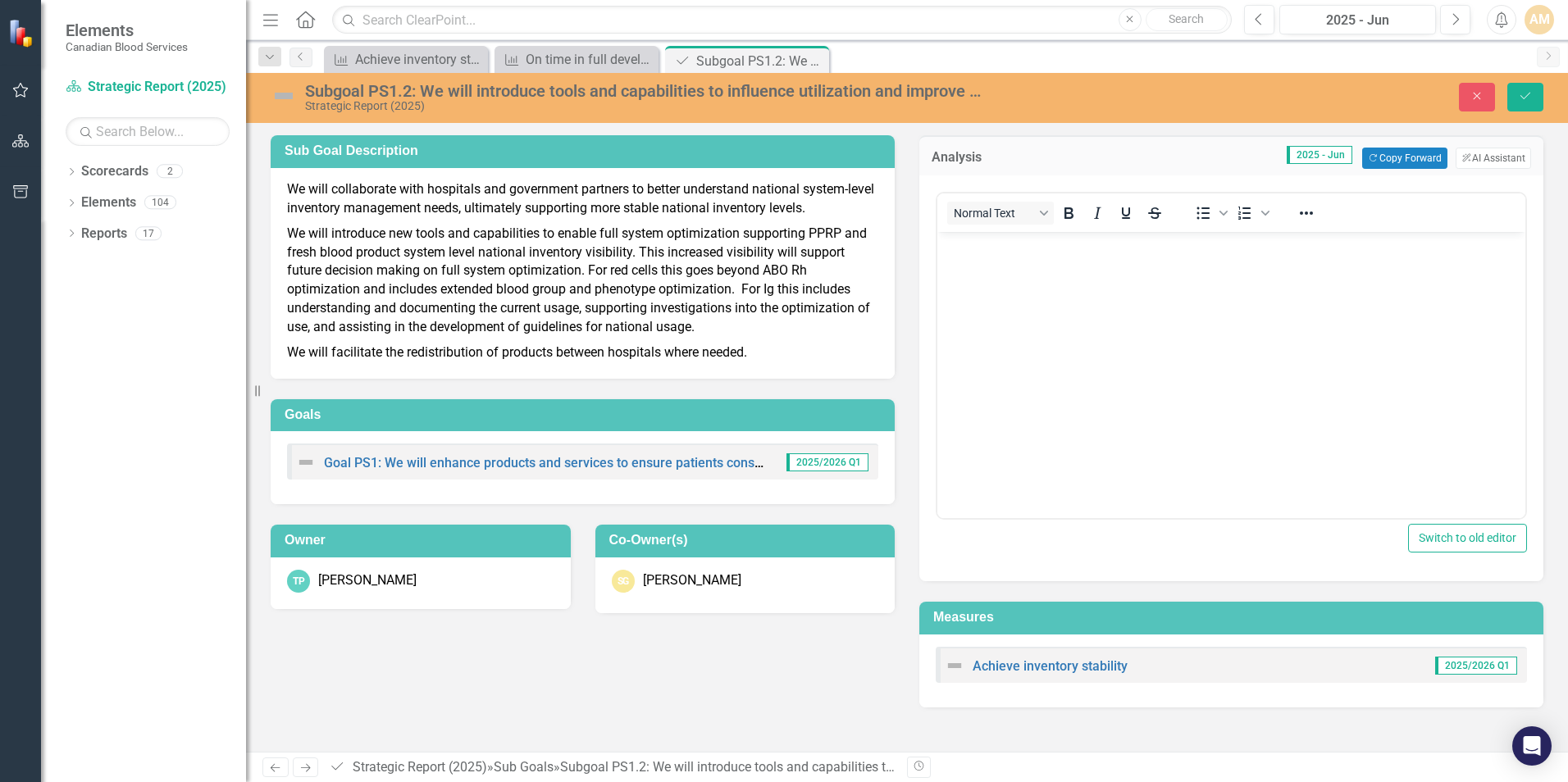 click on "Achieve inventory stability  2025/2026 Q1" at bounding box center [1231, 665] 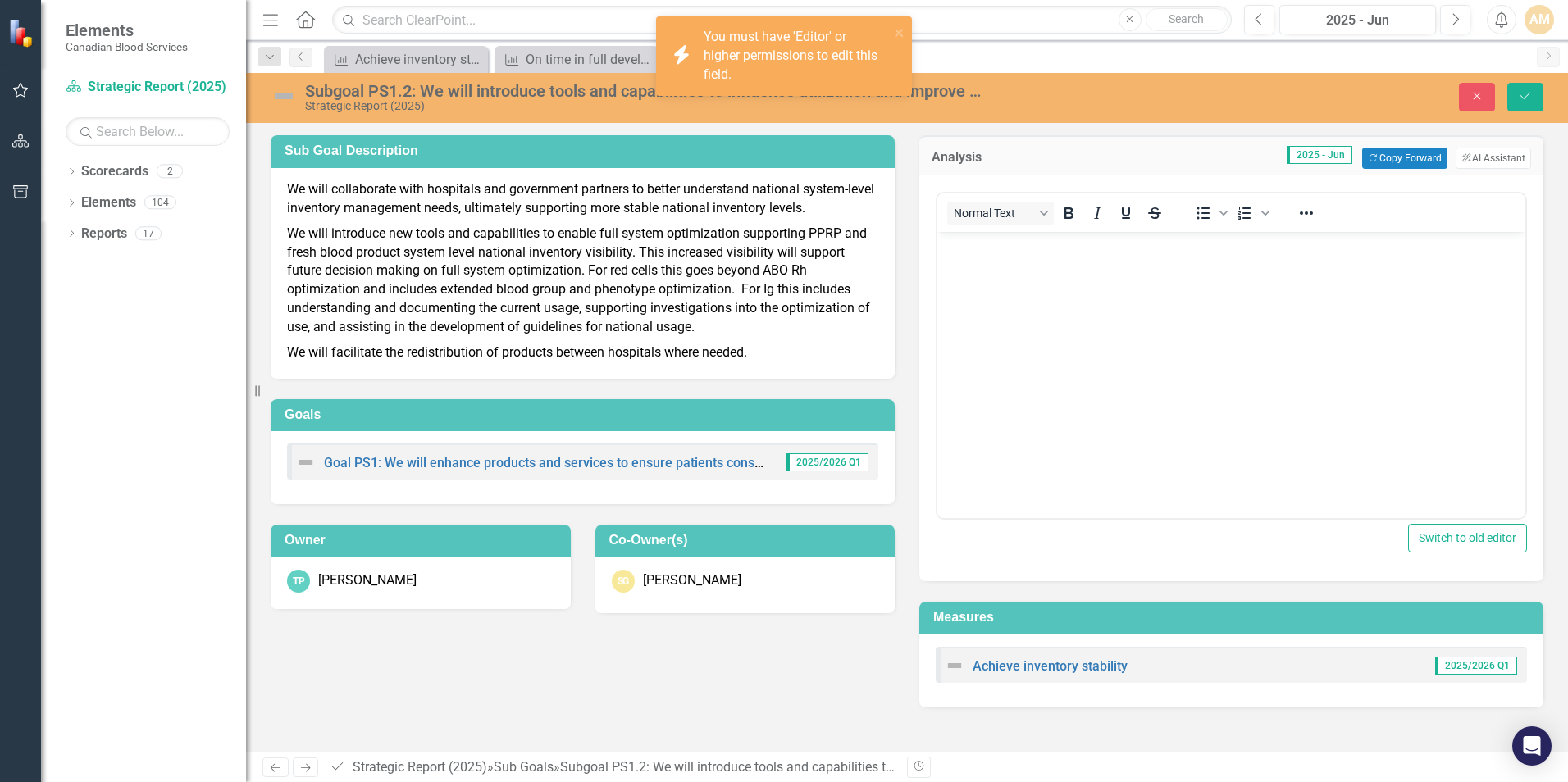 click on "Achieve inventory stability  2025/2026 Q1" at bounding box center [1231, 665] 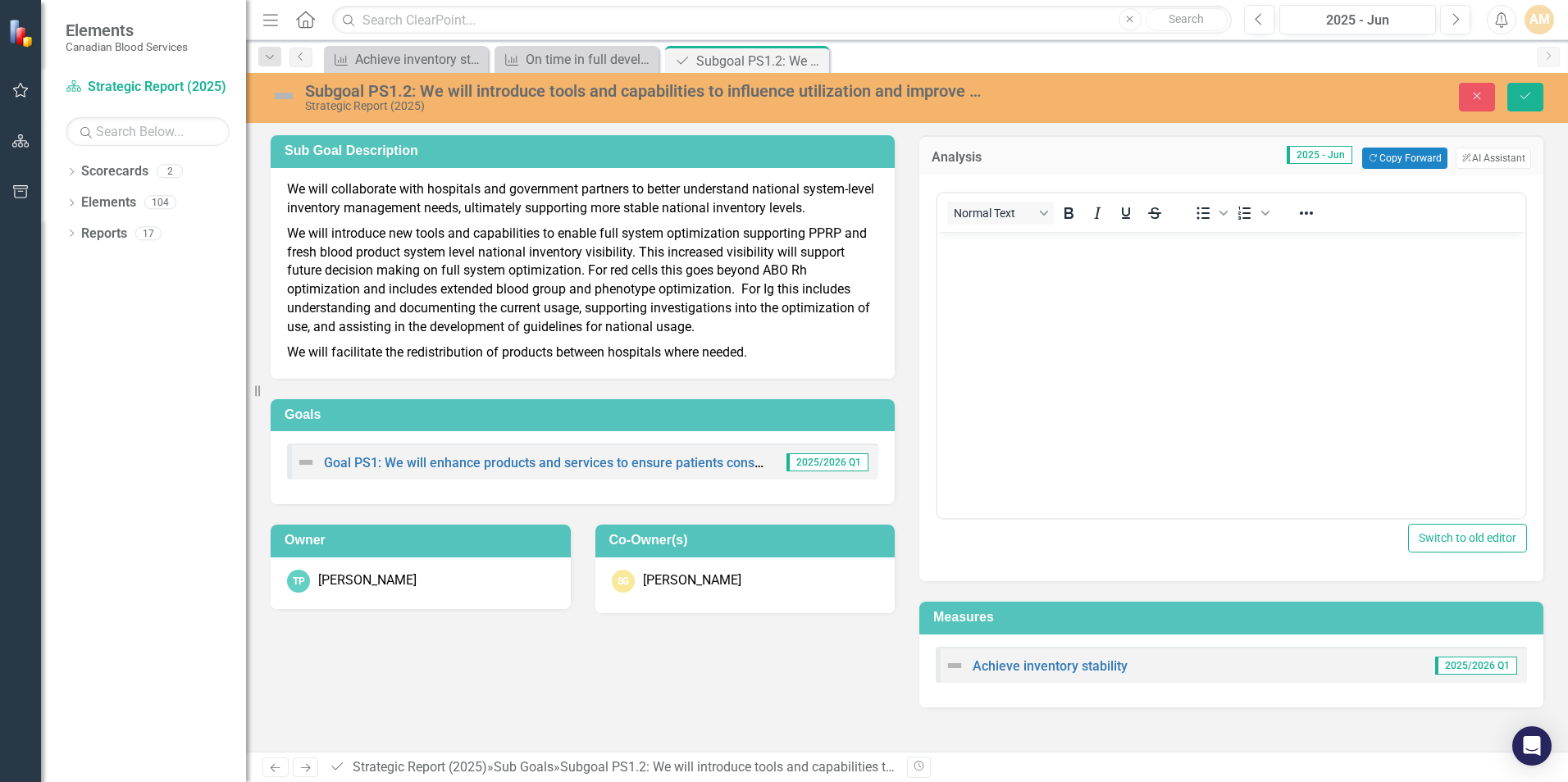 click at bounding box center [1231, 355] 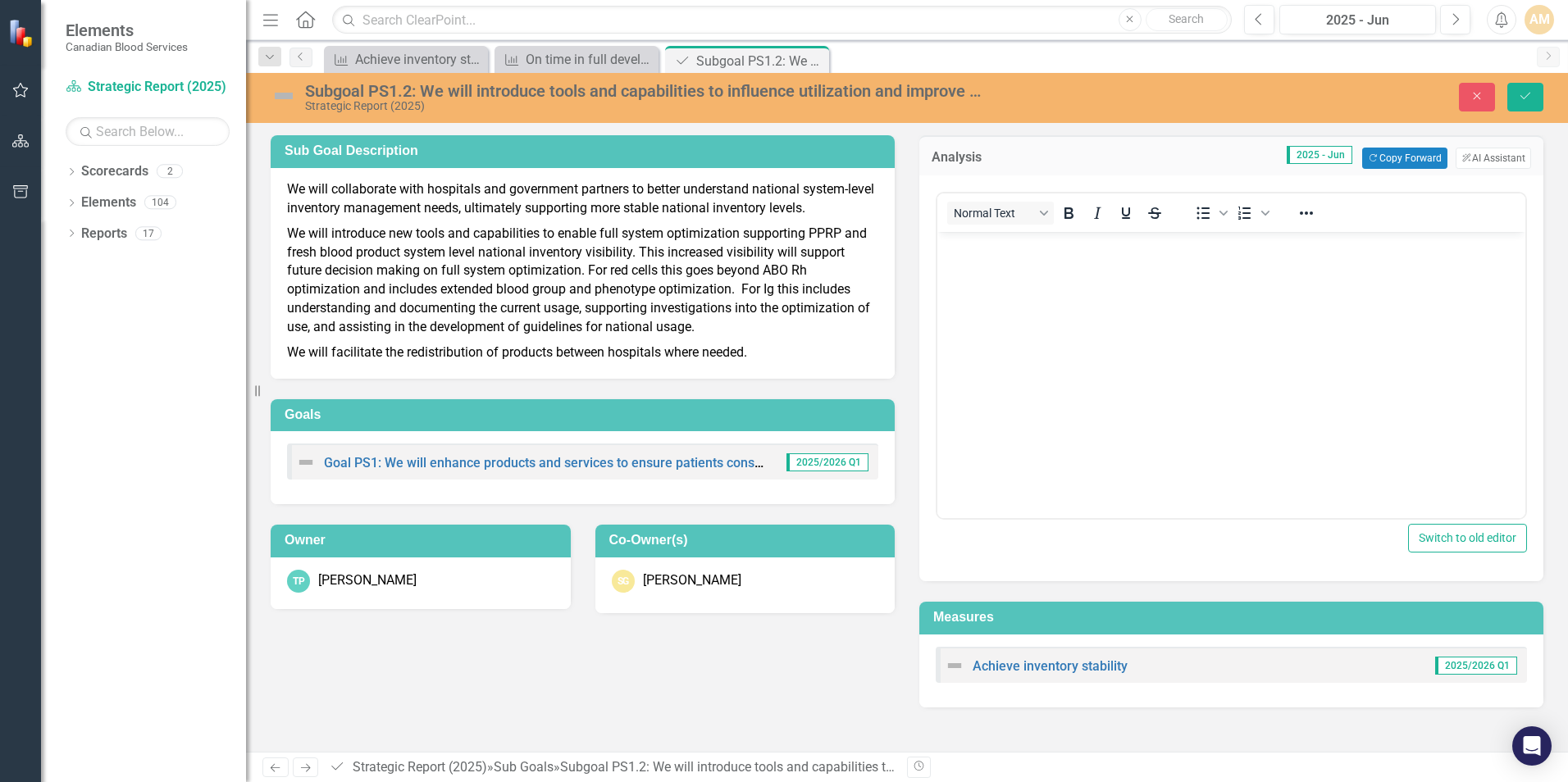 drag, startPoint x: 771, startPoint y: 355, endPoint x: 330, endPoint y: 259, distance: 451.328 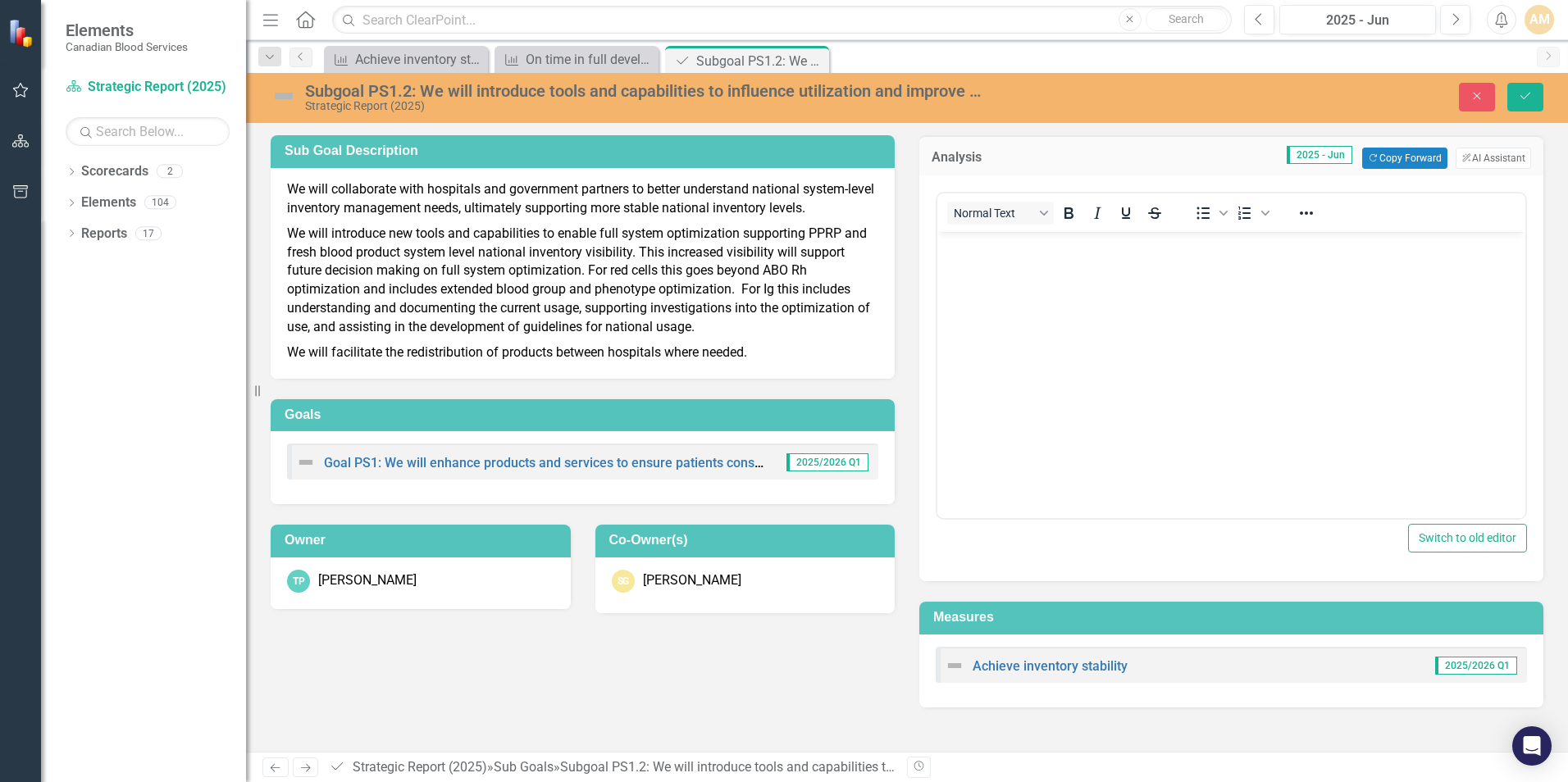 click on "We will collaborate with hospitals and government partners to better understand national system-level inventory management needs, ultimately supporting more stable national inventory levels.
We will introduce new tools and capabilities to enable full system optimization supporting PPRP and fresh blood product system level national inventory visibility. This increased visibility will support future decision making on full system optimization. For red cells this goes beyond ABO Rh optimization and includes extended blood group and phenotype optimization.  For Ig this includes understanding and documenting the current usage, supporting investigations into the optimization of use, and assisting in the development of guidelines for national usage.
We will facilitate the redistribution of products between hospitals where needed." at bounding box center (582, 271) 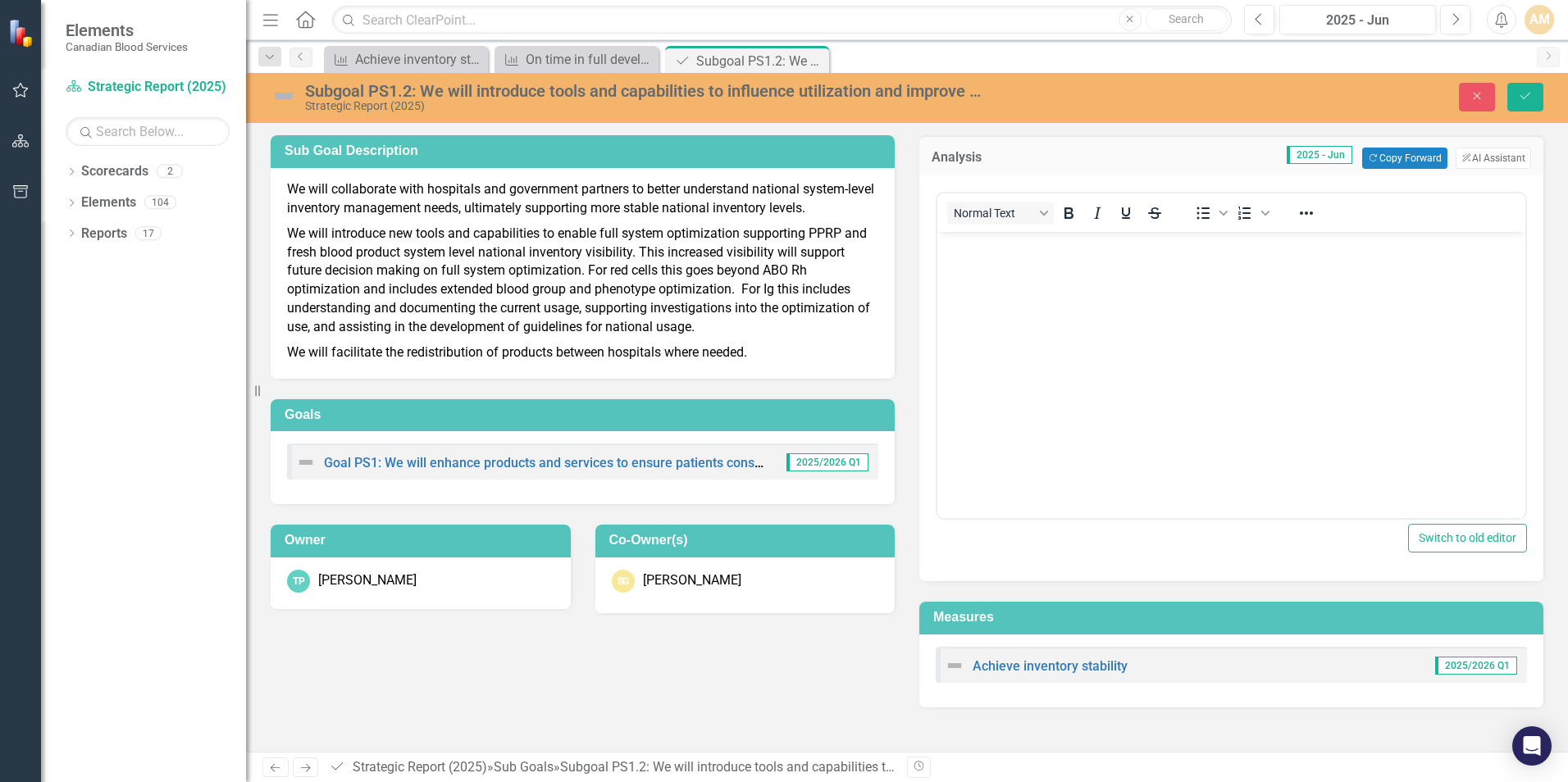 click on "We will collaborate with hospitals and government partners to better understand national system-level inventory management needs, ultimately supporting more stable national inventory levels." at bounding box center [582, 201] 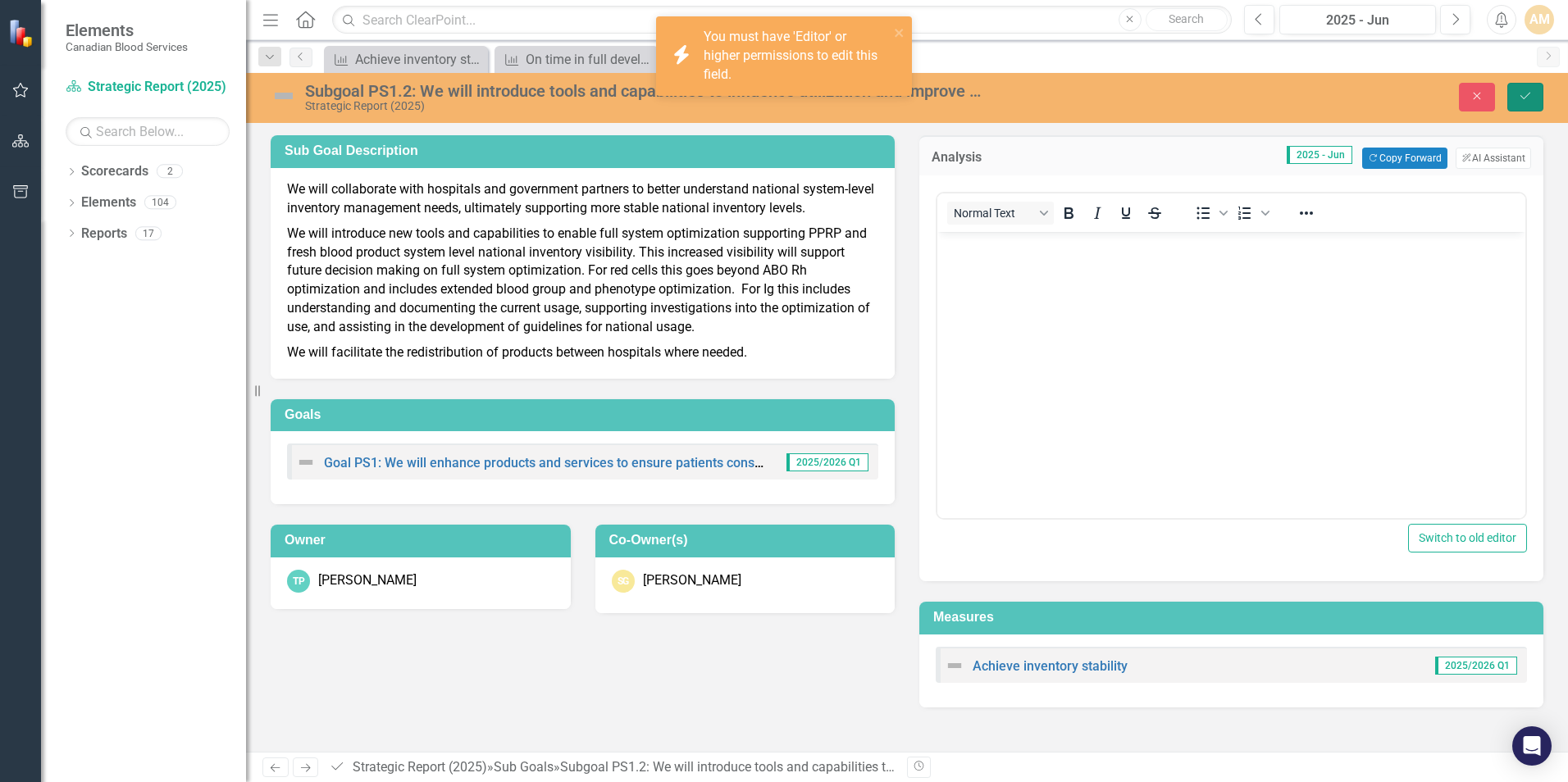 click on "Save" at bounding box center (1525, 97) 